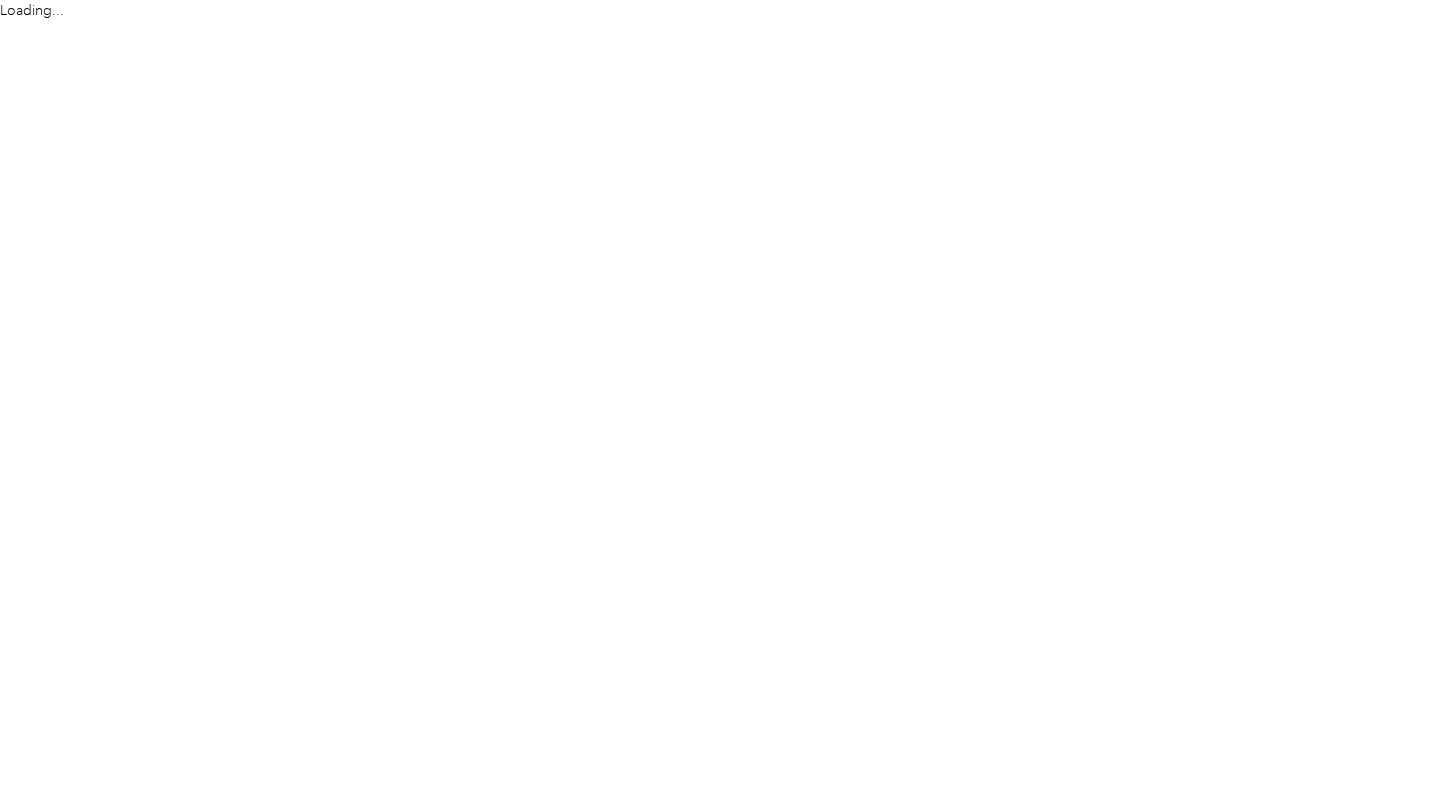 scroll, scrollTop: 0, scrollLeft: 0, axis: both 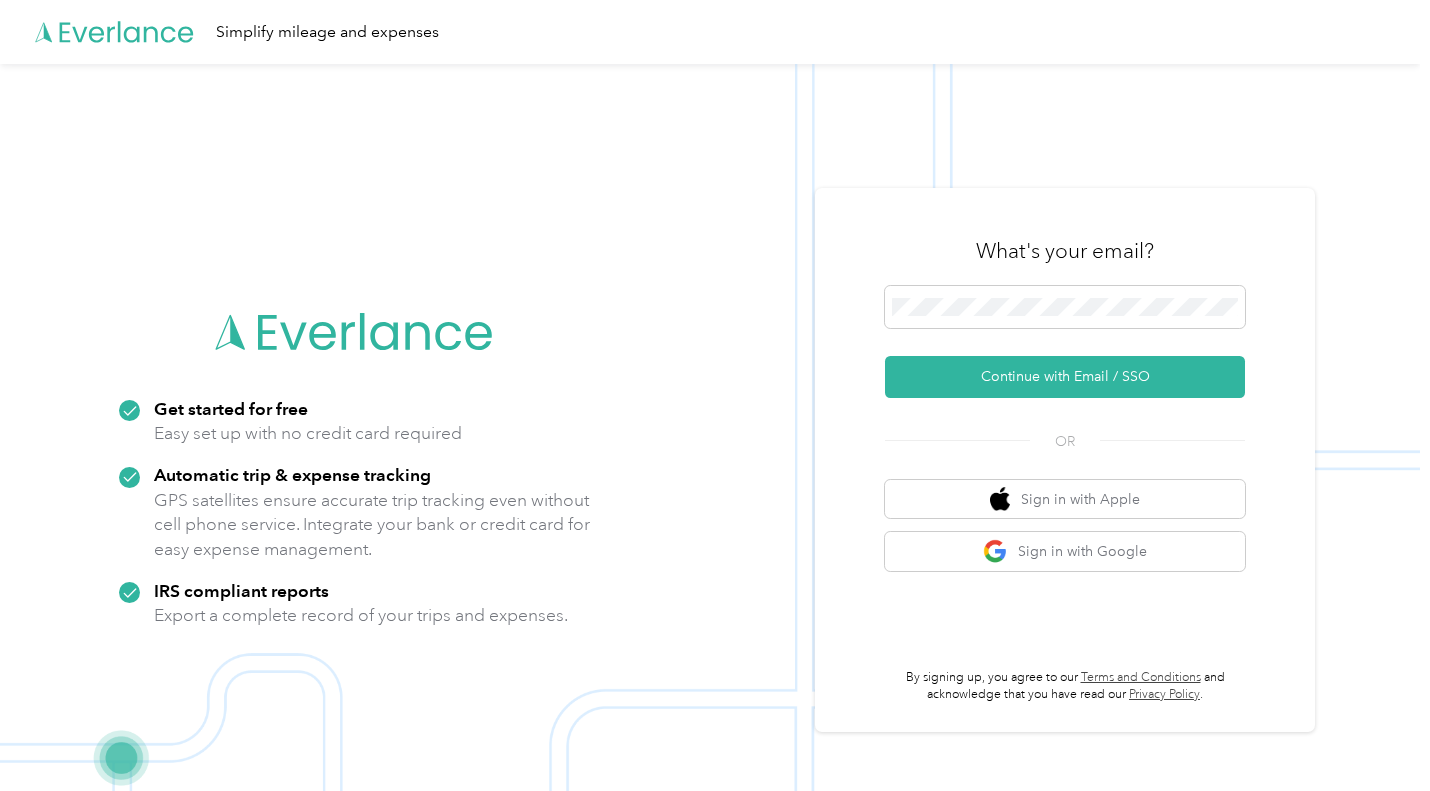 click at bounding box center (1065, 310) 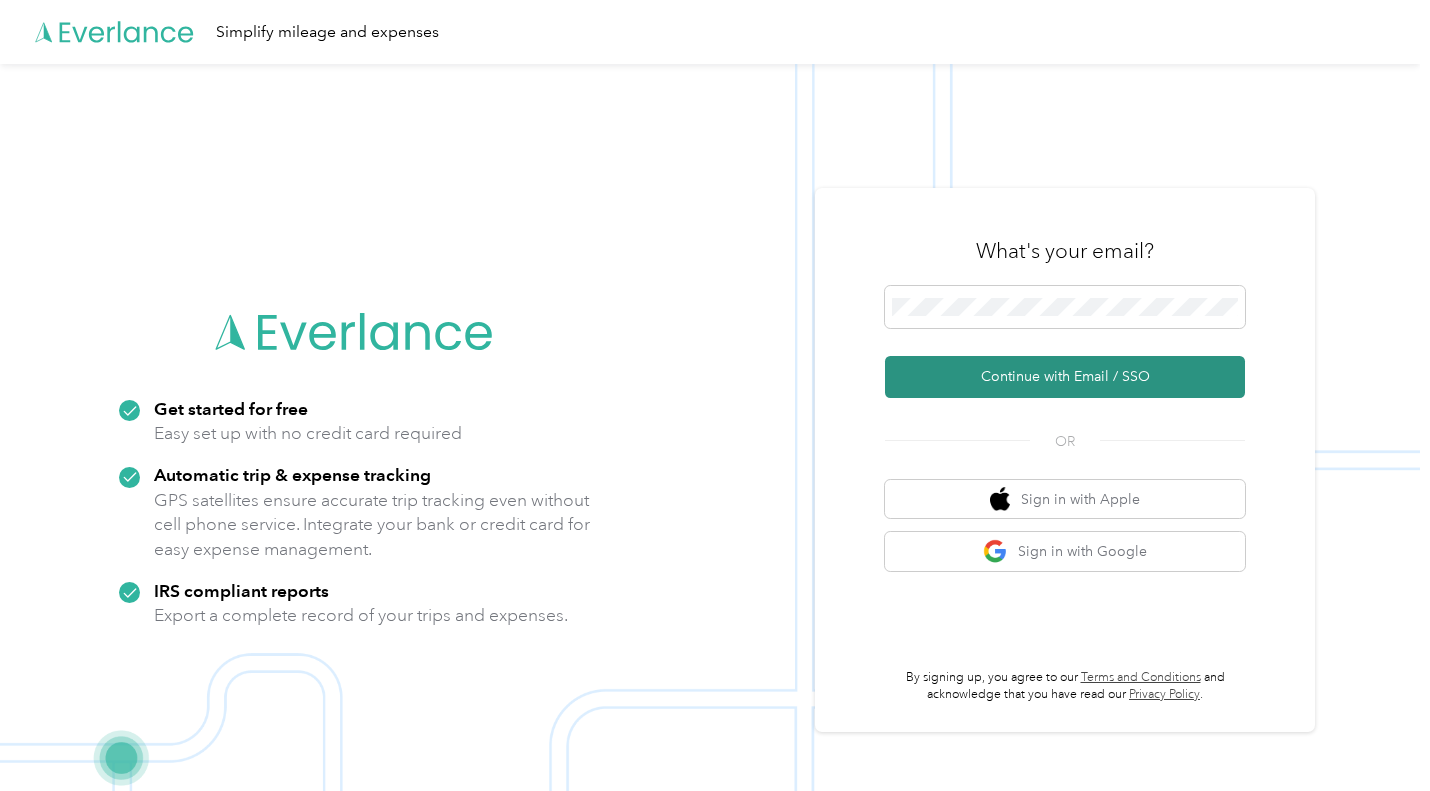 click on "Continue with Email / SSO" at bounding box center [1065, 377] 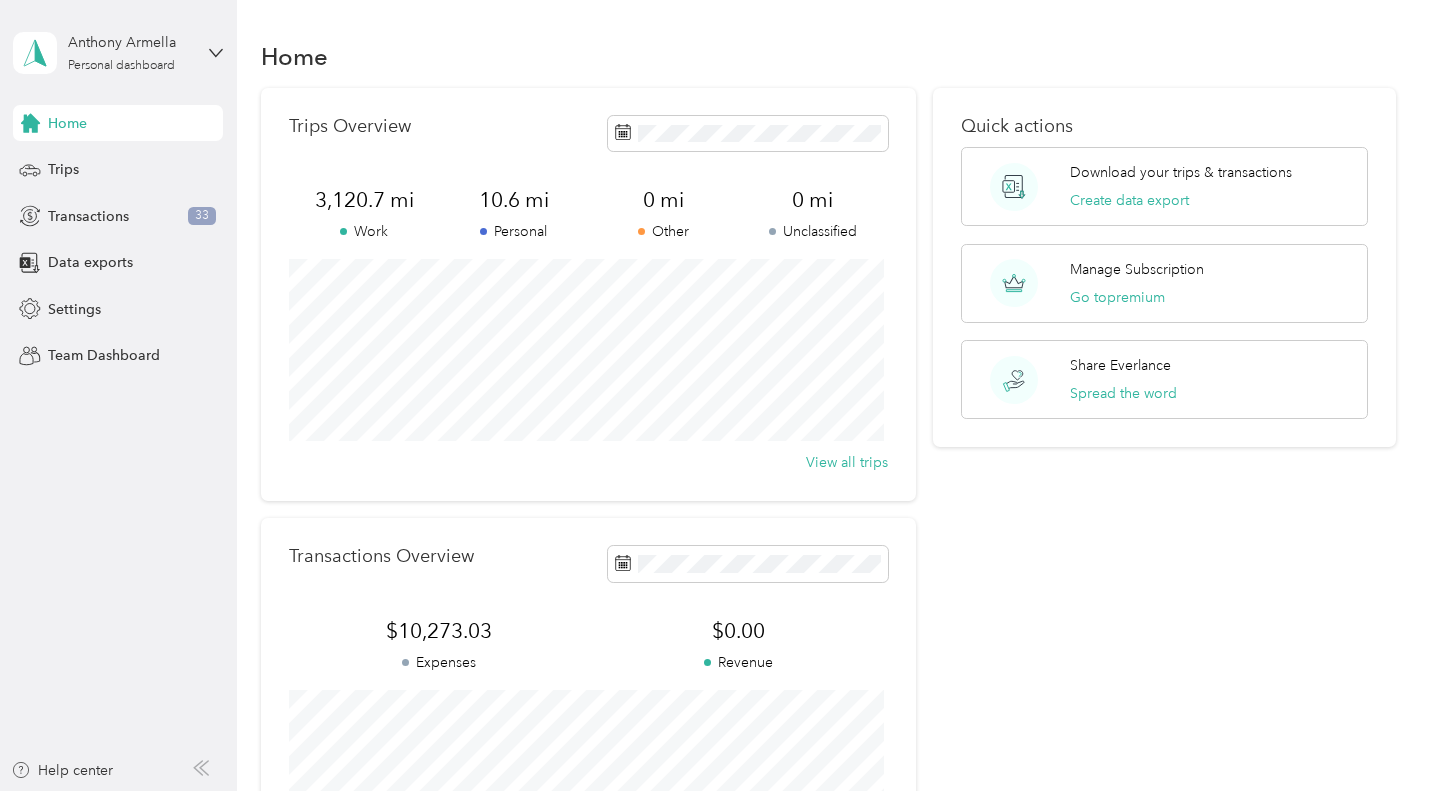 click on "Home Trips Transactions 33 Data exports Settings Team Dashboard" at bounding box center [118, 239] 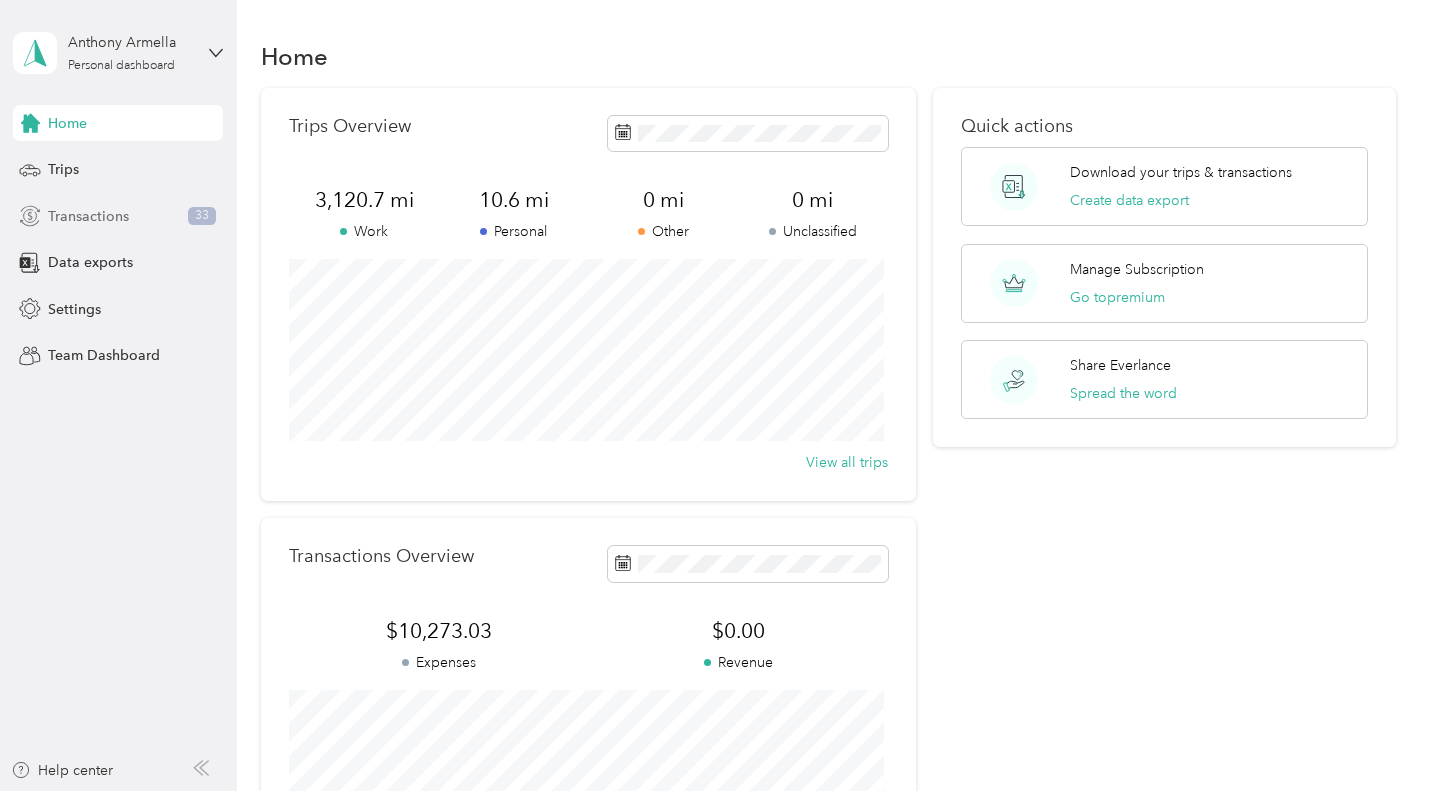 click on "Transactions 33" at bounding box center [118, 216] 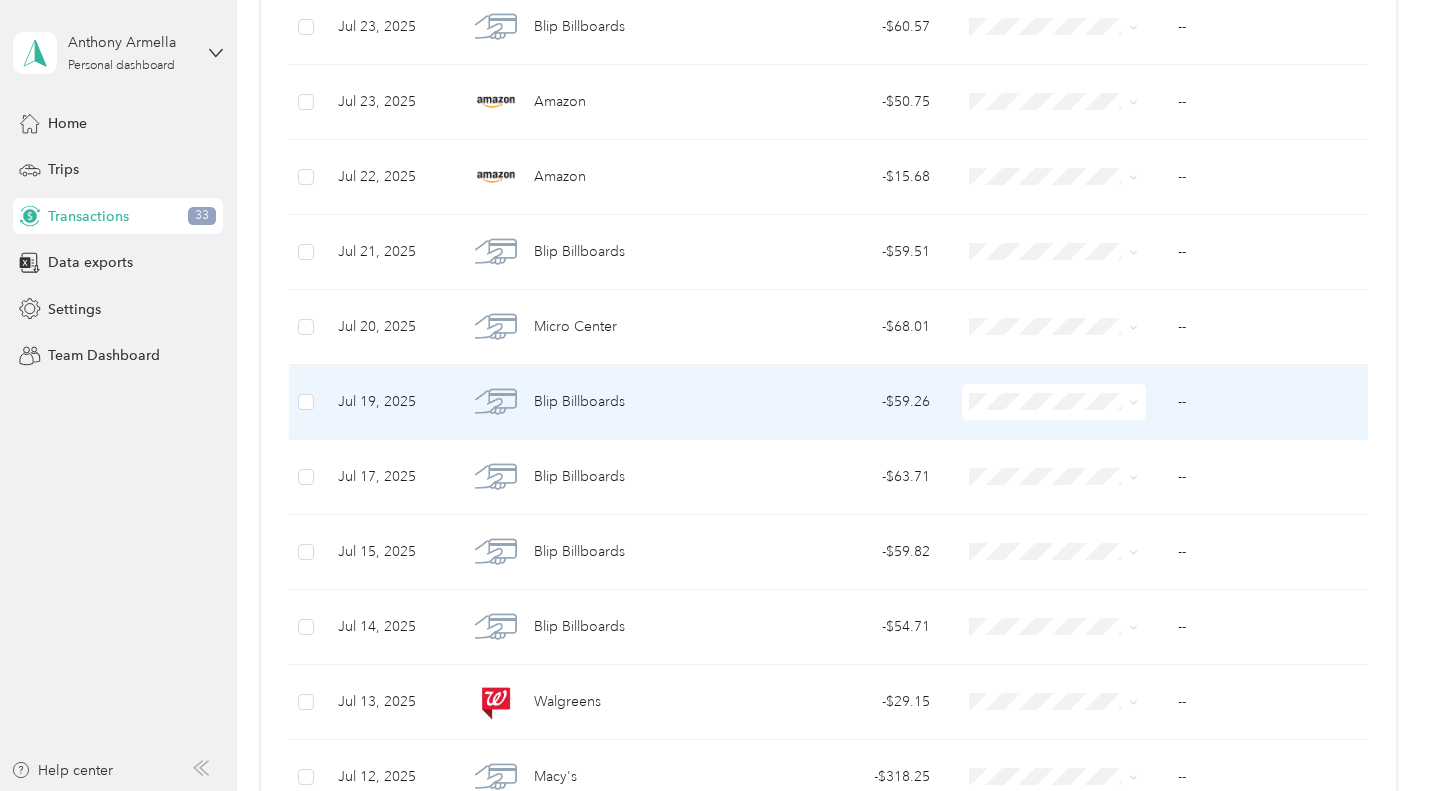 scroll, scrollTop: 1724, scrollLeft: 0, axis: vertical 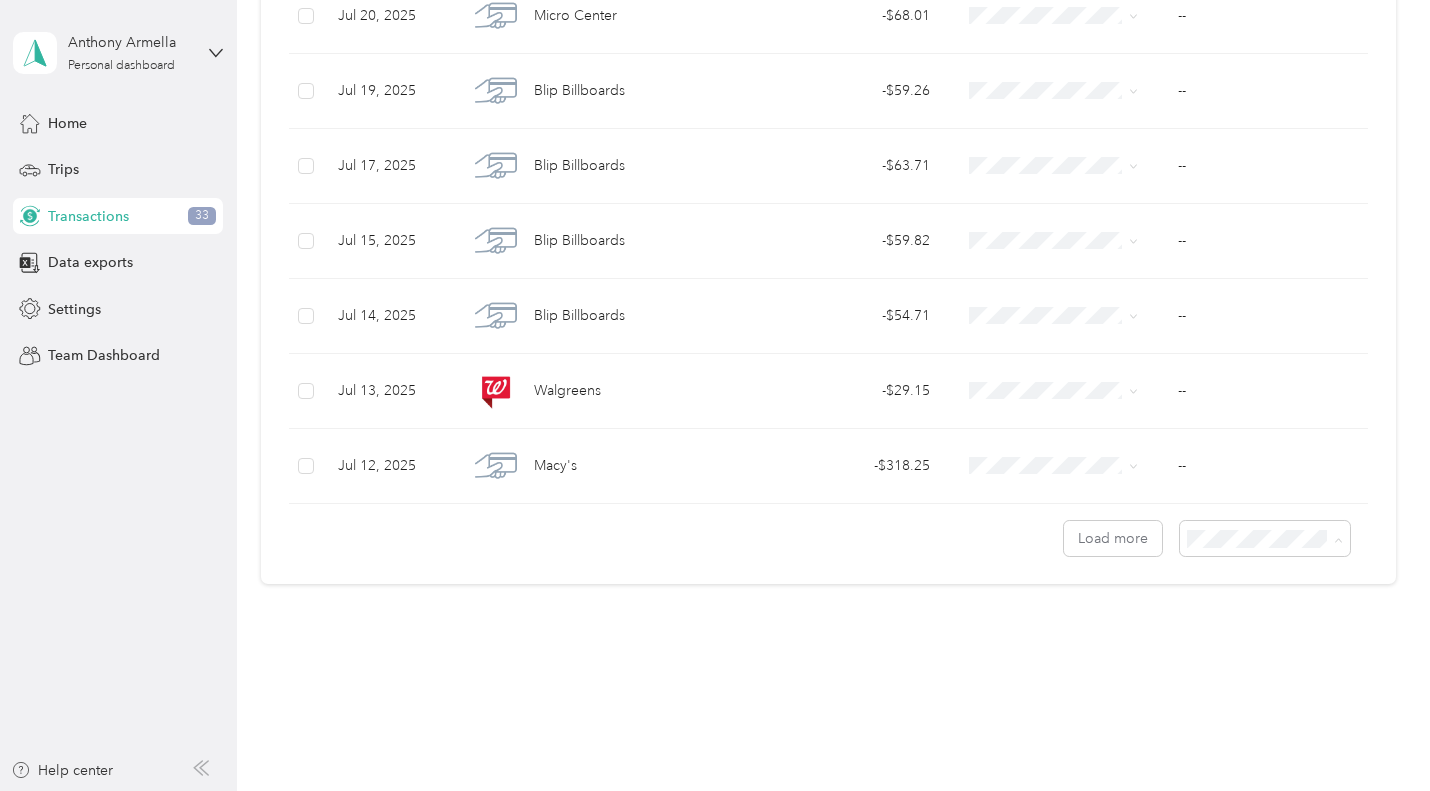 click on "100 per load" at bounding box center [1230, 645] 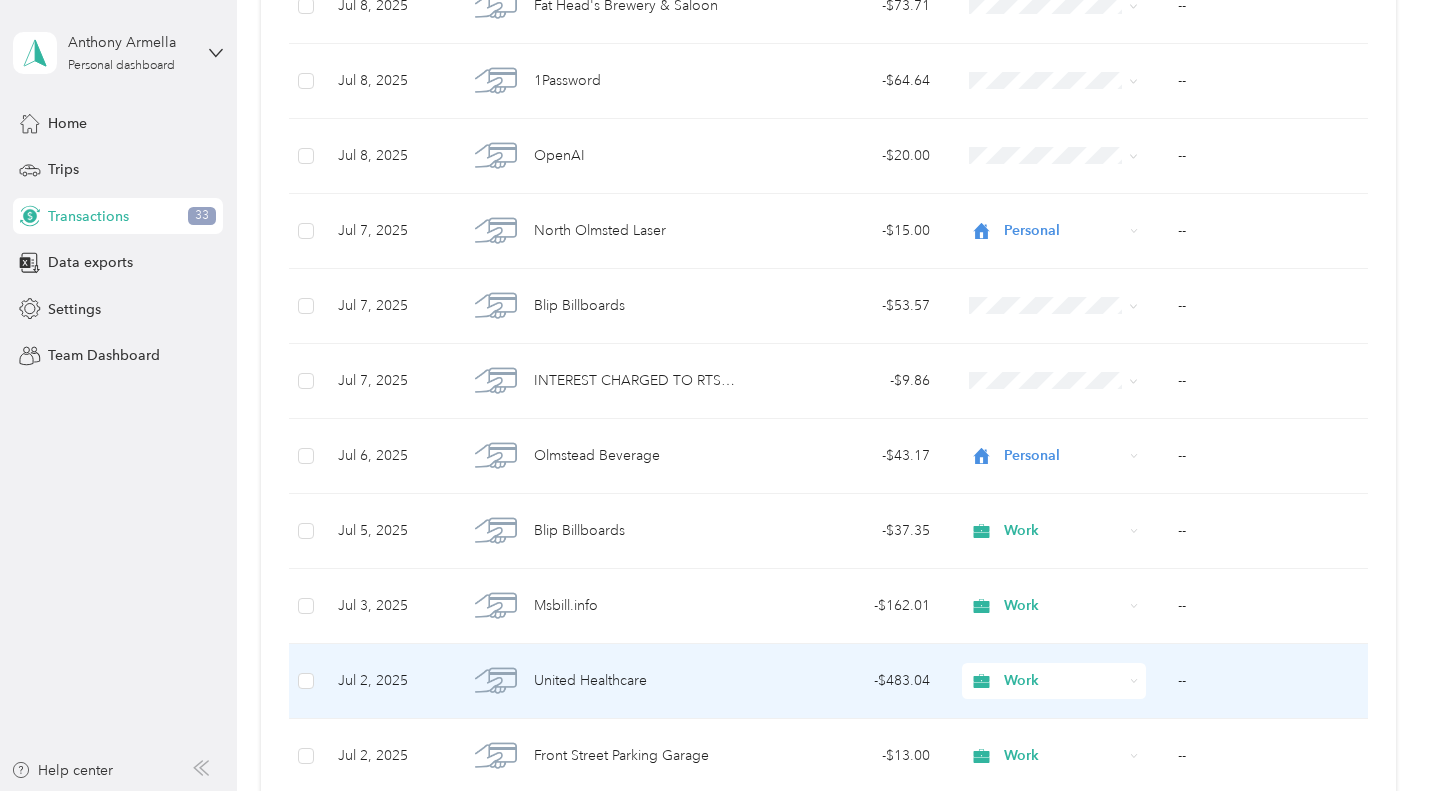 scroll, scrollTop: 2522, scrollLeft: 0, axis: vertical 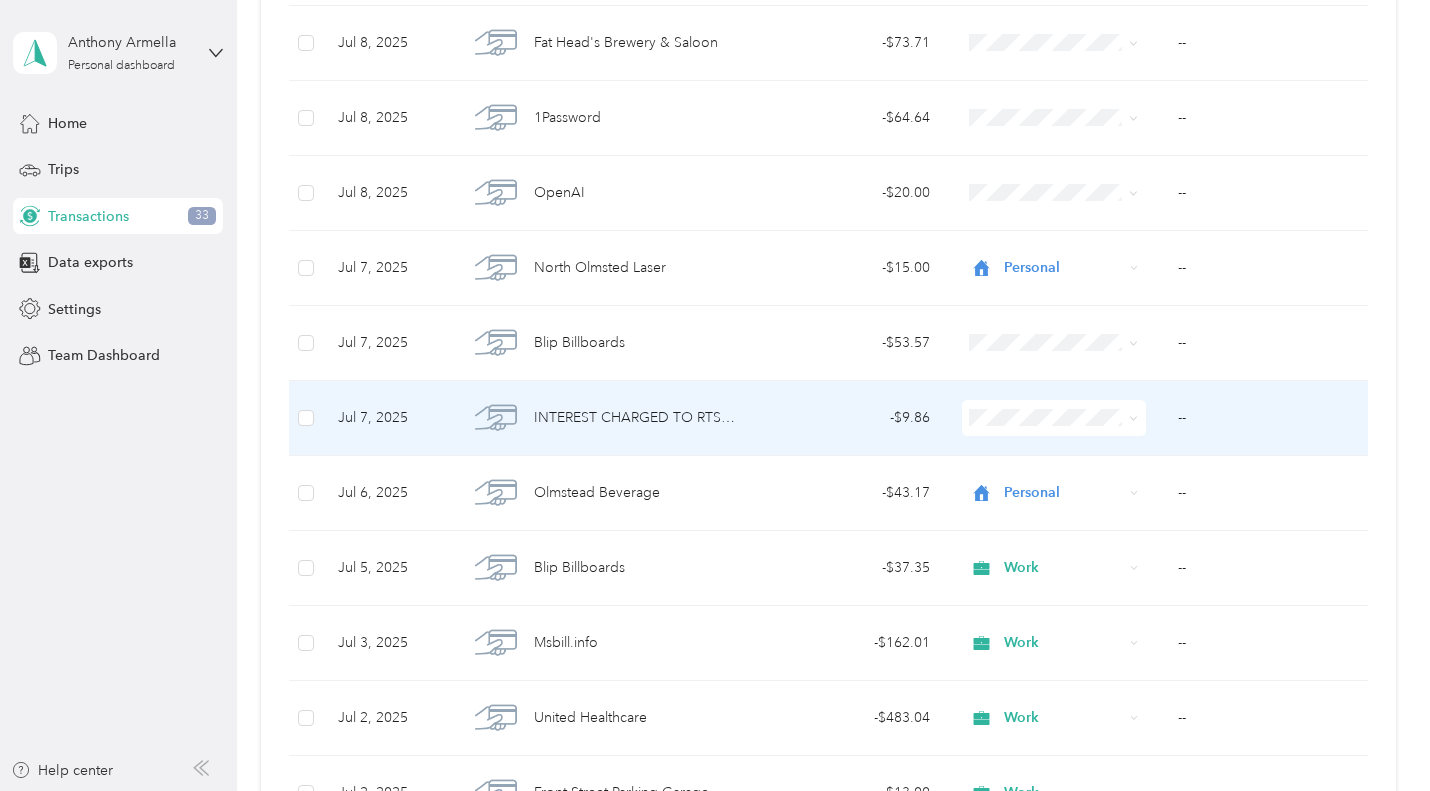 click at bounding box center [305, 418] 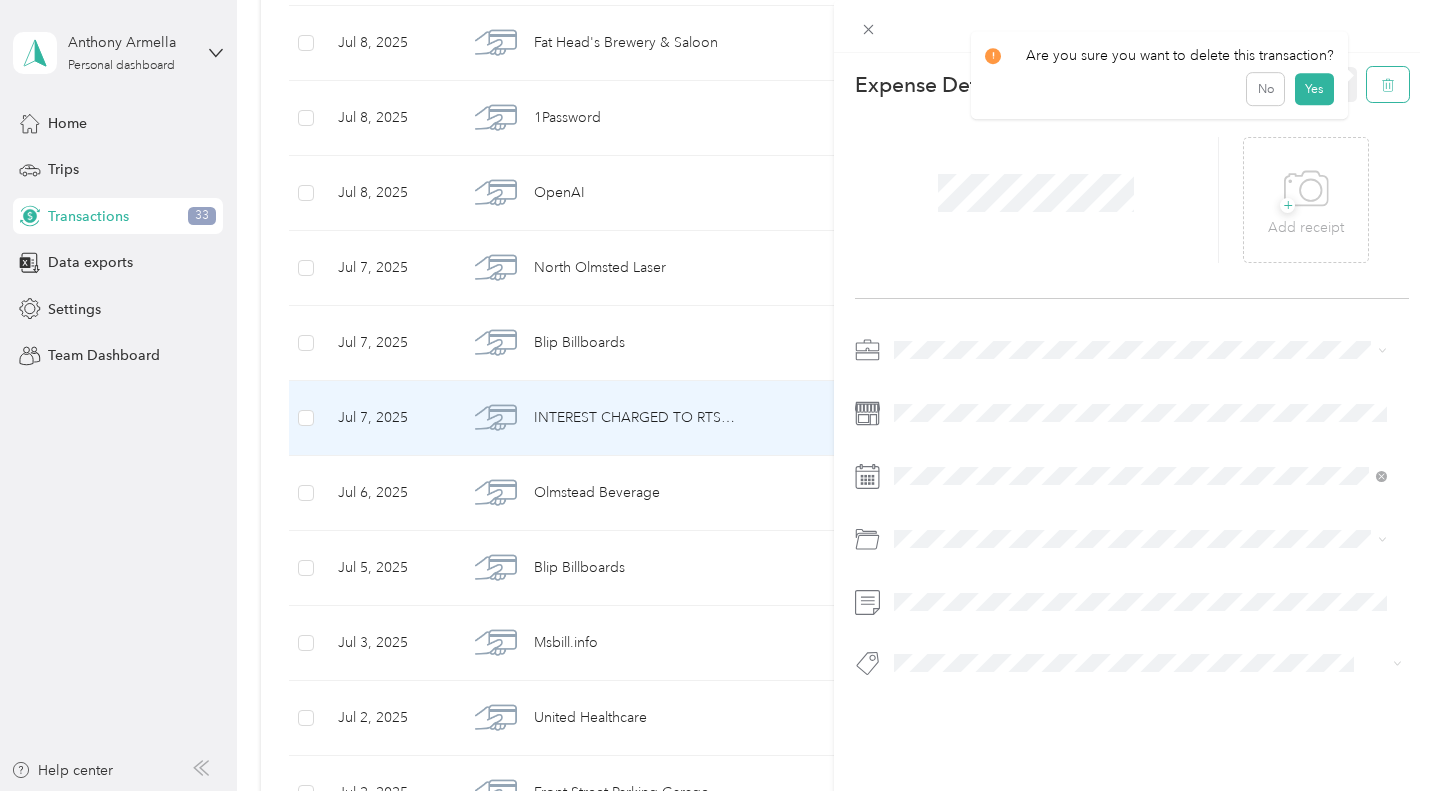 click at bounding box center (1388, 84) 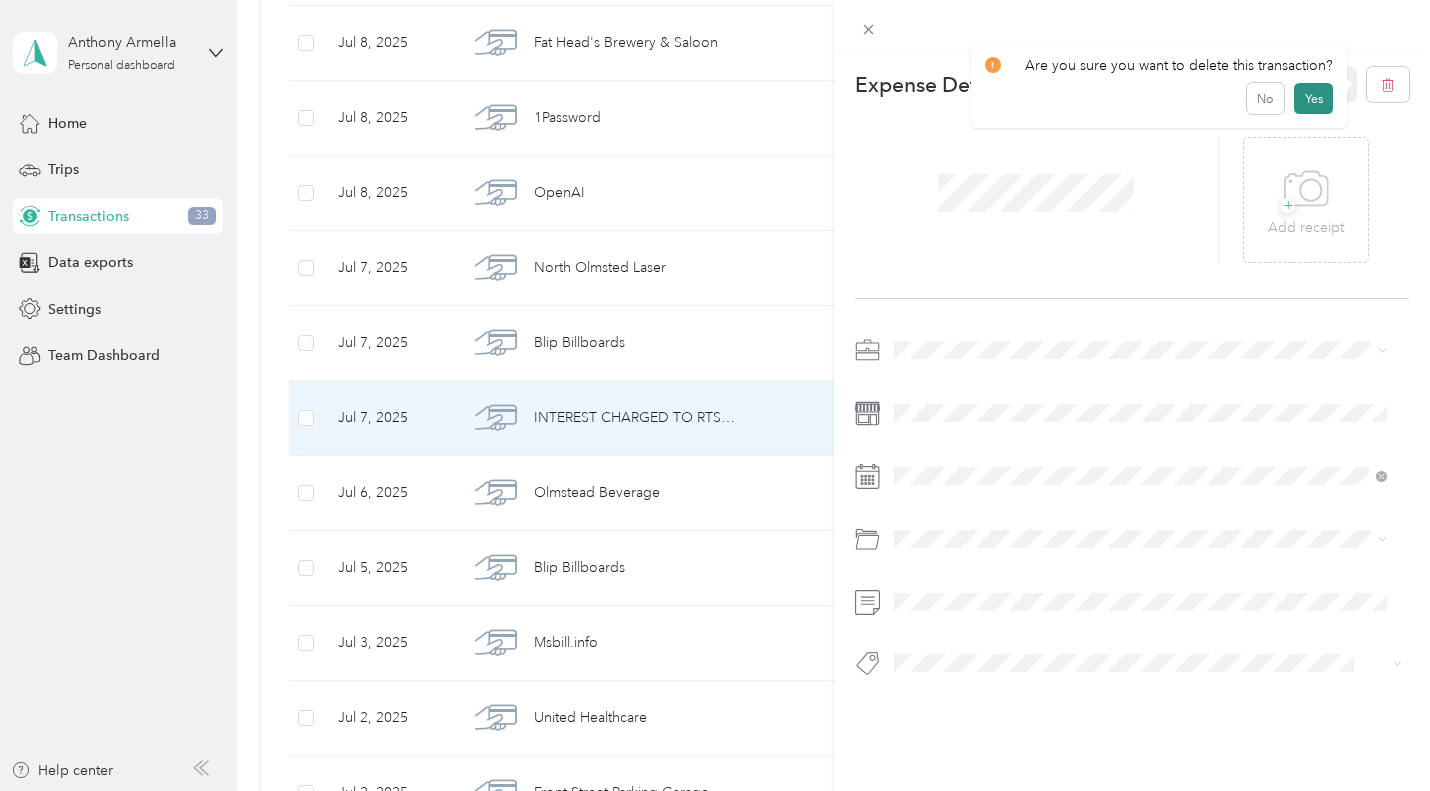 click on "Yes" at bounding box center [1313, 99] 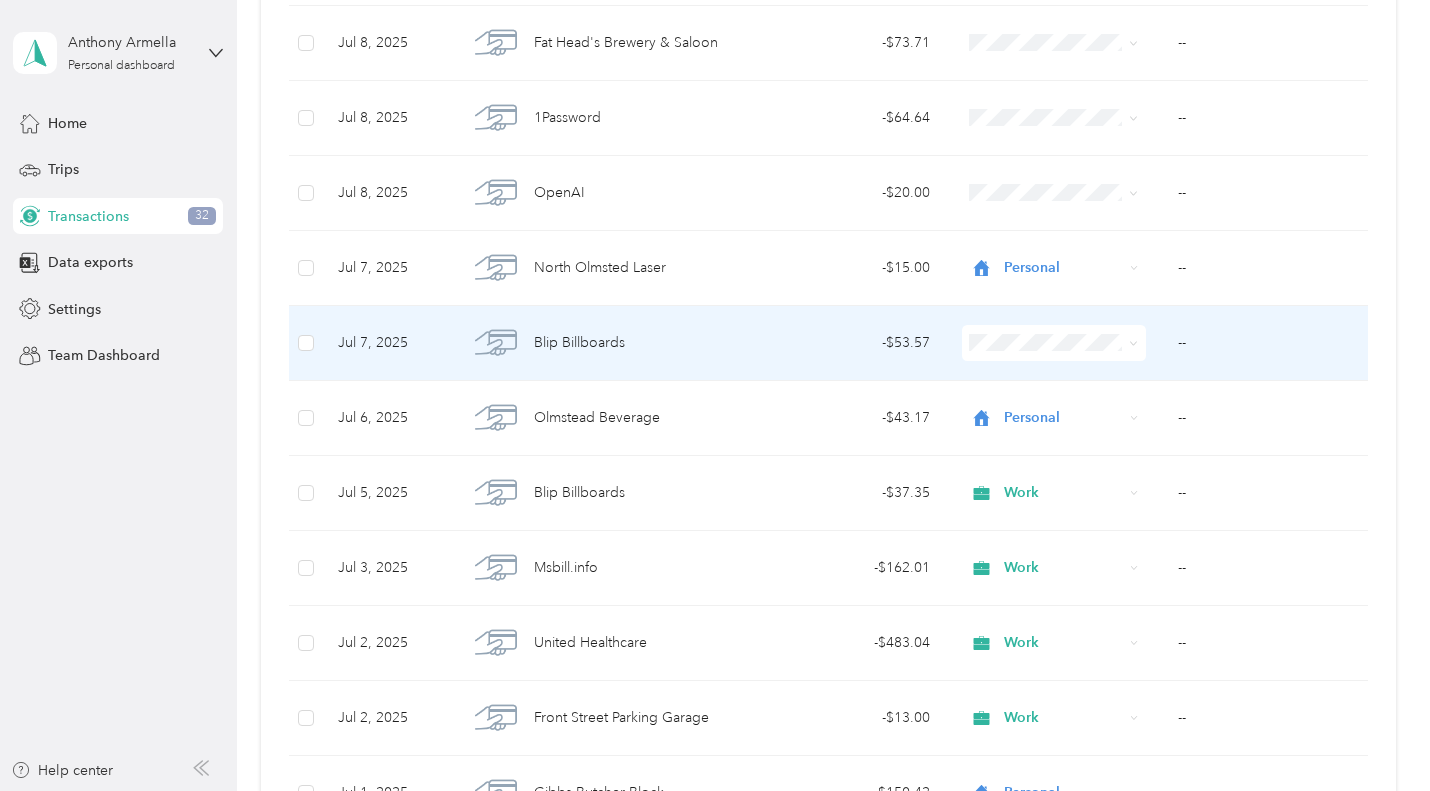 click on "-  $53.57" at bounding box center (852, 343) 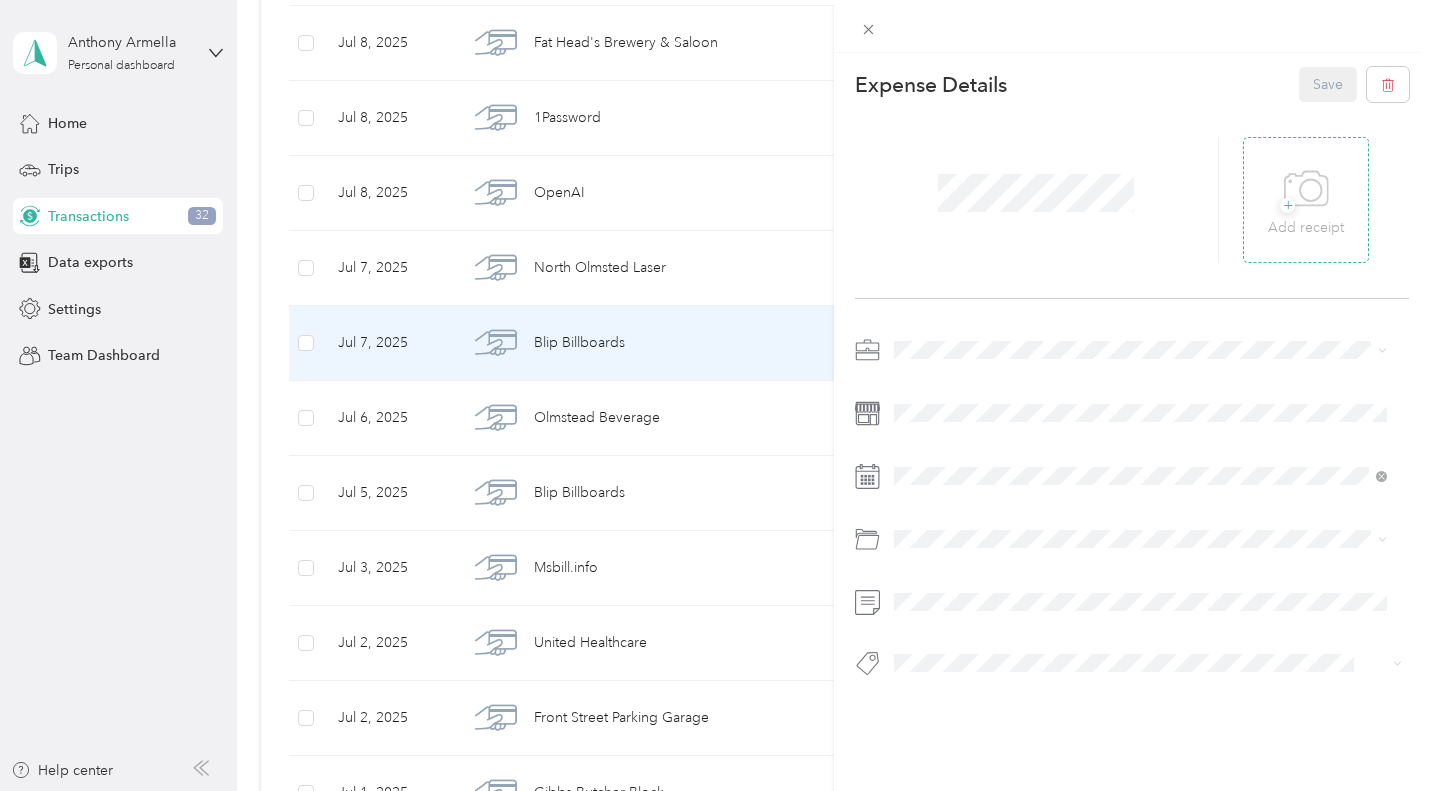 click 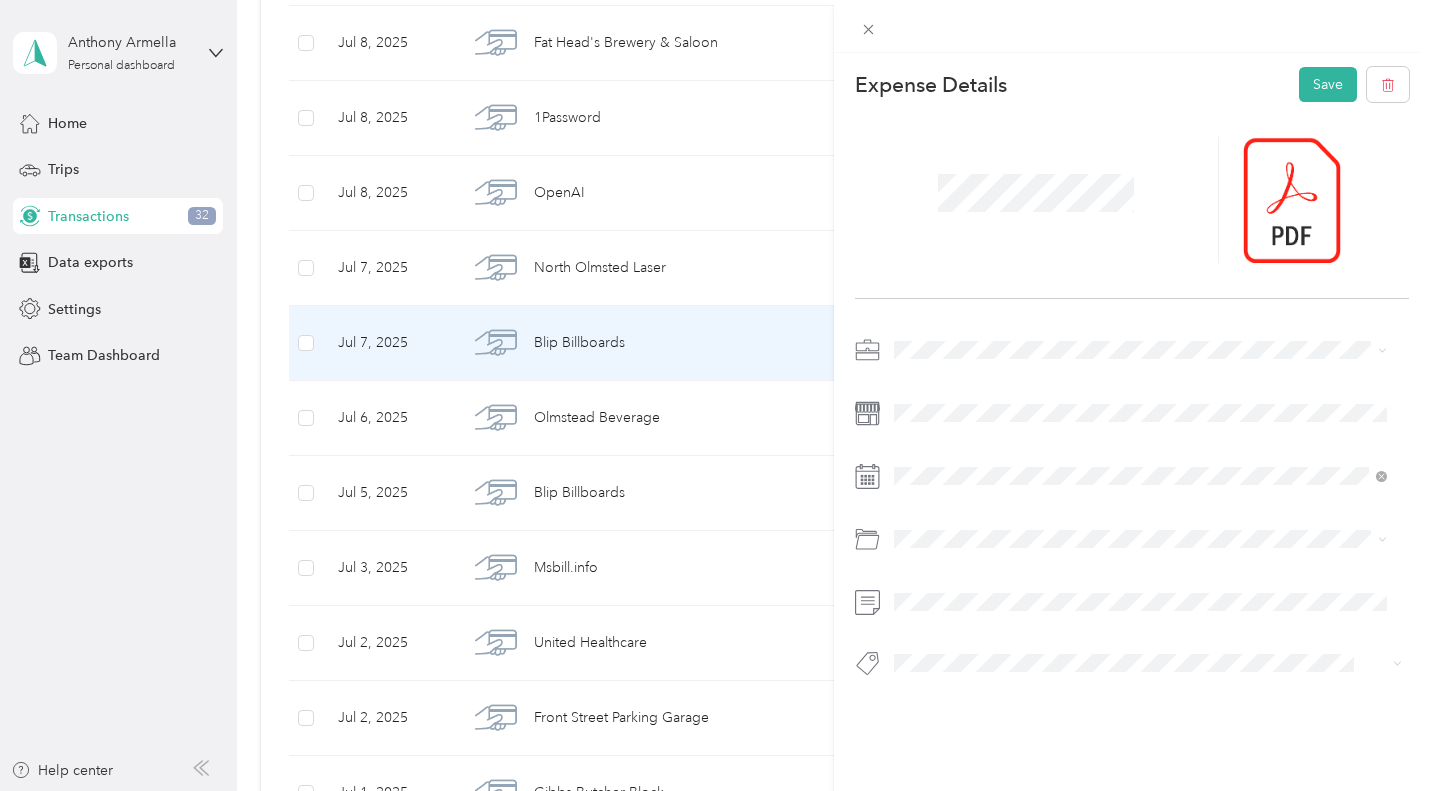 click at bounding box center [1148, 350] 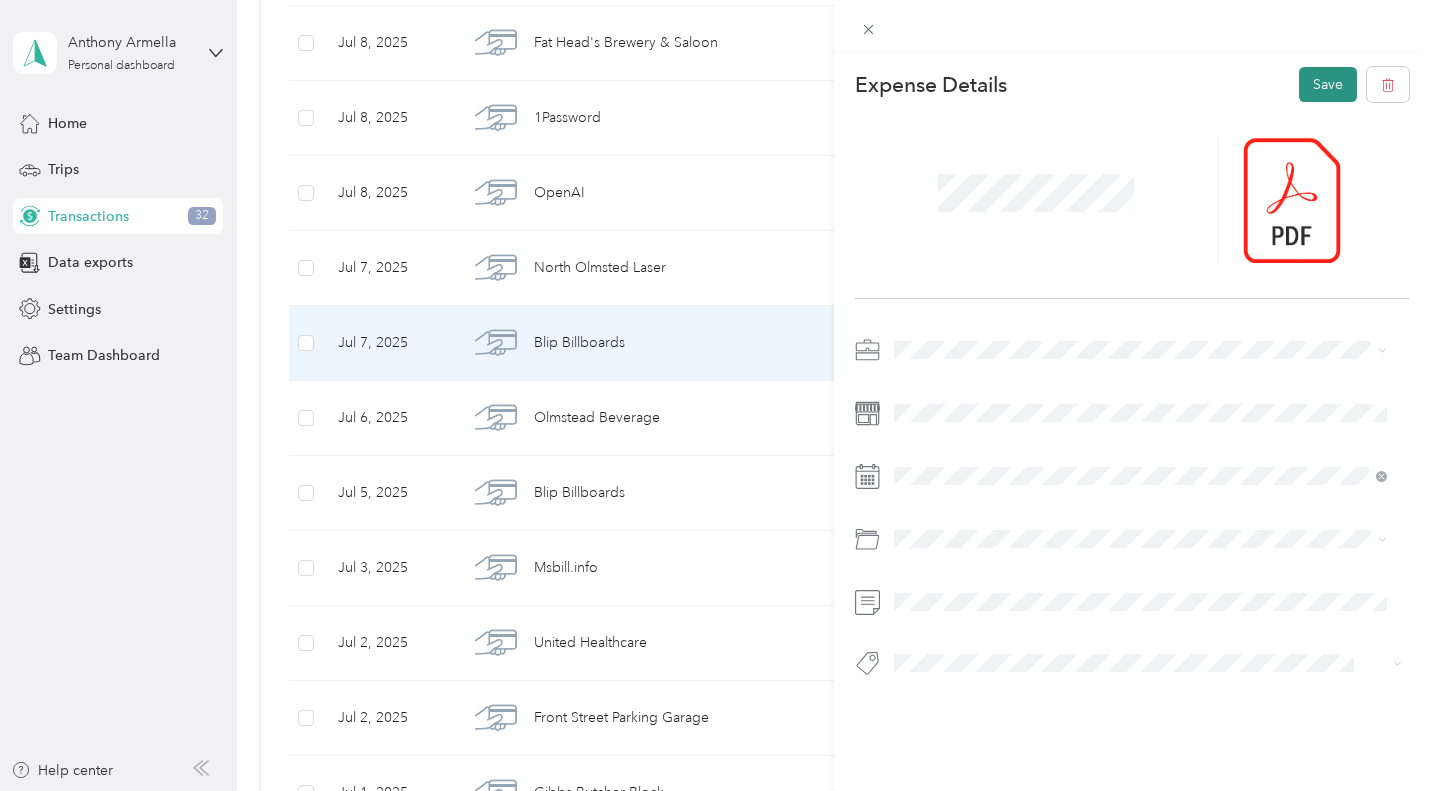 click on "Save" at bounding box center (1328, 84) 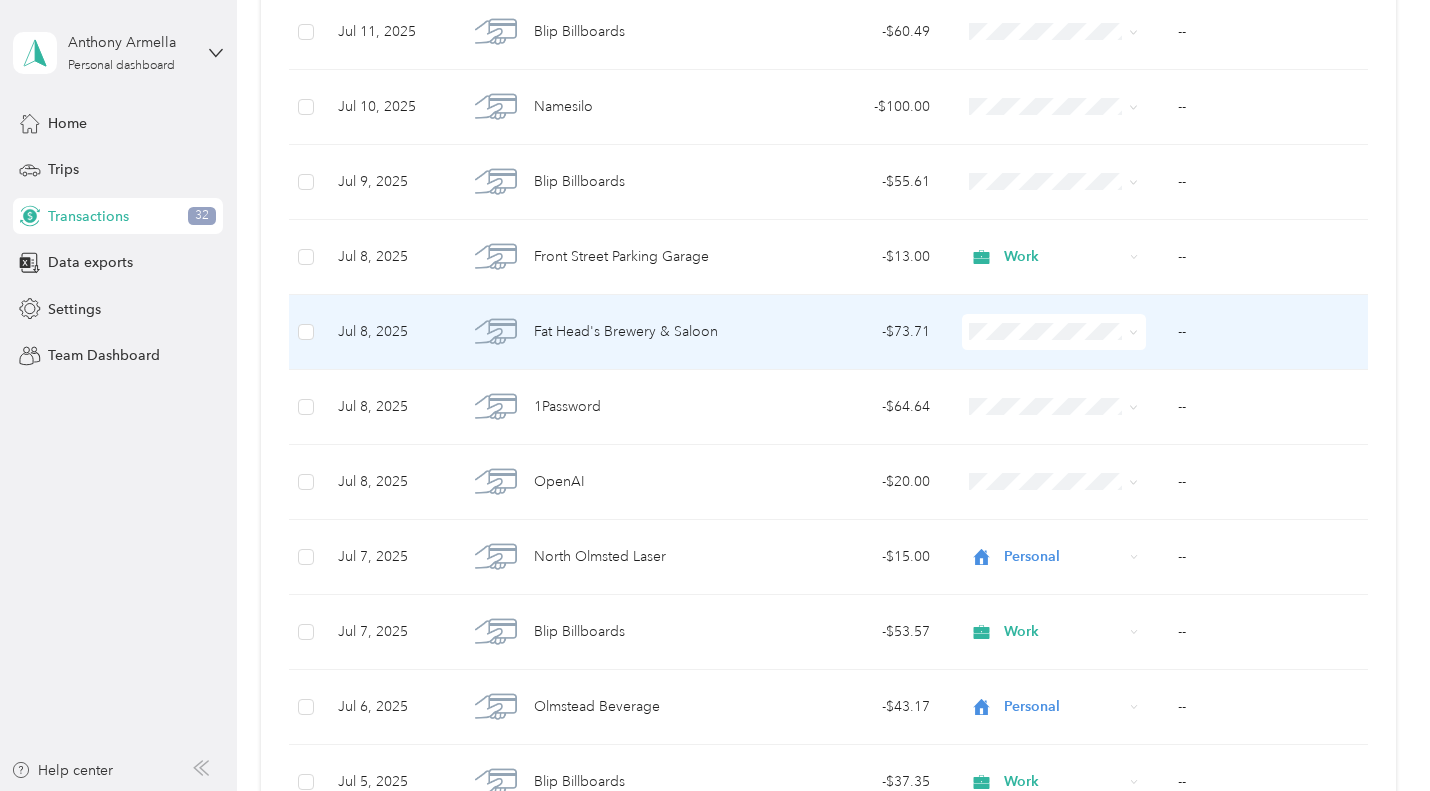 scroll, scrollTop: 2235, scrollLeft: 0, axis: vertical 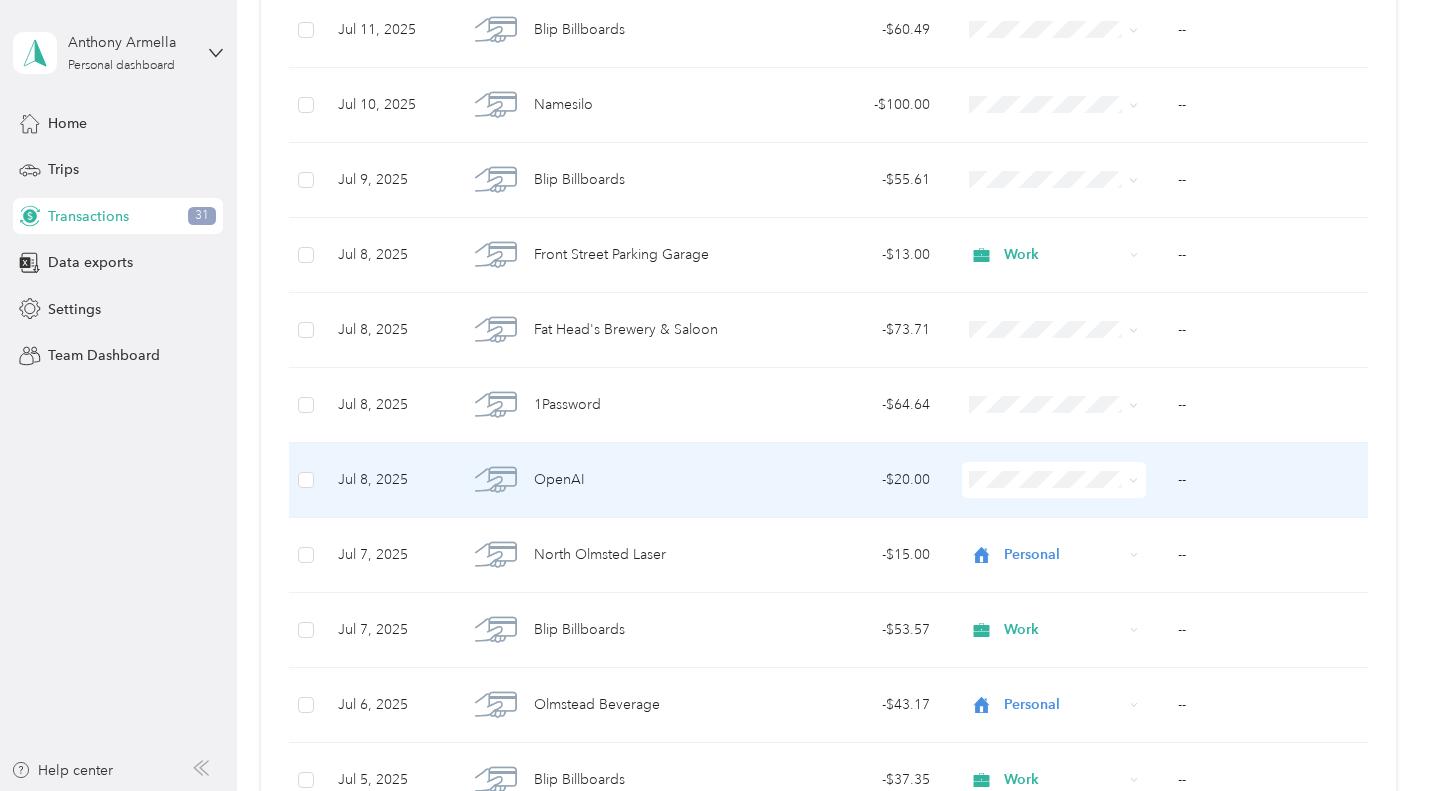 click on "OpenAI" at bounding box center (606, 480) 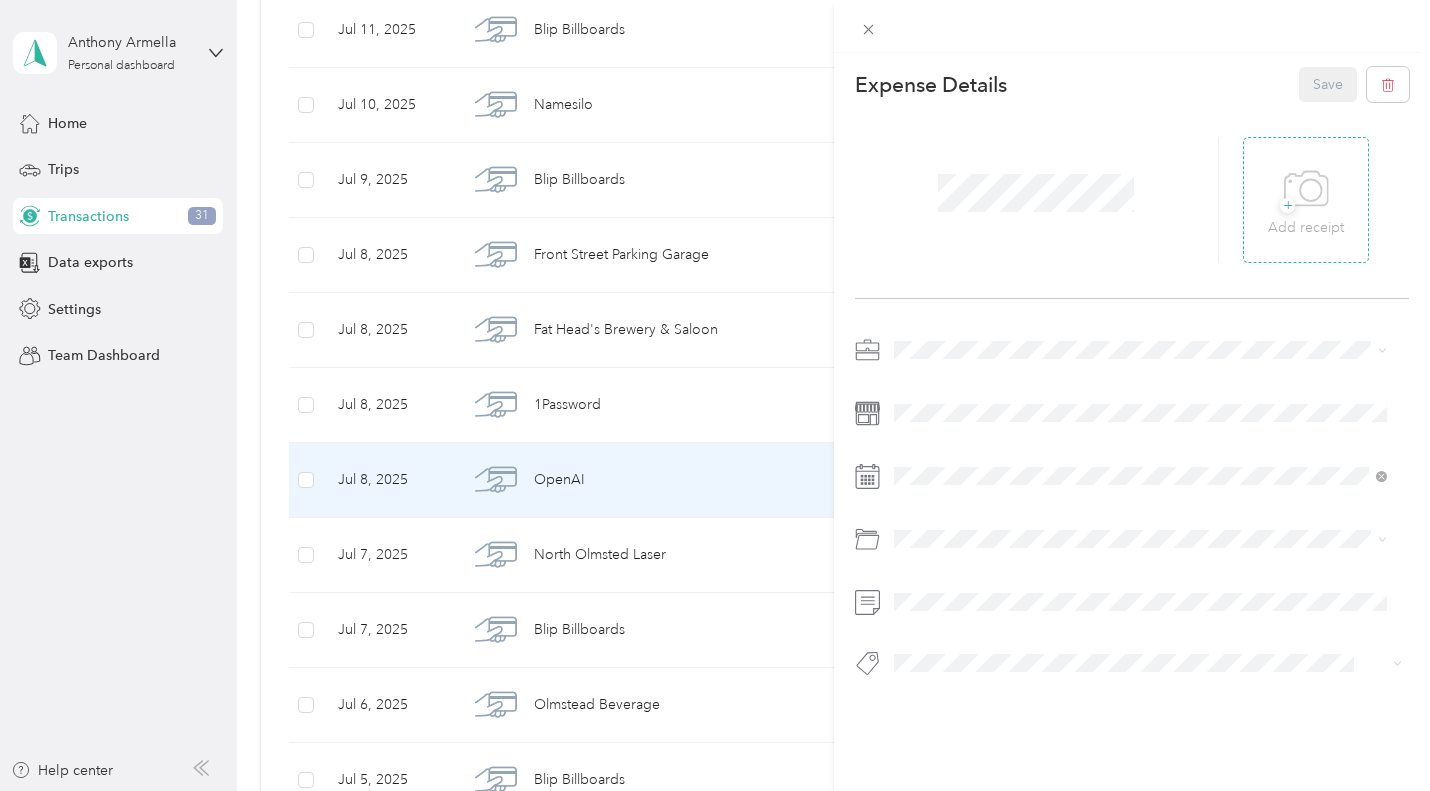 click 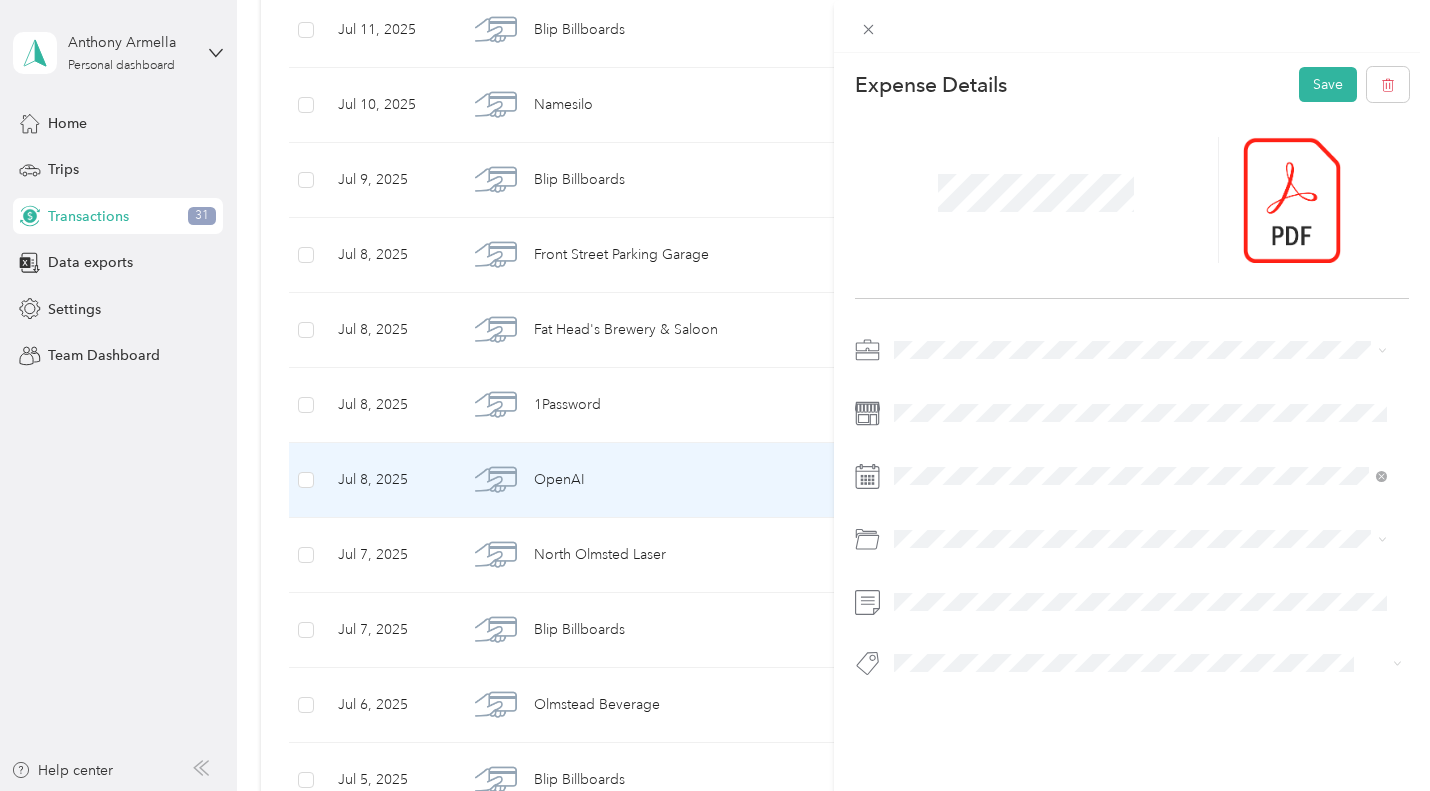 click at bounding box center [1148, 350] 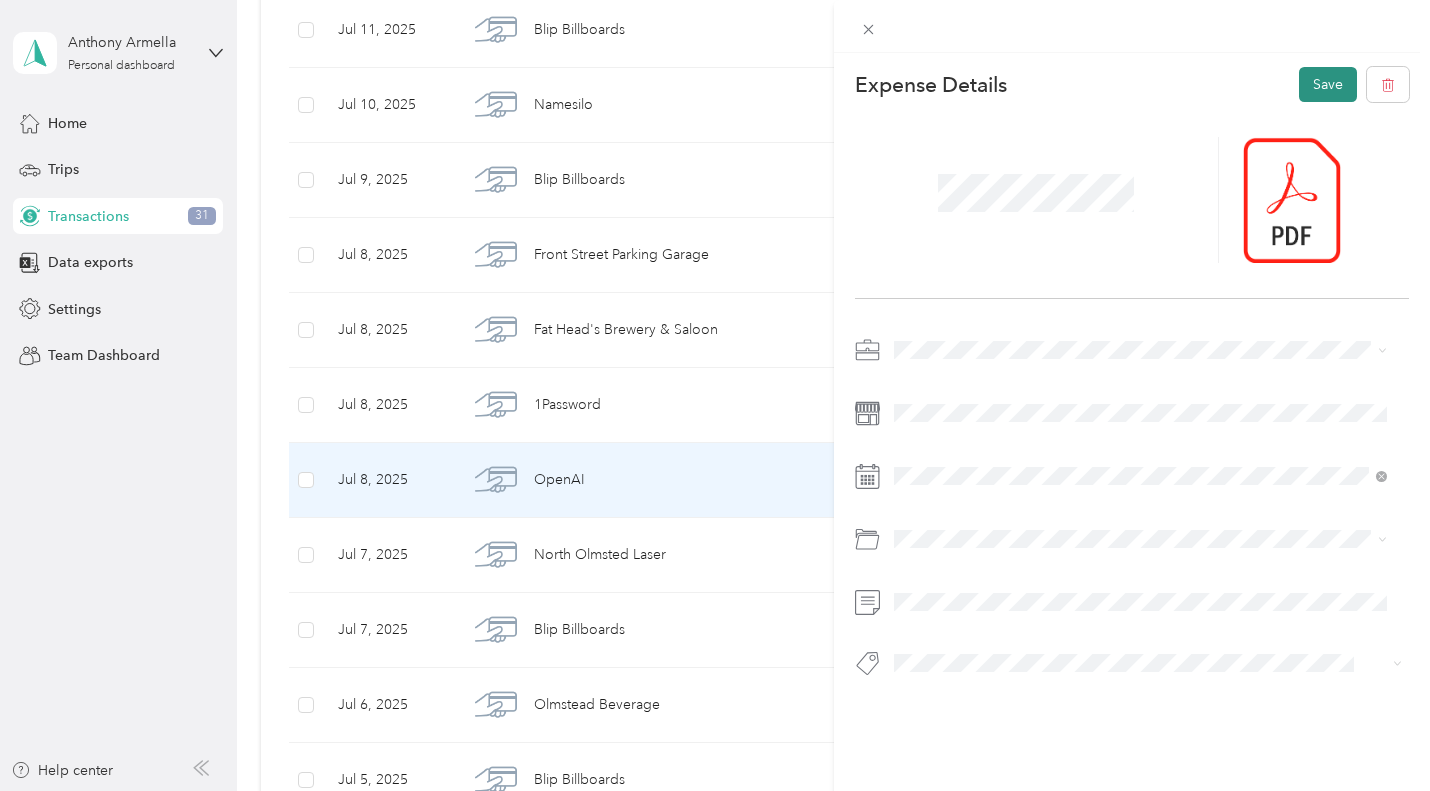 click on "Save" at bounding box center (1328, 84) 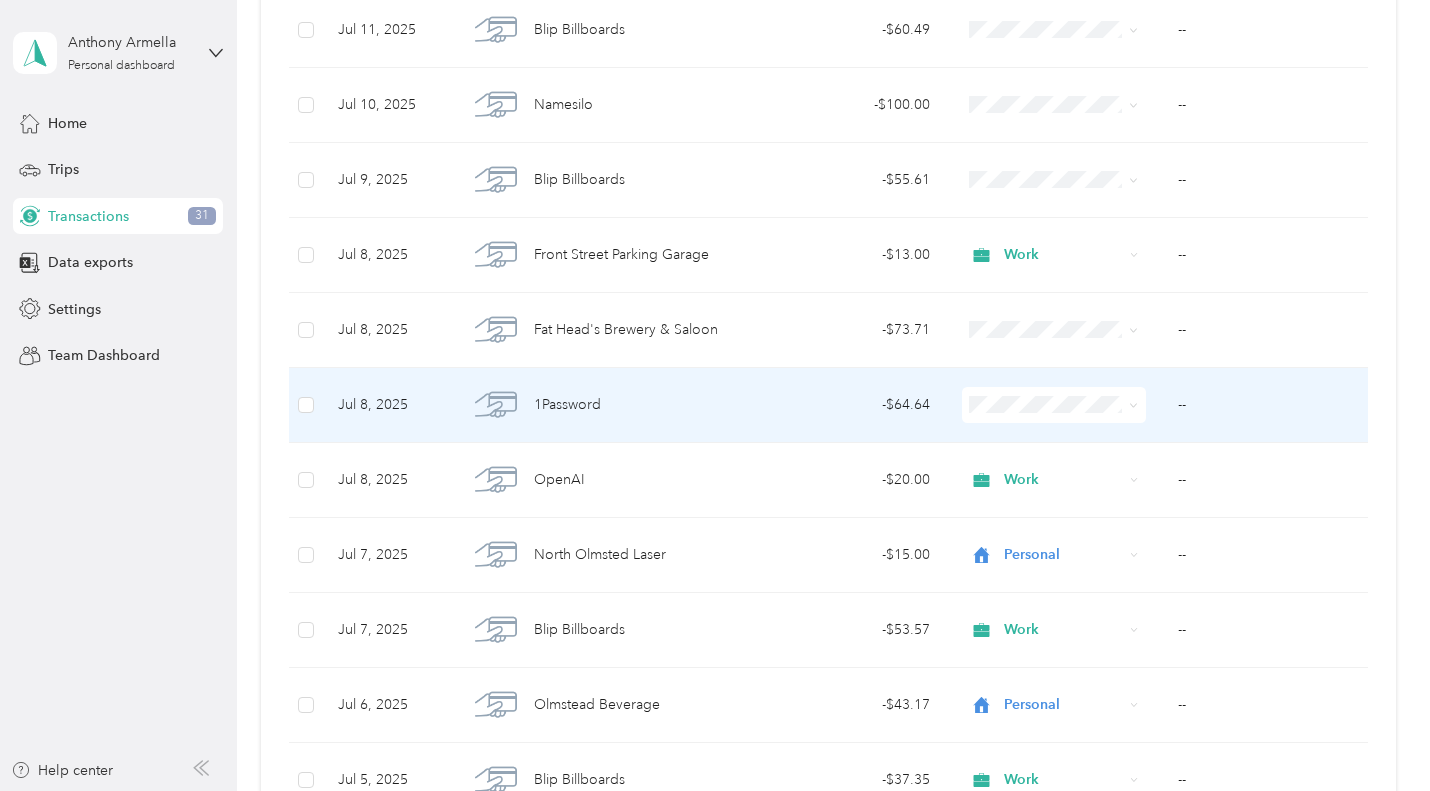 click on "-  $64.64" at bounding box center (852, 405) 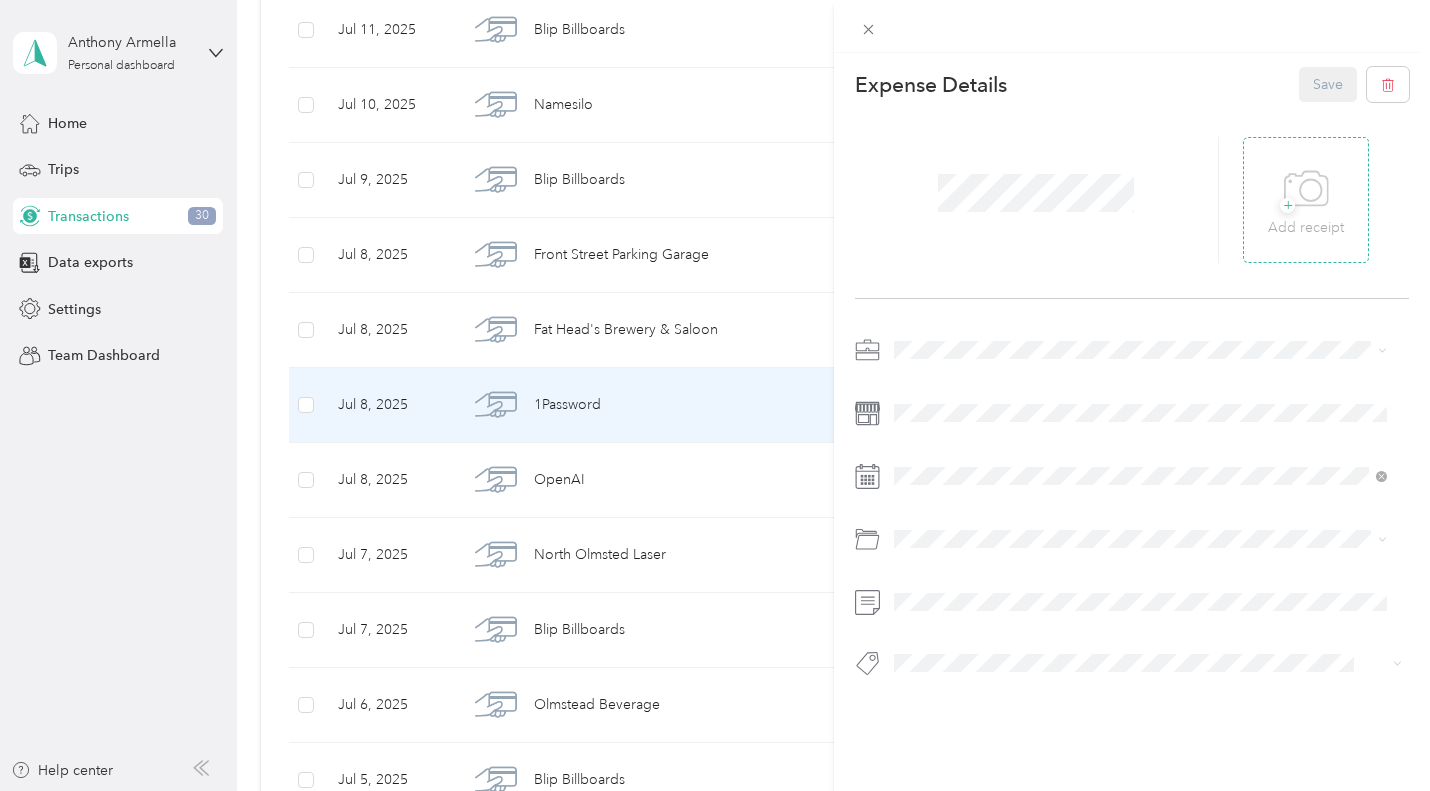 click on "+ Add receipt" at bounding box center [1306, 200] 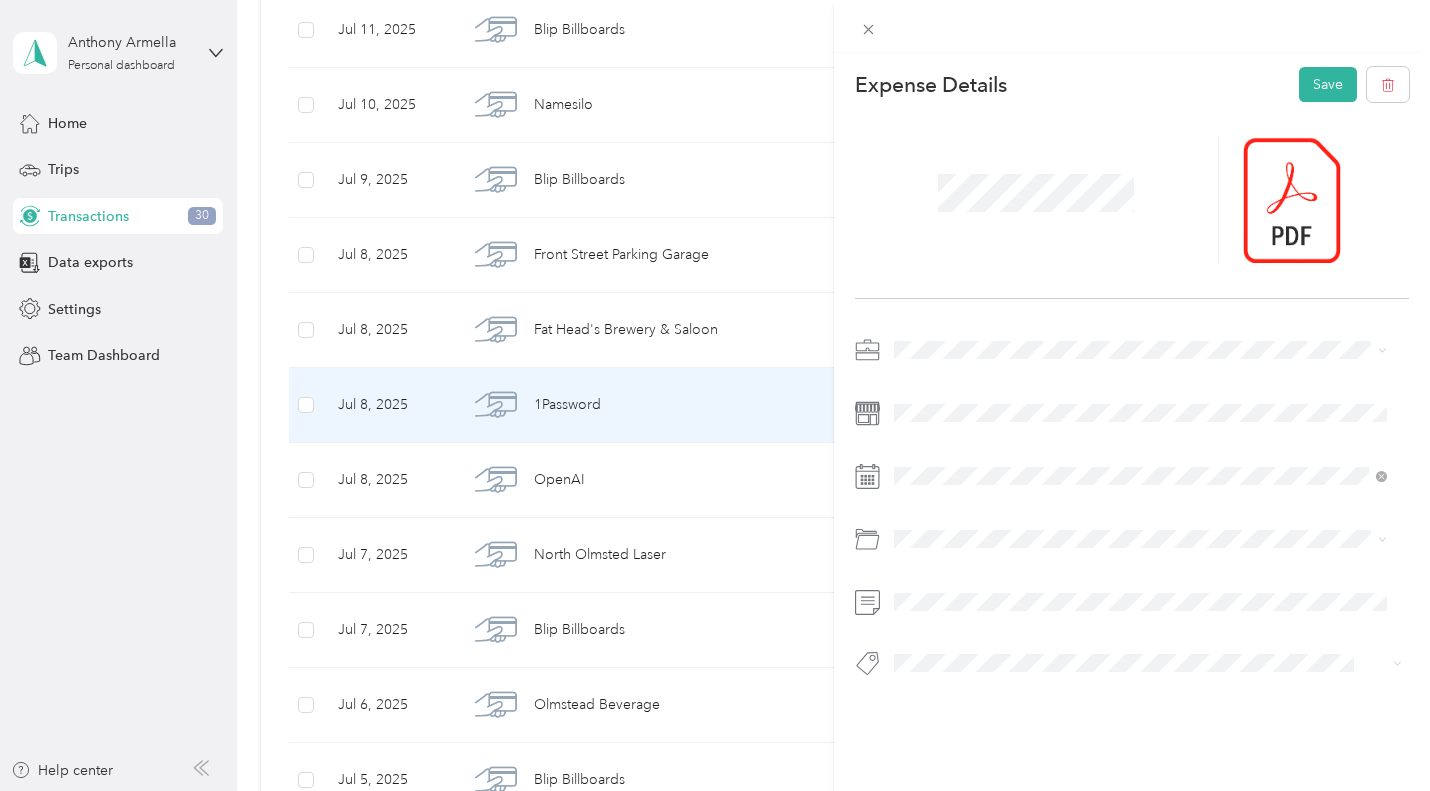 click at bounding box center [1132, 512] 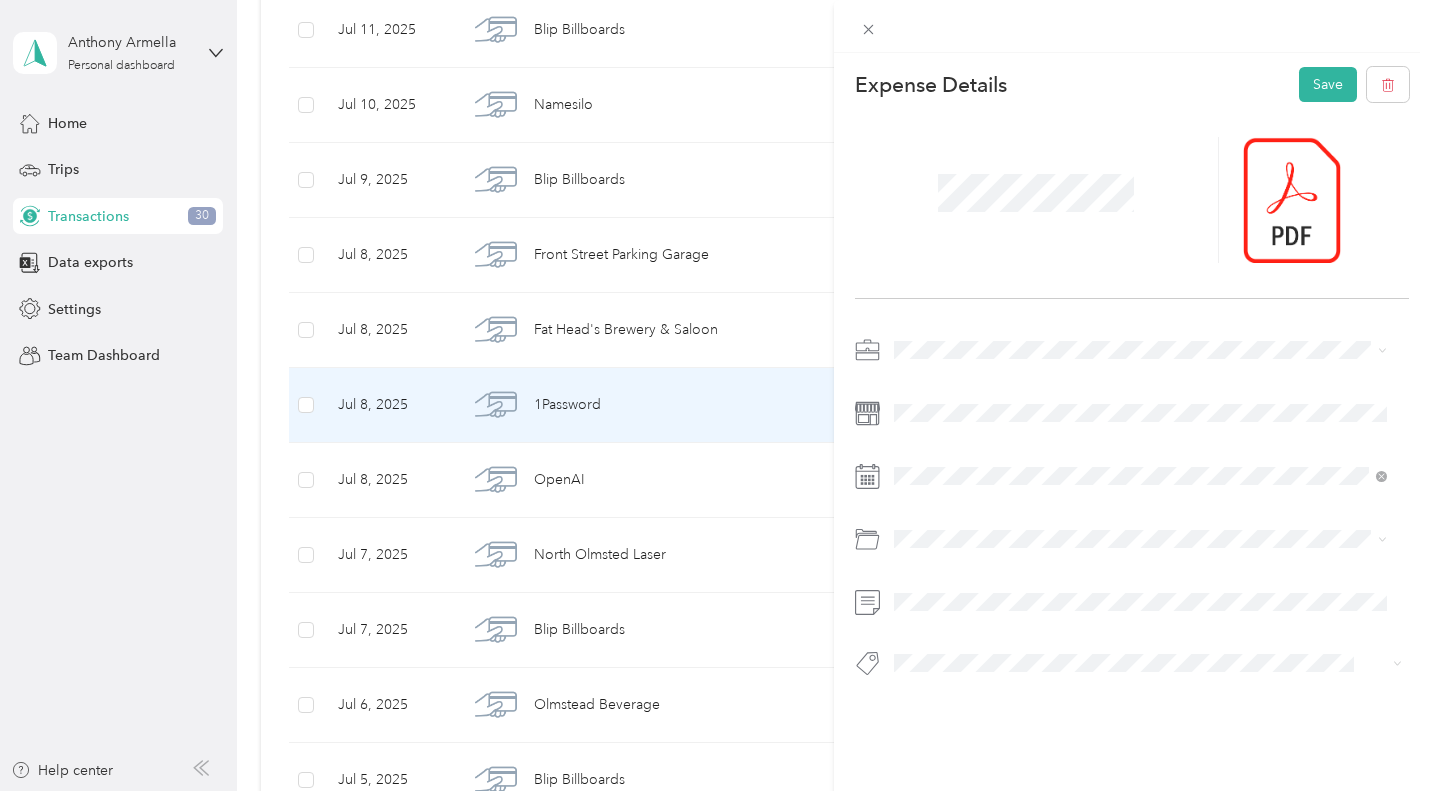 click on "Work" at bounding box center (918, 384) 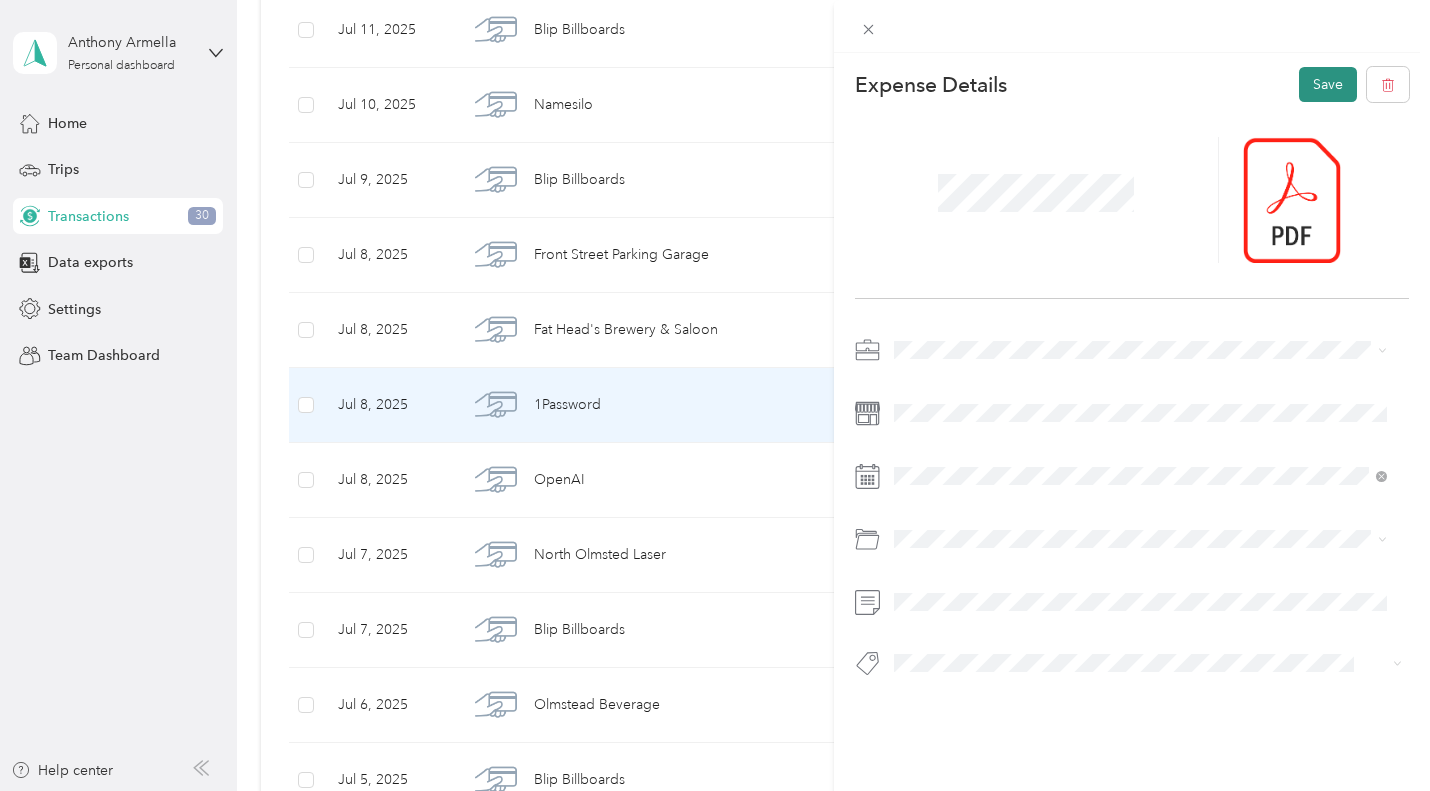 click on "Save" at bounding box center [1328, 84] 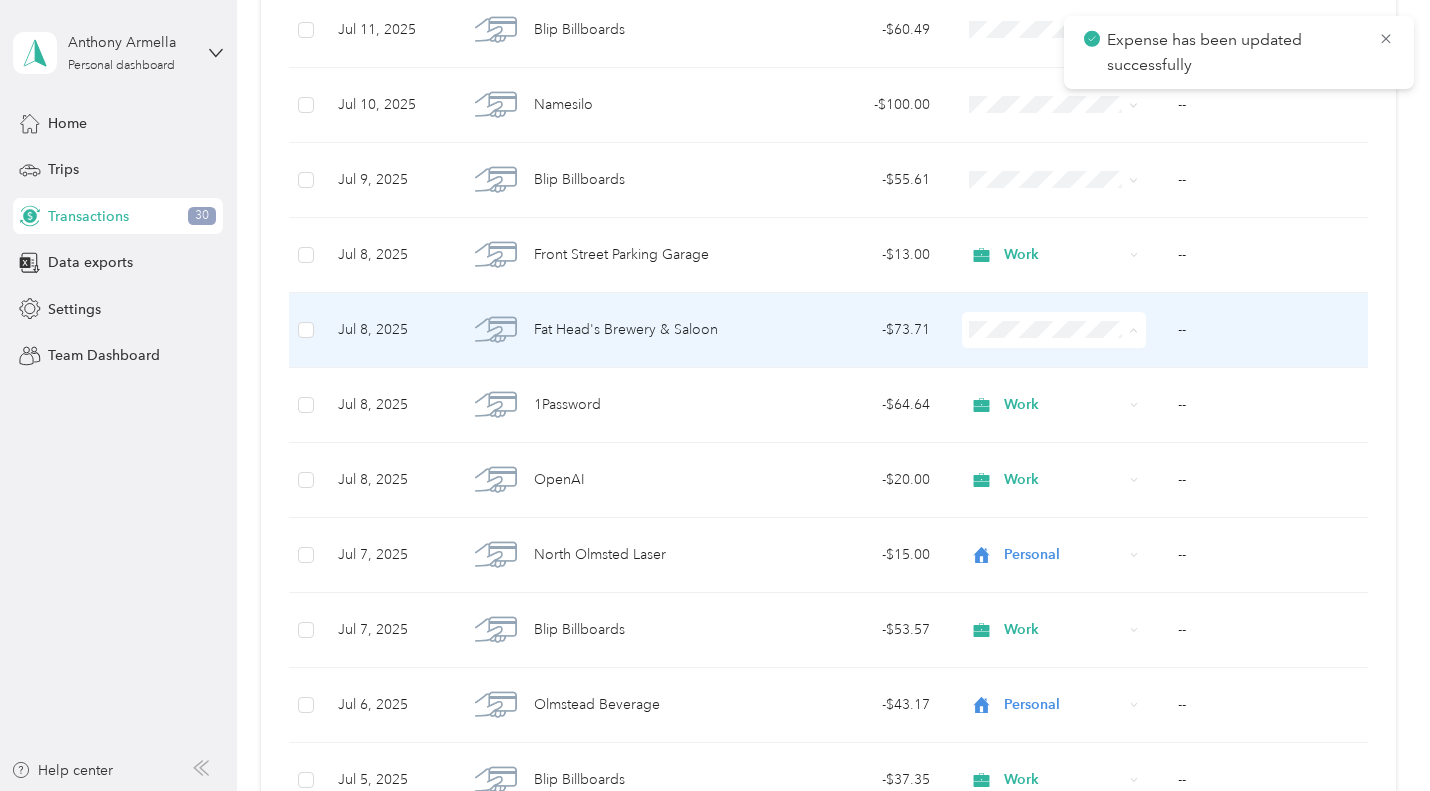click on "Personal" at bounding box center (1068, 402) 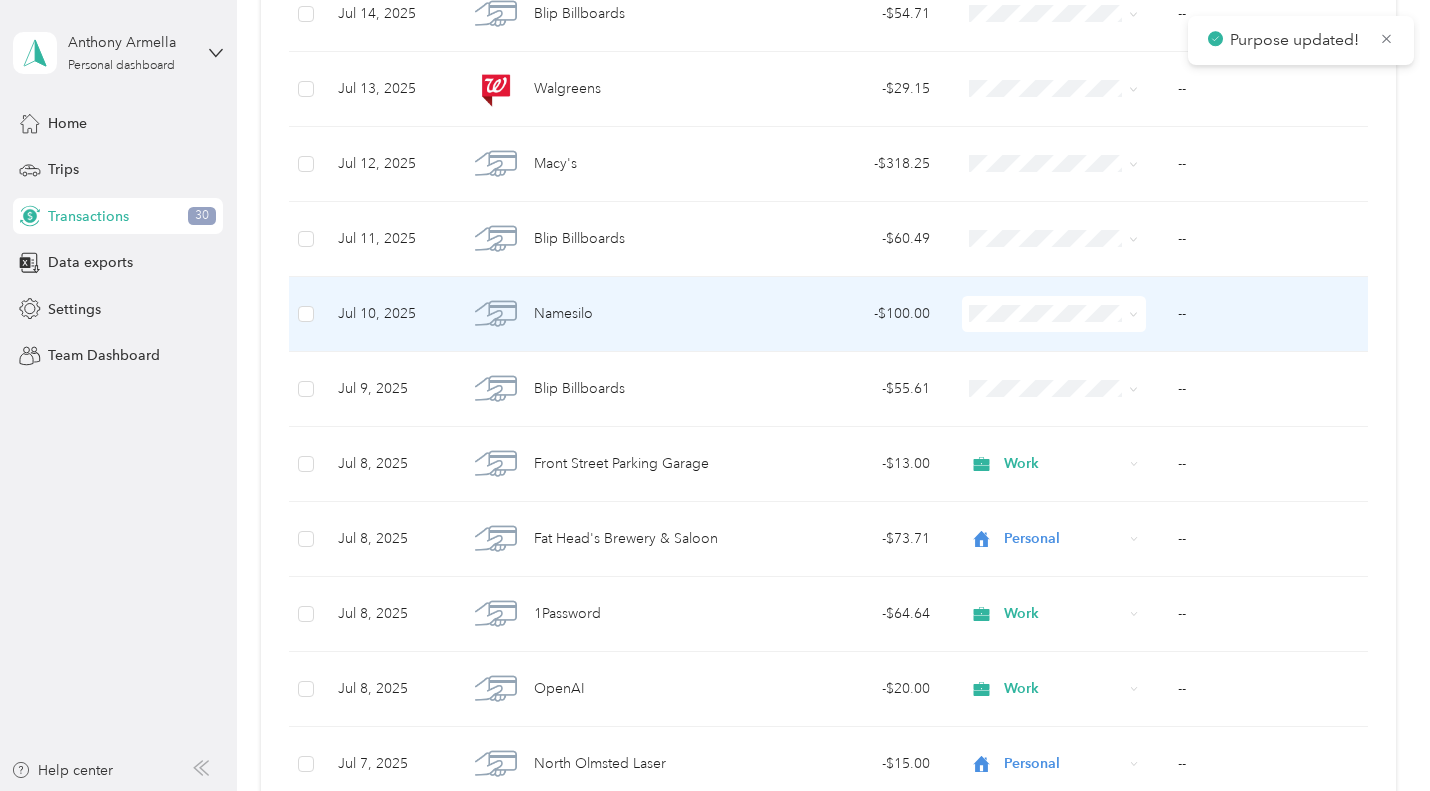 scroll, scrollTop: 2025, scrollLeft: 0, axis: vertical 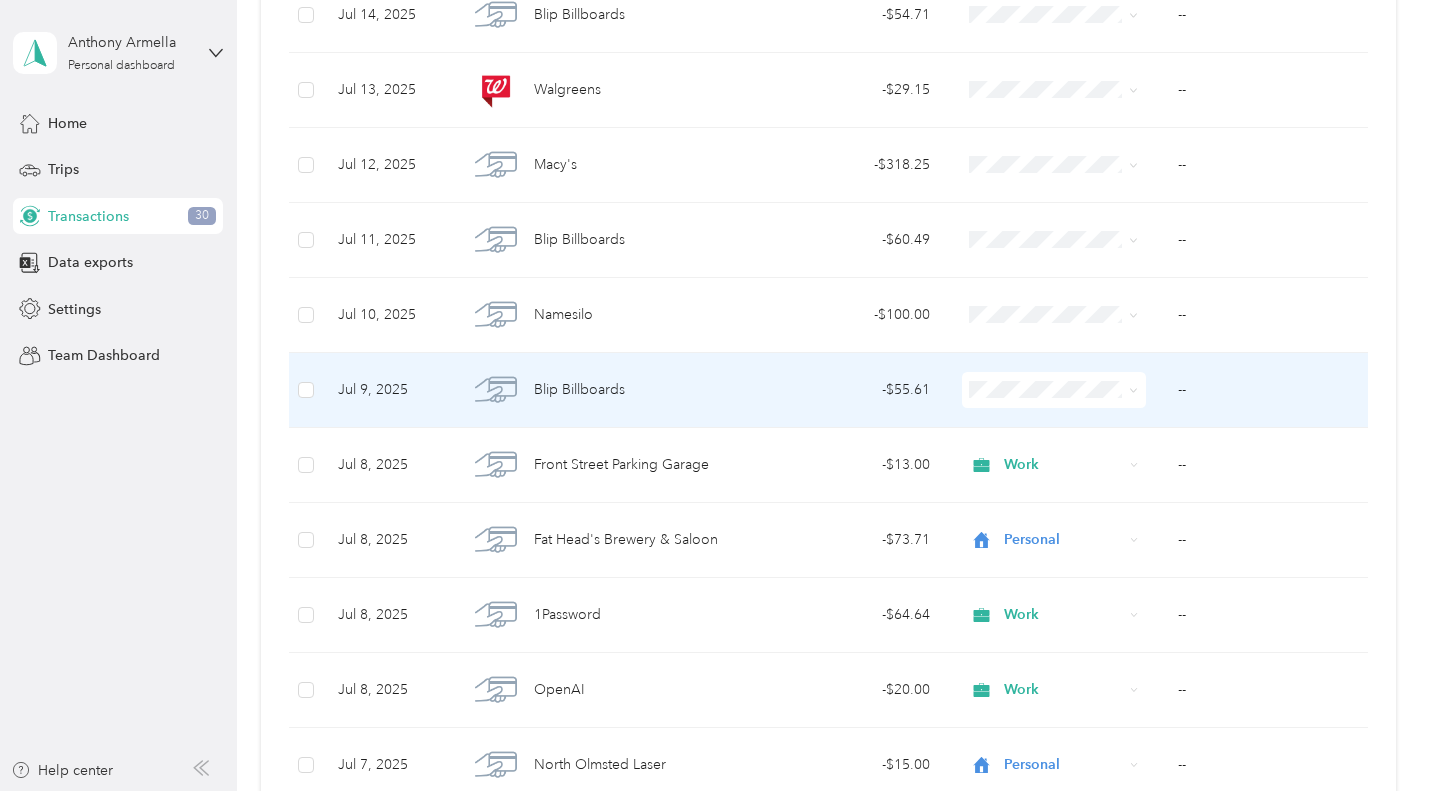 click on "Blip Billboards" at bounding box center (606, 390) 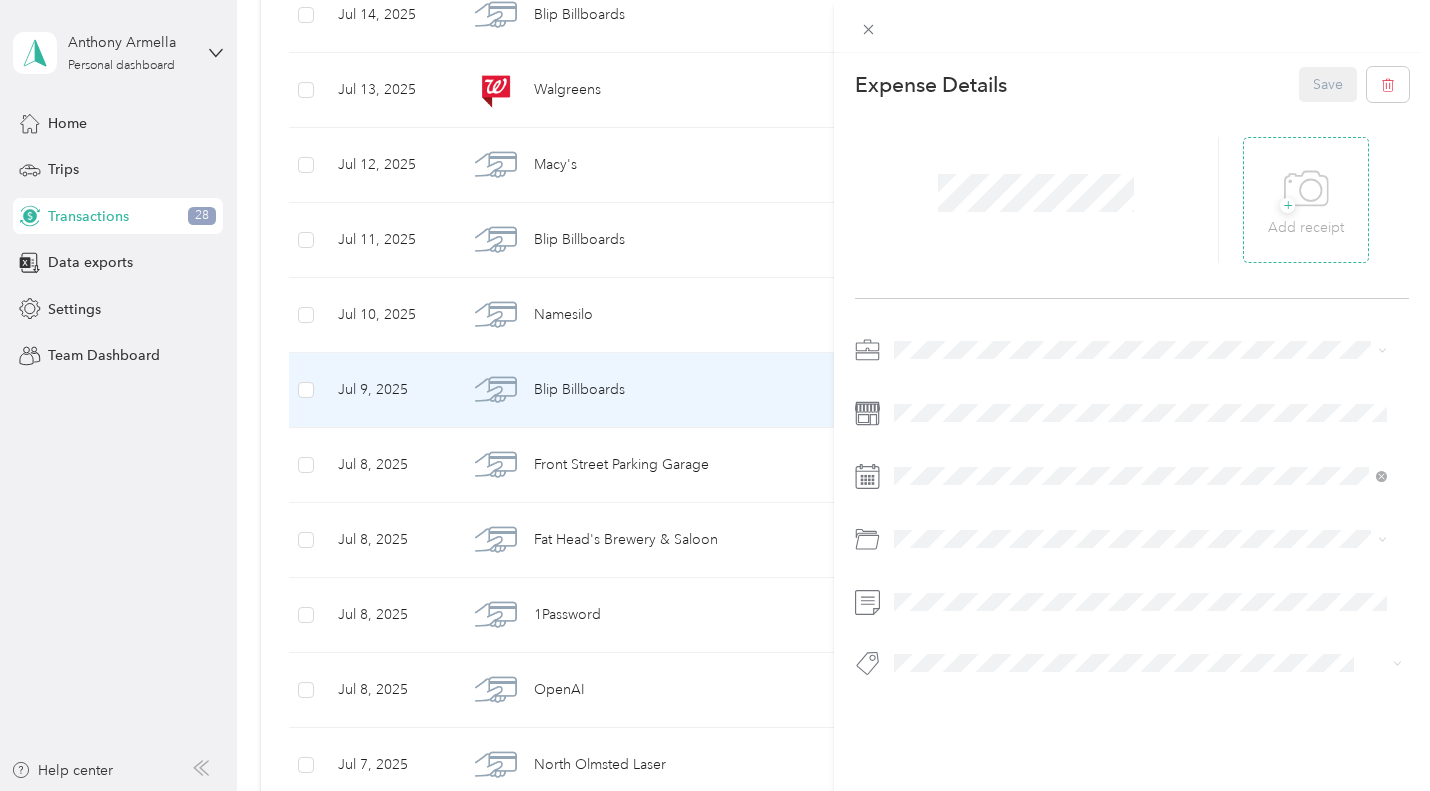 click 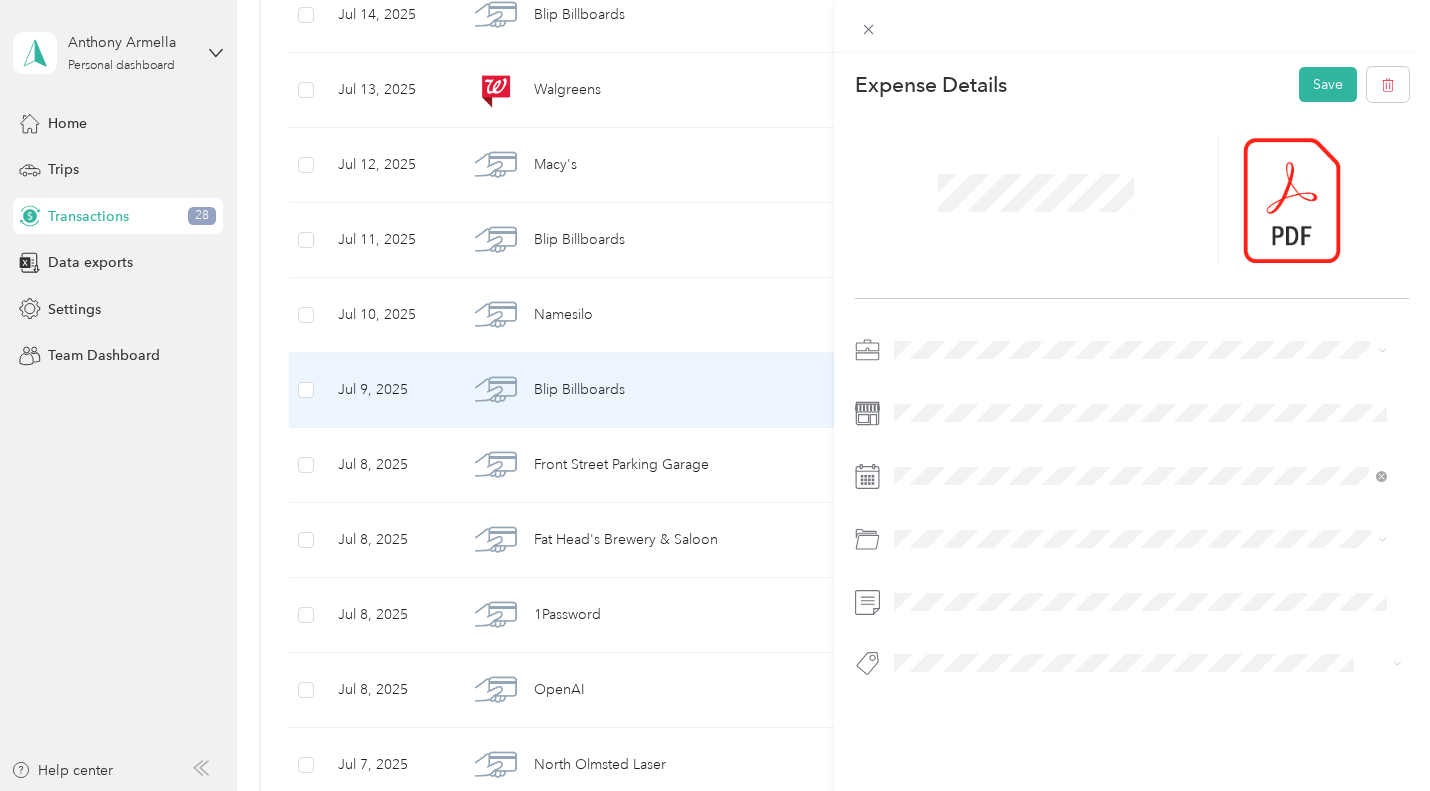click on "Work" at bounding box center (918, 384) 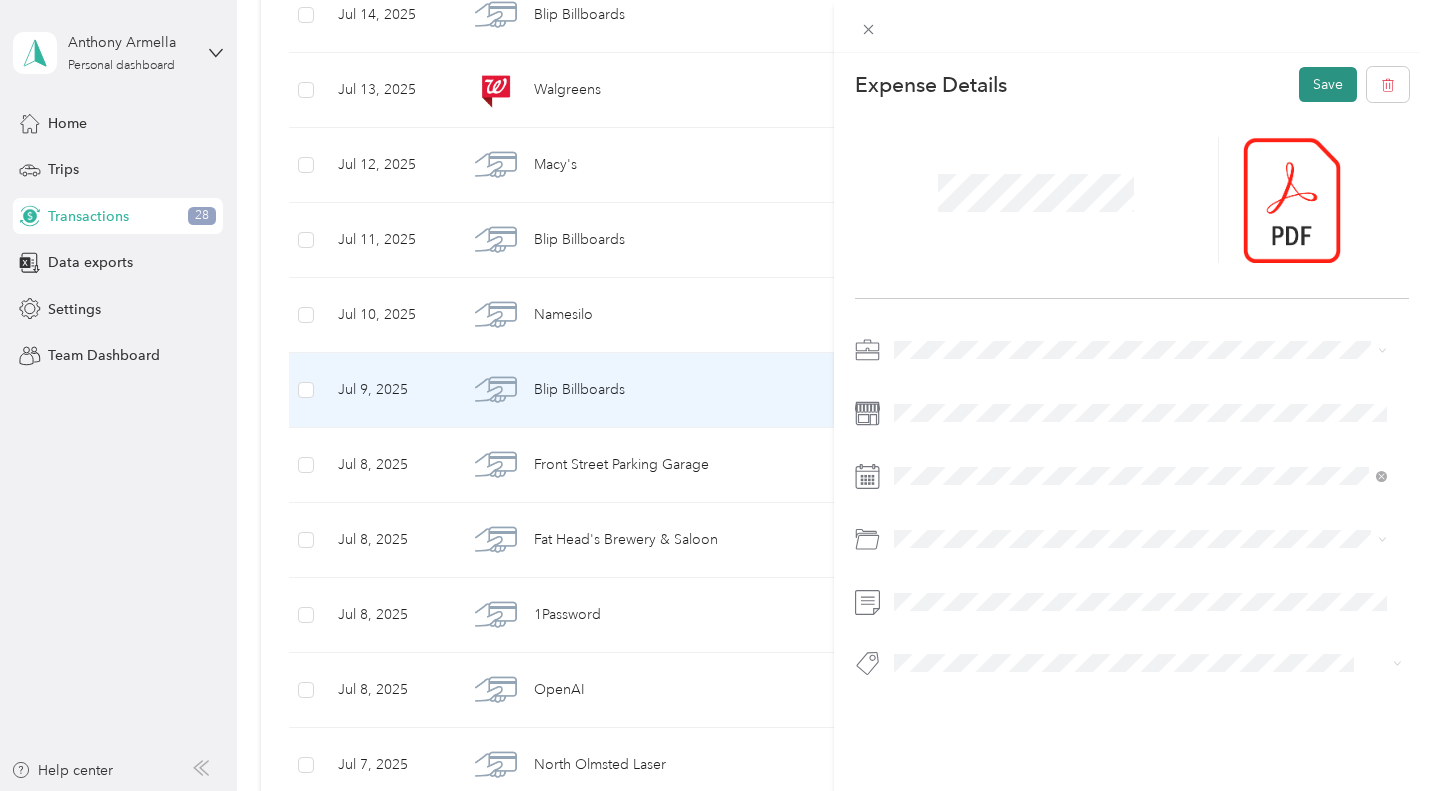 click on "Save" at bounding box center (1328, 84) 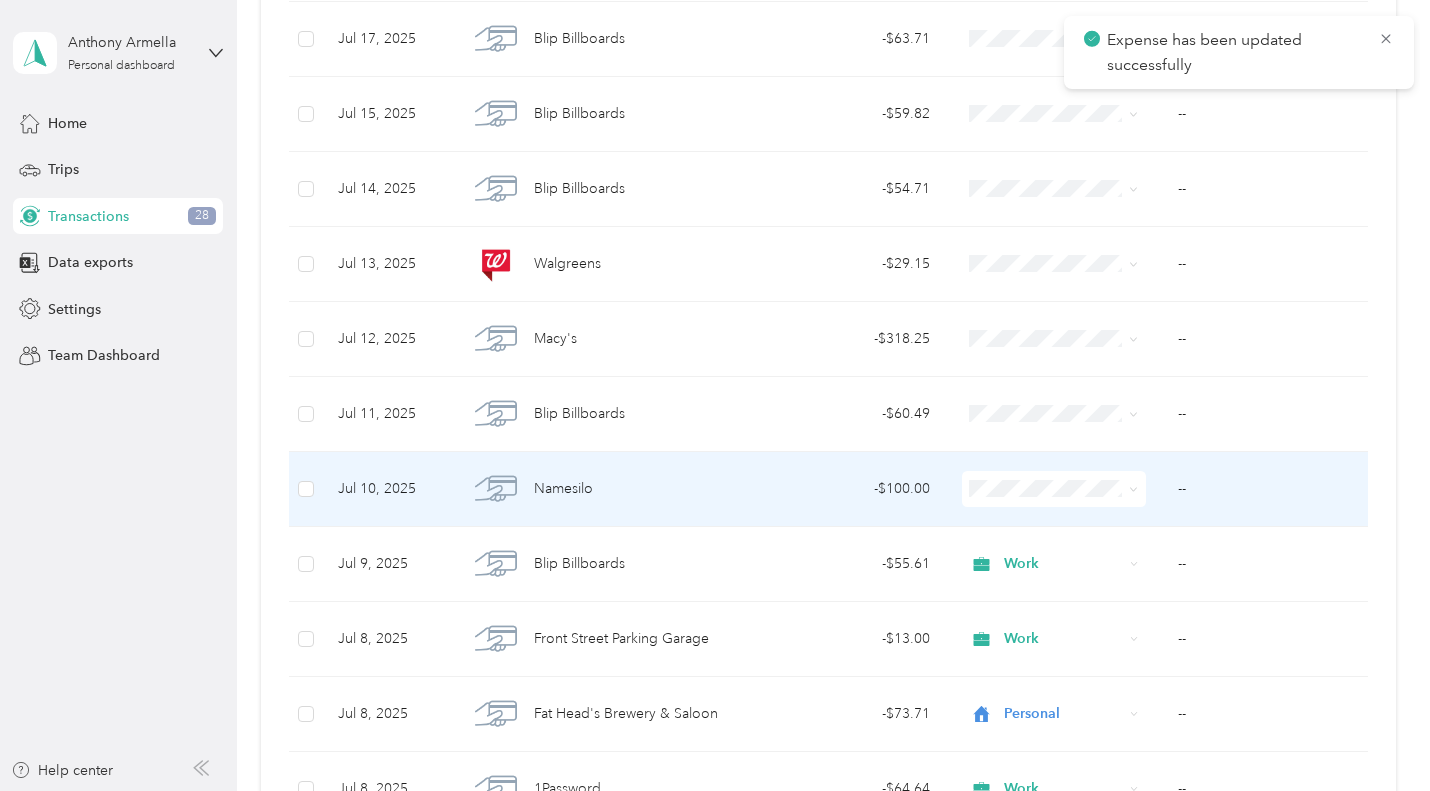 scroll, scrollTop: 1847, scrollLeft: 0, axis: vertical 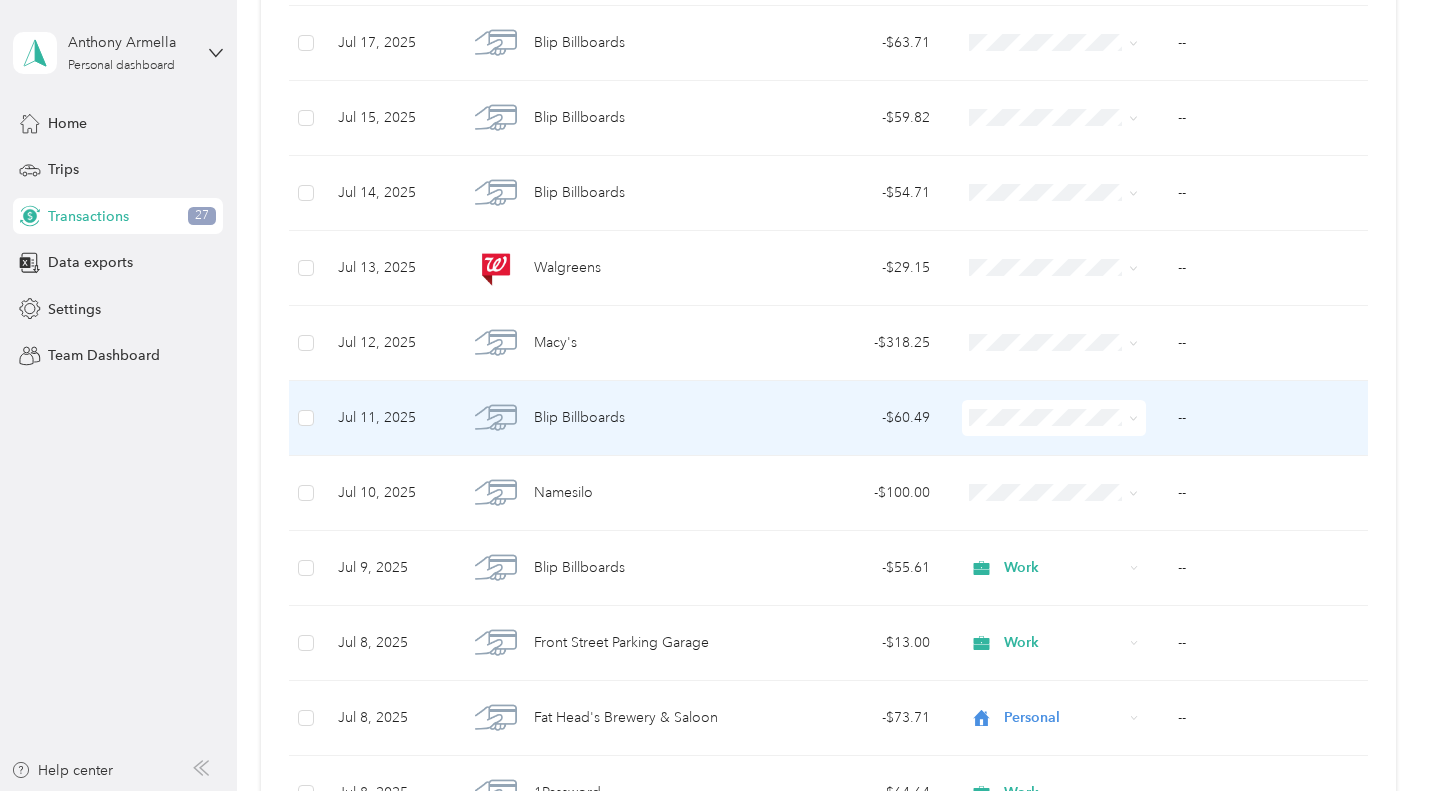 click at bounding box center (1054, 418) 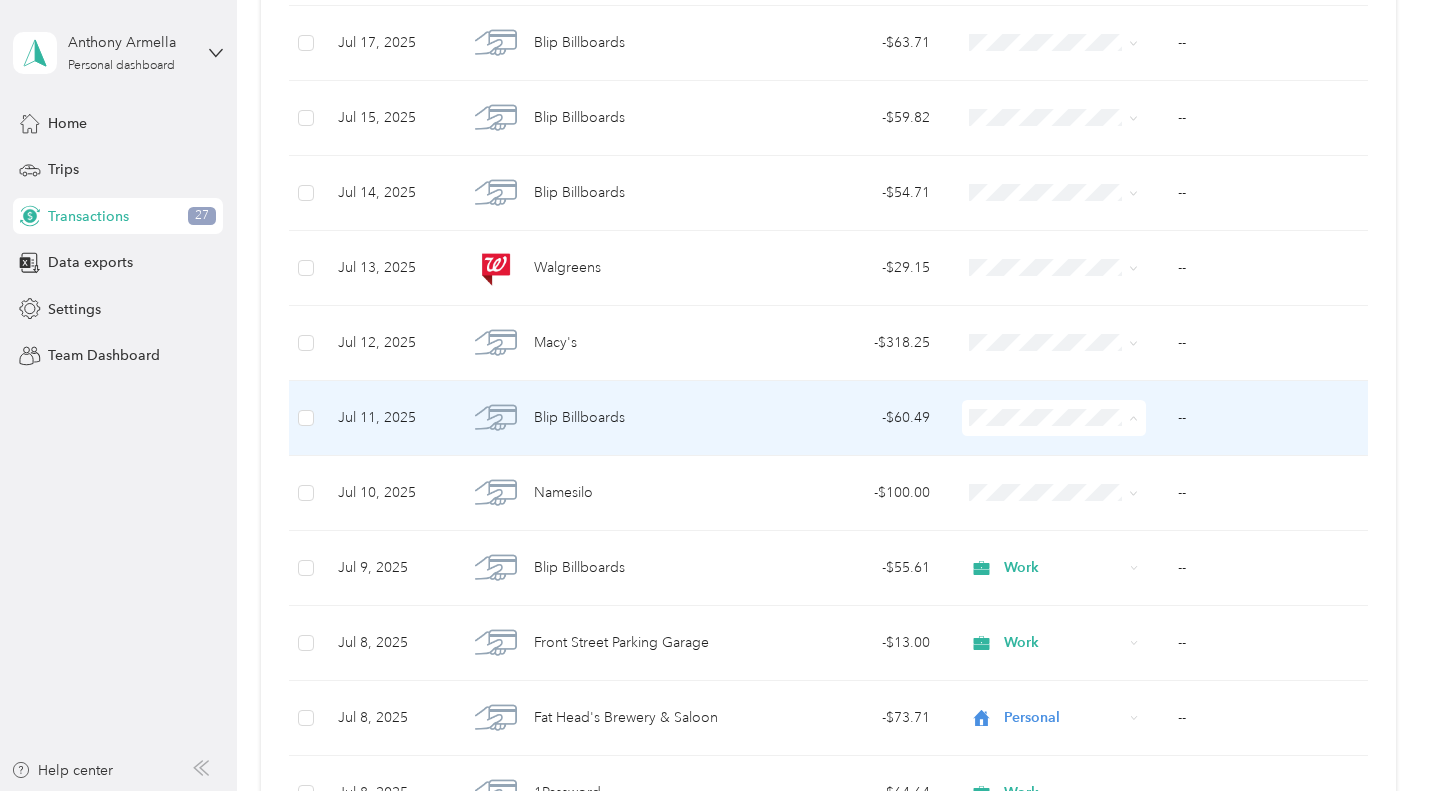 click on "Work" at bounding box center (1050, 455) 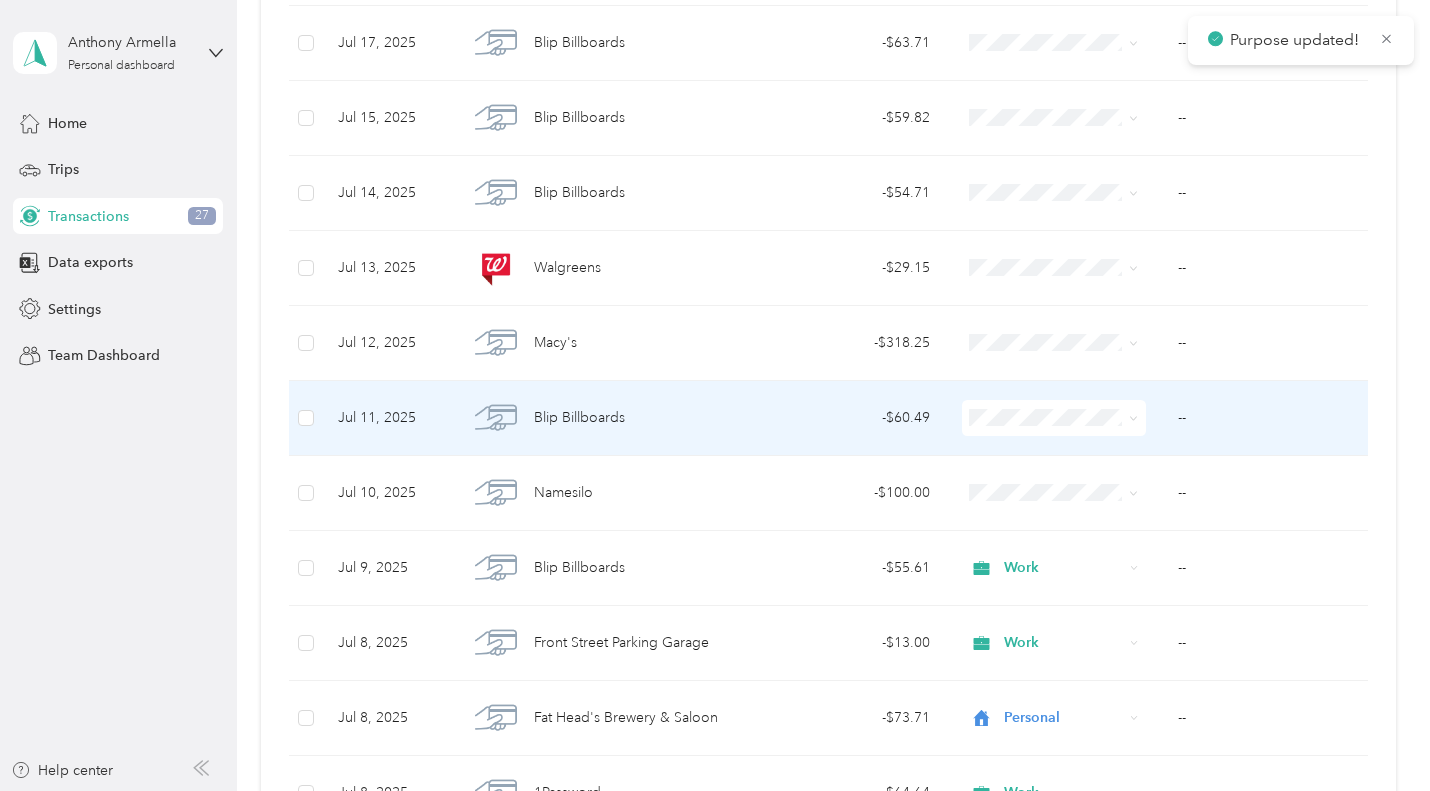 click on "--" at bounding box center [1265, 418] 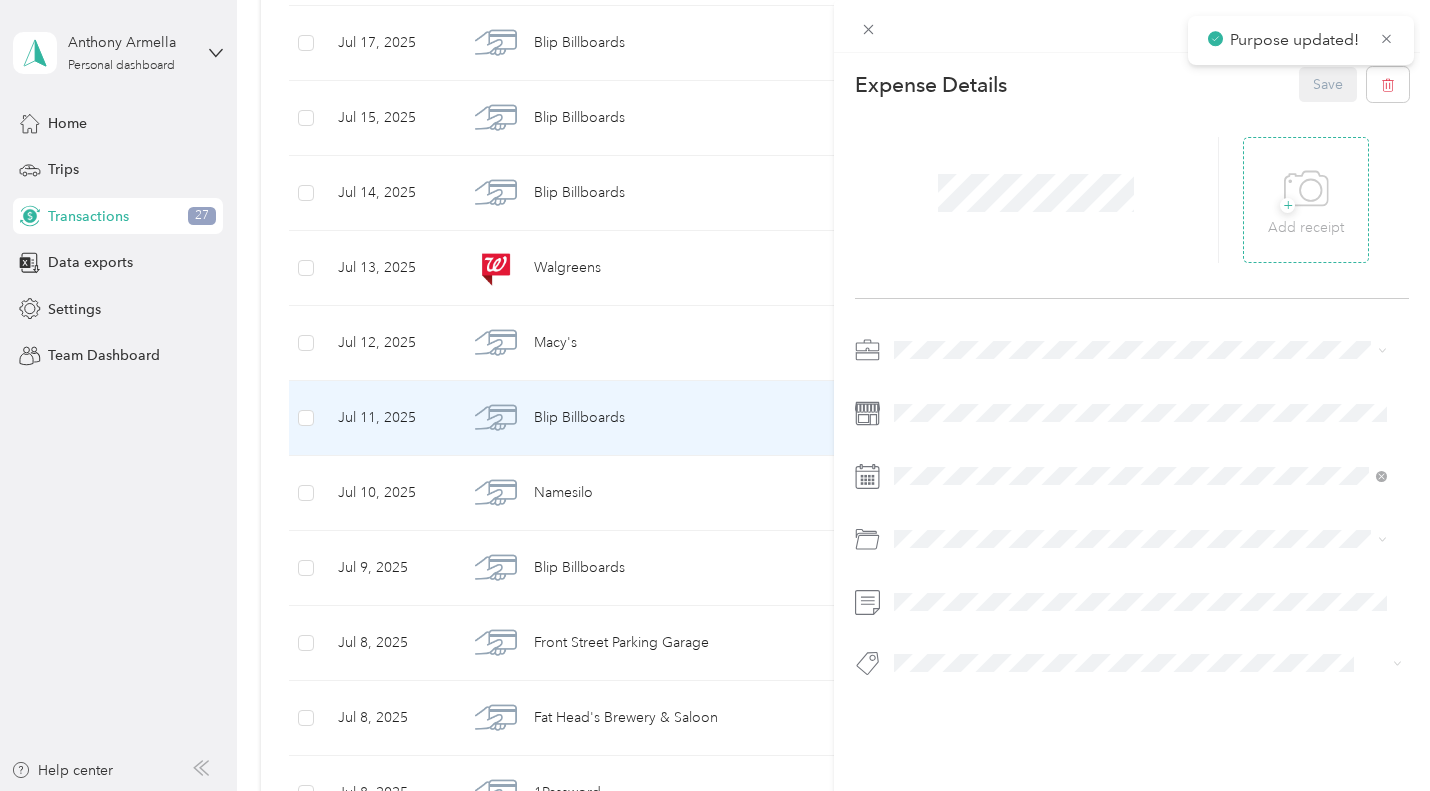 click on "+ Add receipt" at bounding box center (1306, 200) 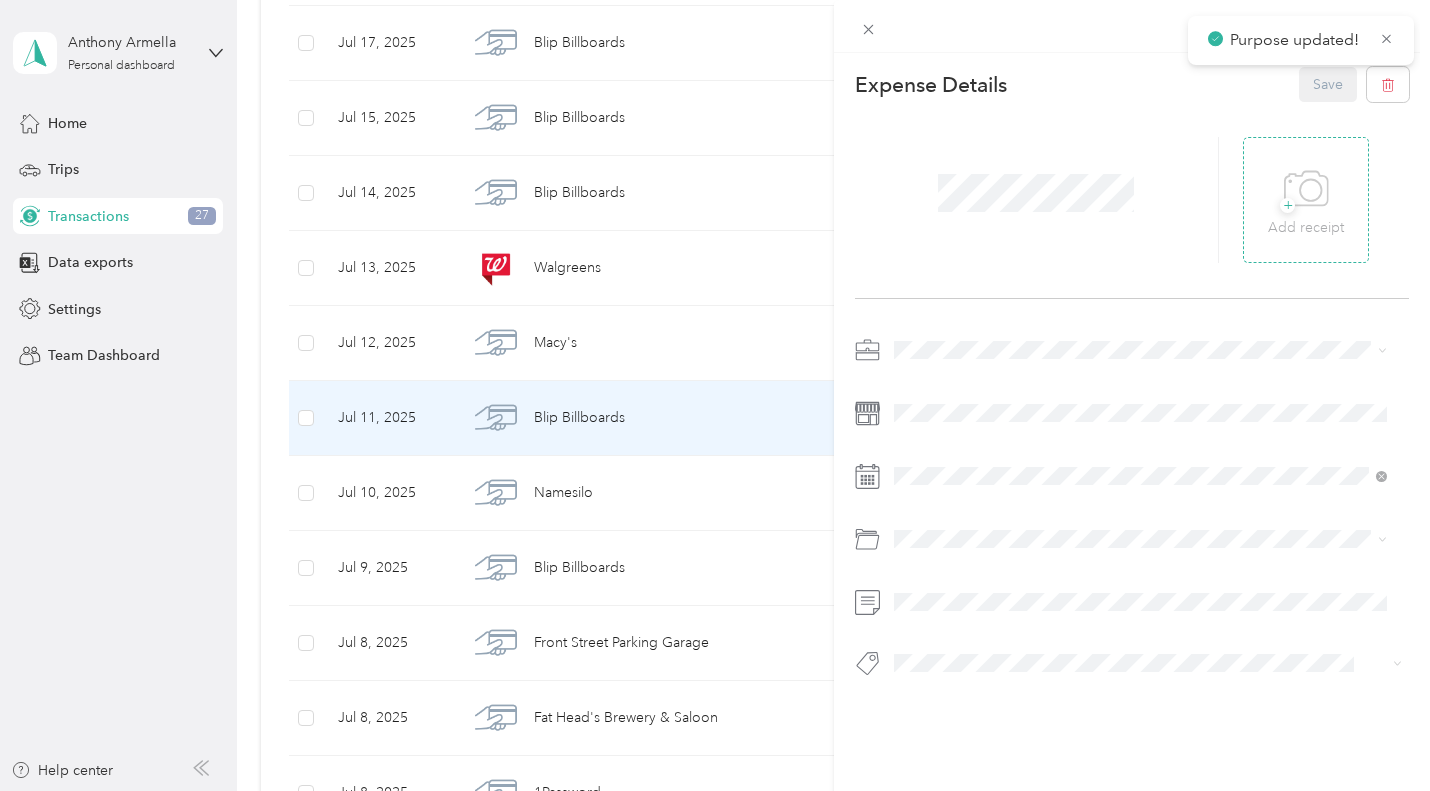 click on "Add receipt" at bounding box center (1306, 228) 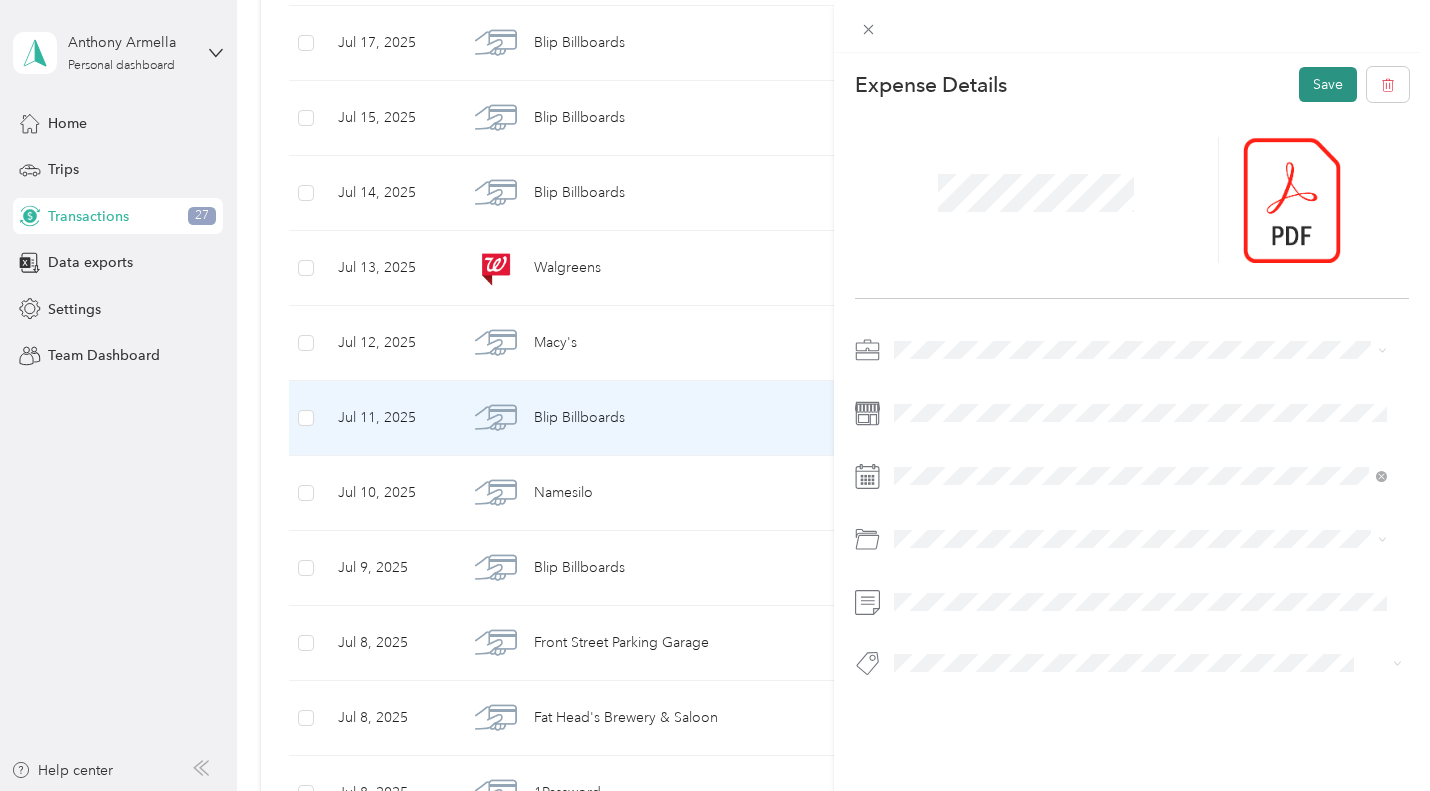 click on "Save" at bounding box center [1328, 84] 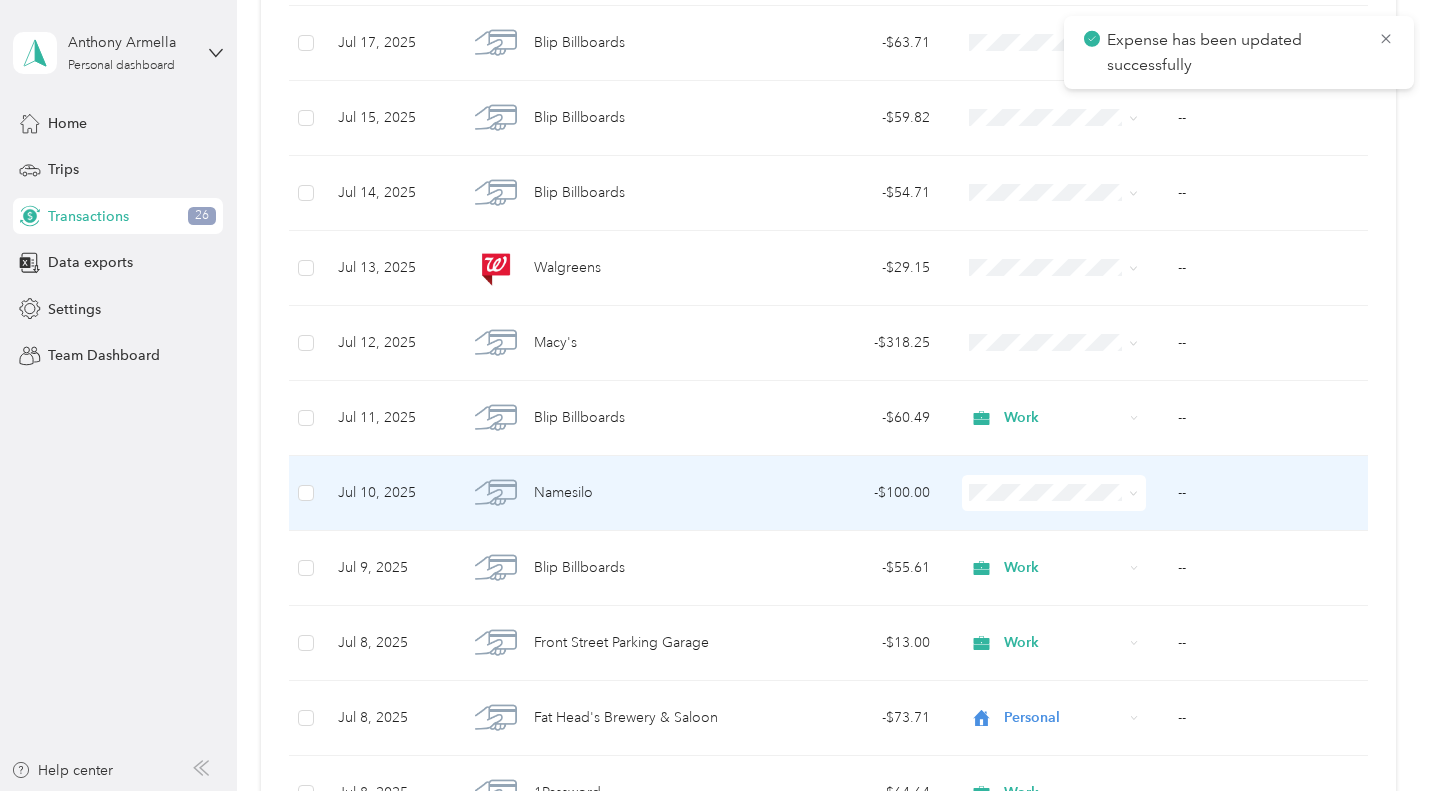 click on "-  $100.00" at bounding box center [852, 493] 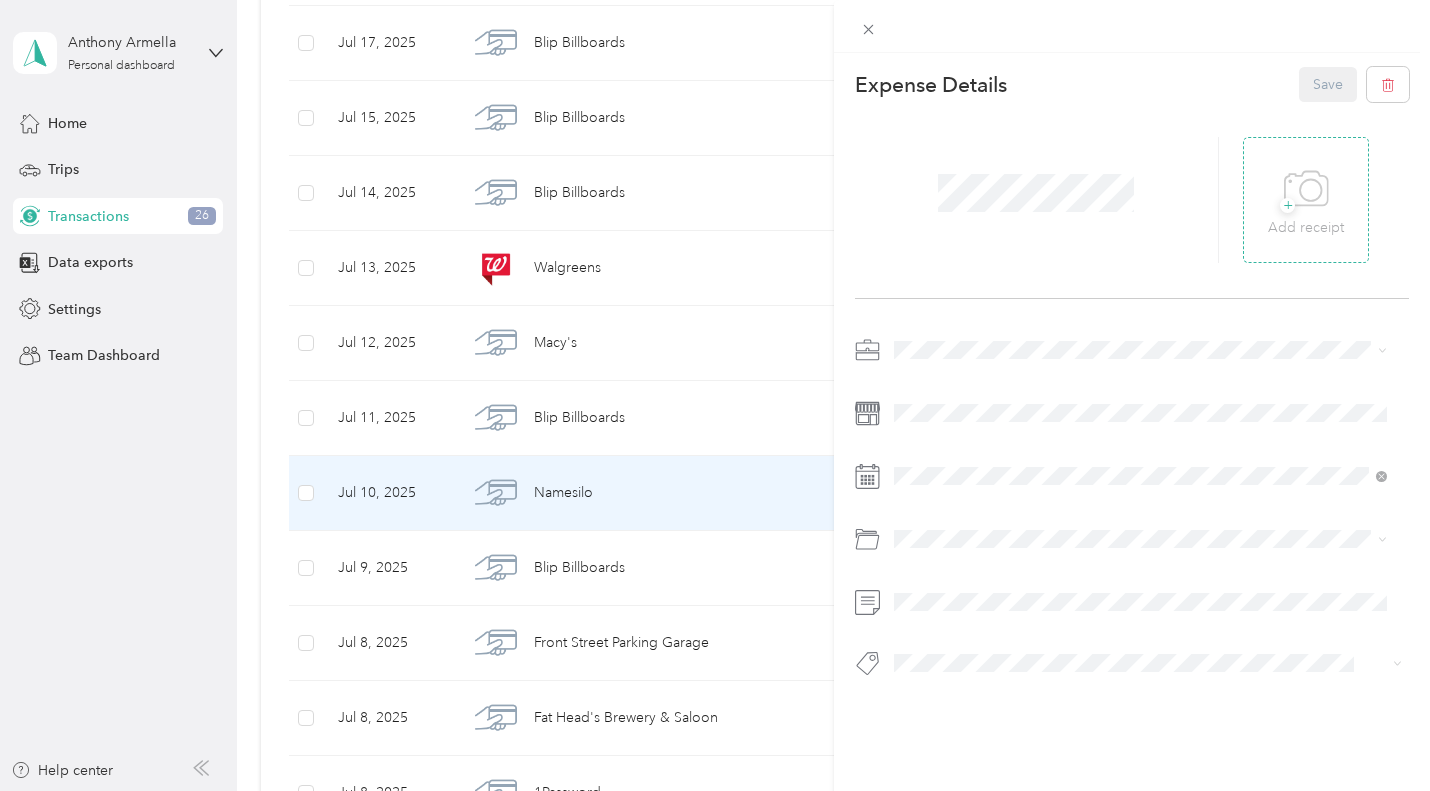 click on "+ Add receipt" at bounding box center (1306, 200) 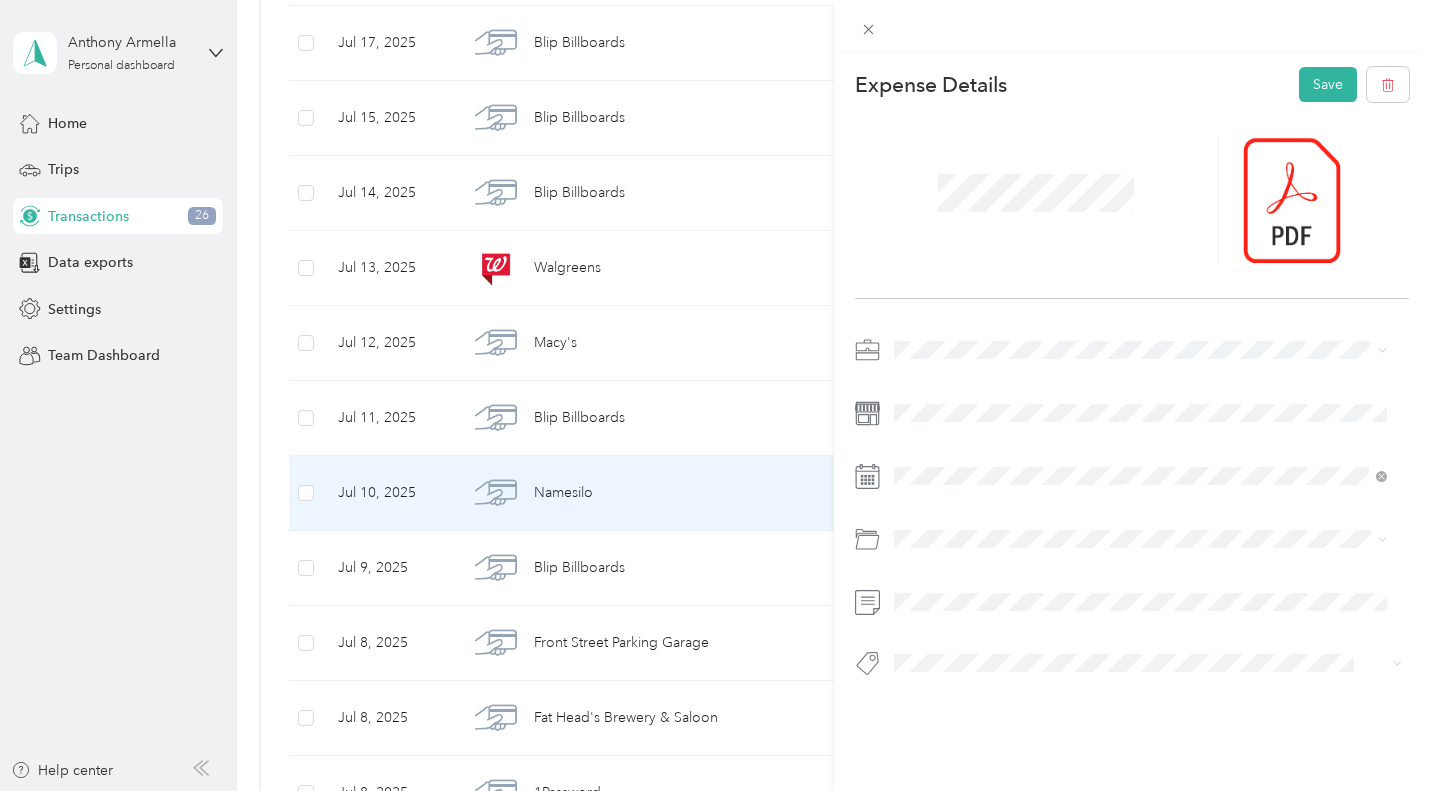 click on "Work" at bounding box center (1140, 375) 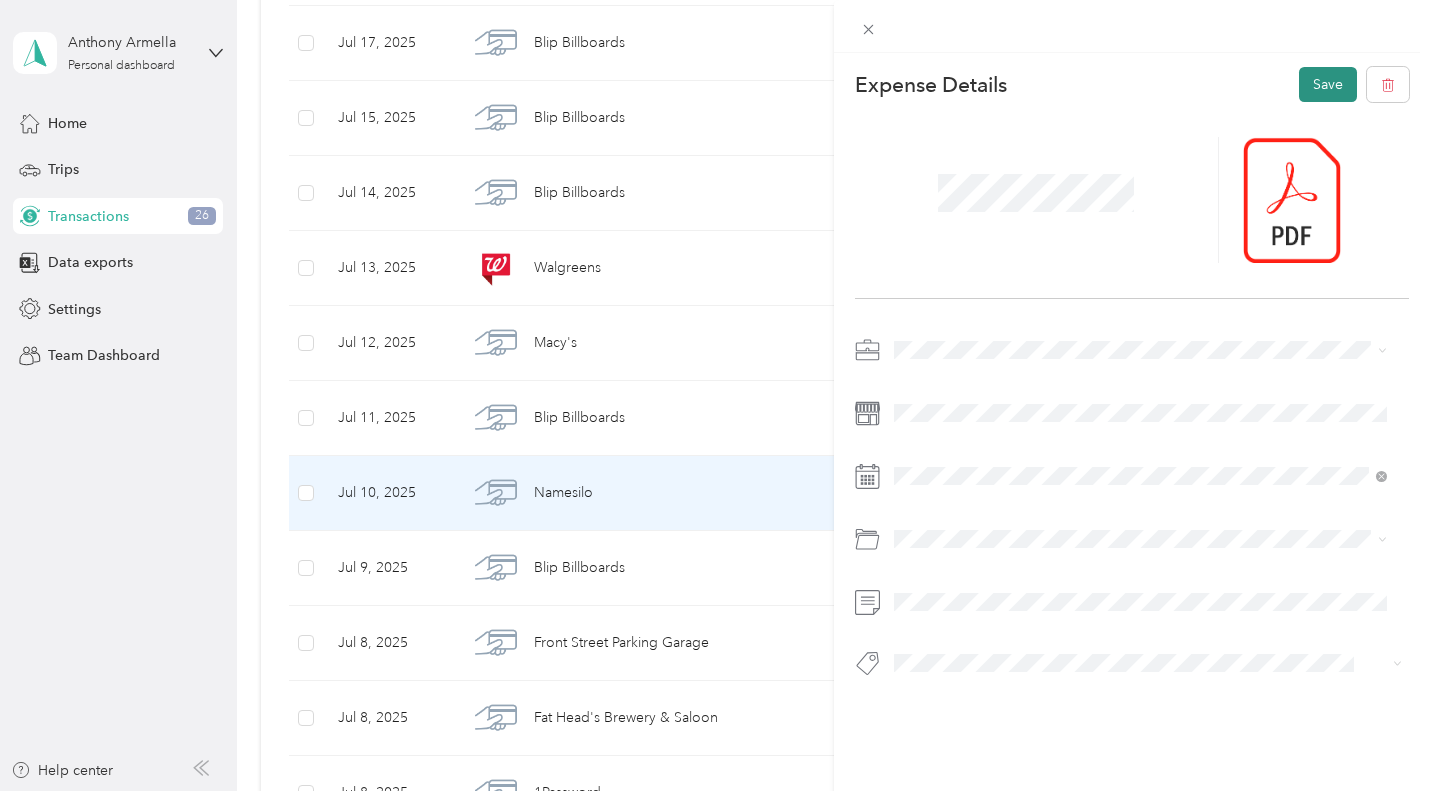click on "Save" at bounding box center (1328, 84) 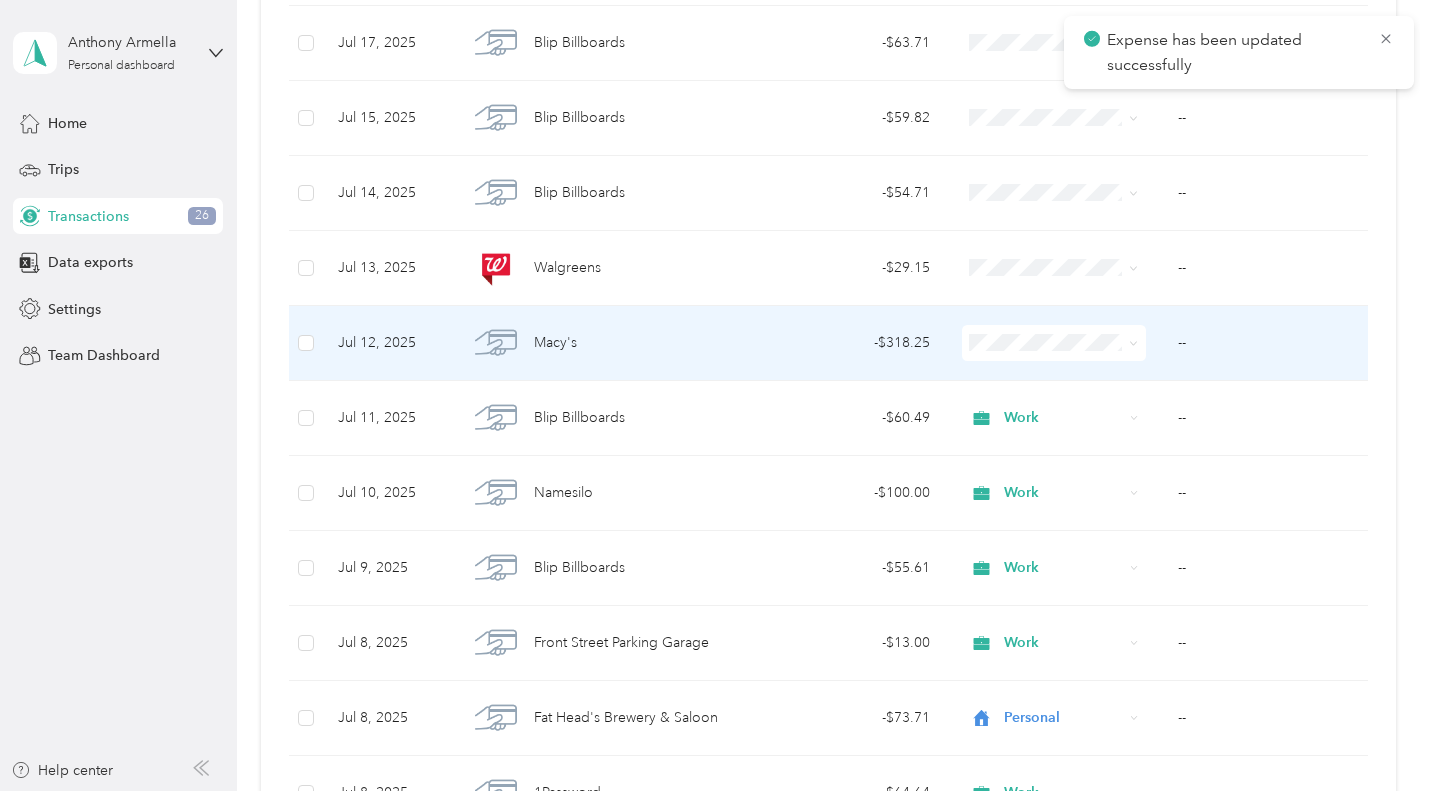 click on "Work" at bounding box center [1068, 374] 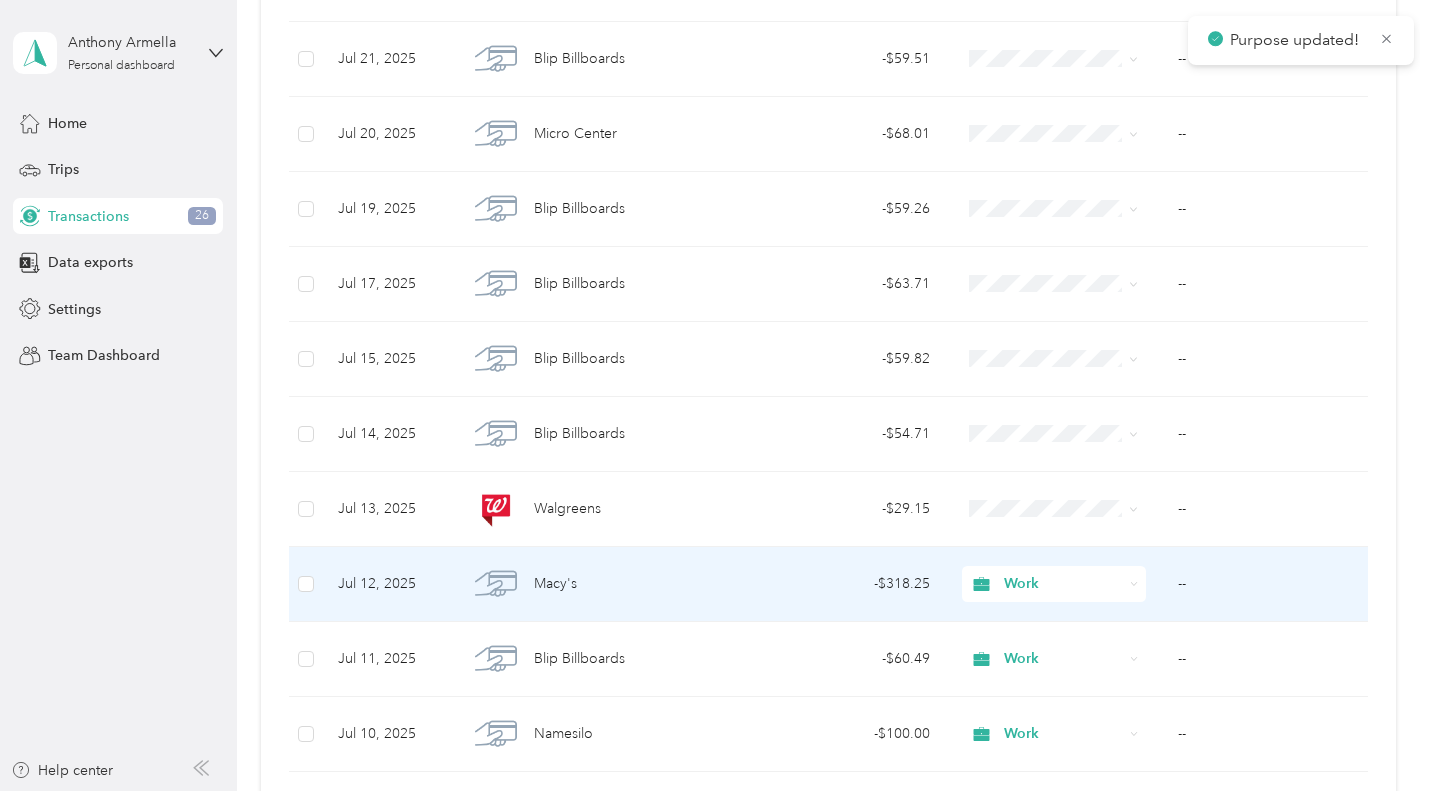 scroll, scrollTop: 1605, scrollLeft: 0, axis: vertical 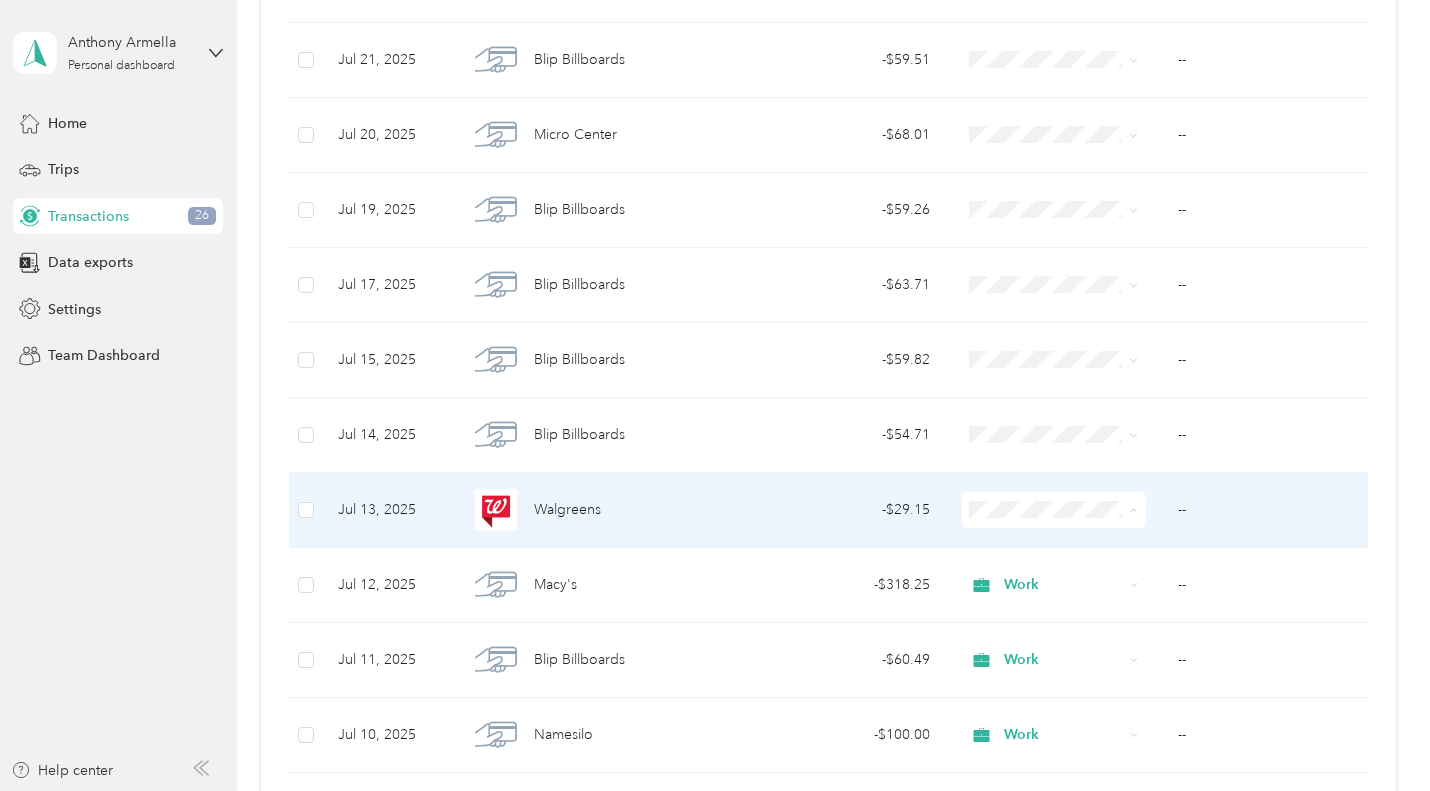 click on "Personal" at bounding box center (1050, 262) 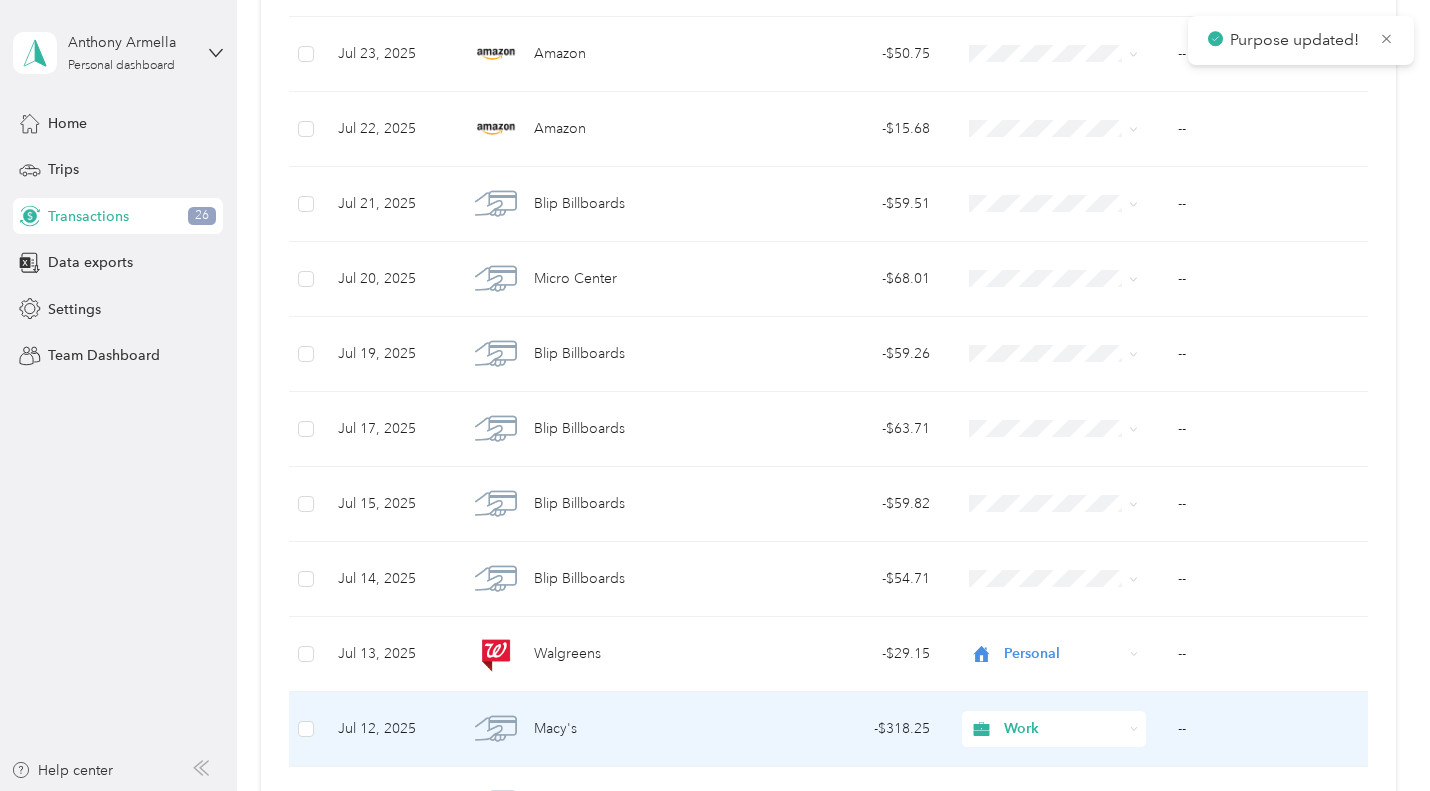 scroll, scrollTop: 1470, scrollLeft: 0, axis: vertical 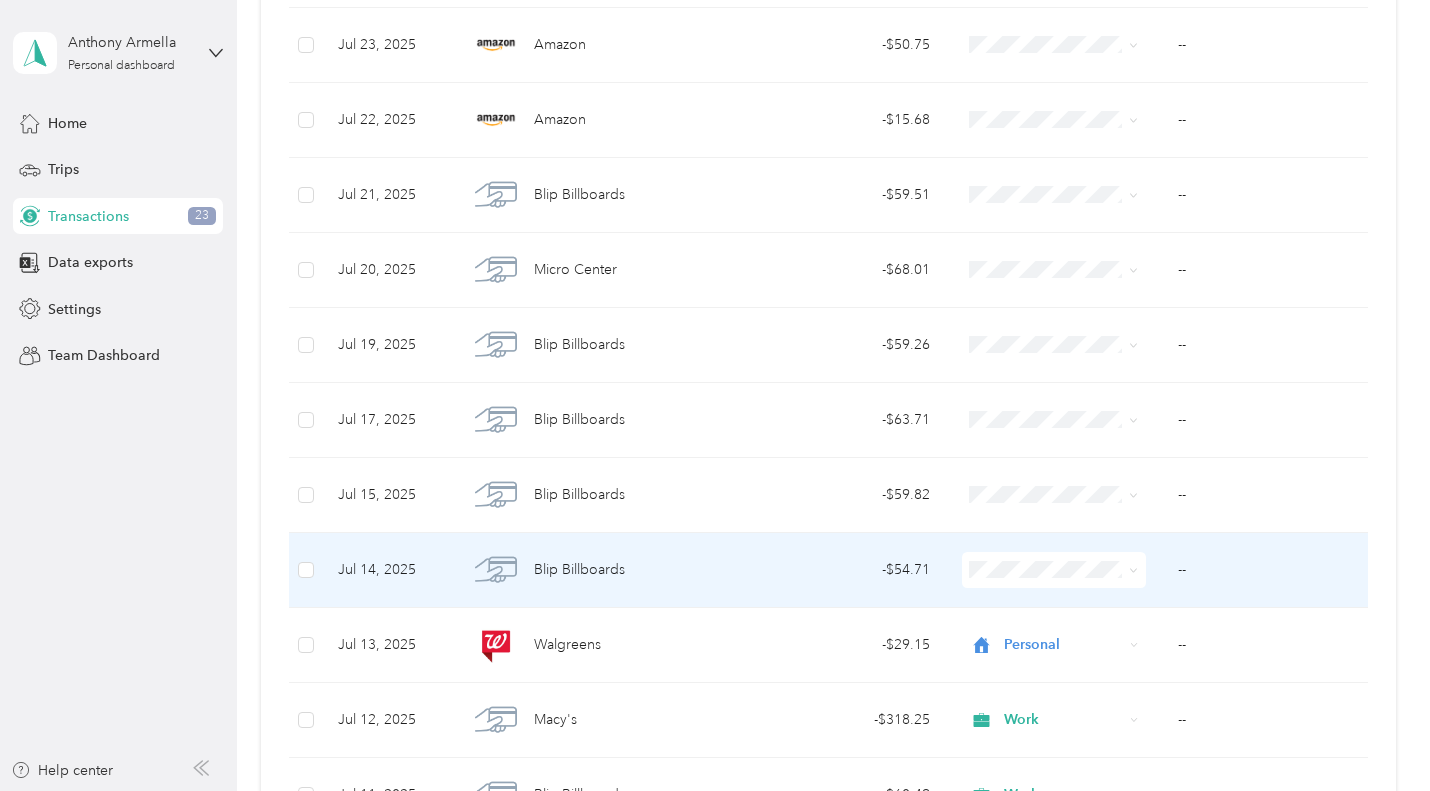 click on "Work Personal Consultant Other Charity Medical Moving Commute" at bounding box center (1050, 410) 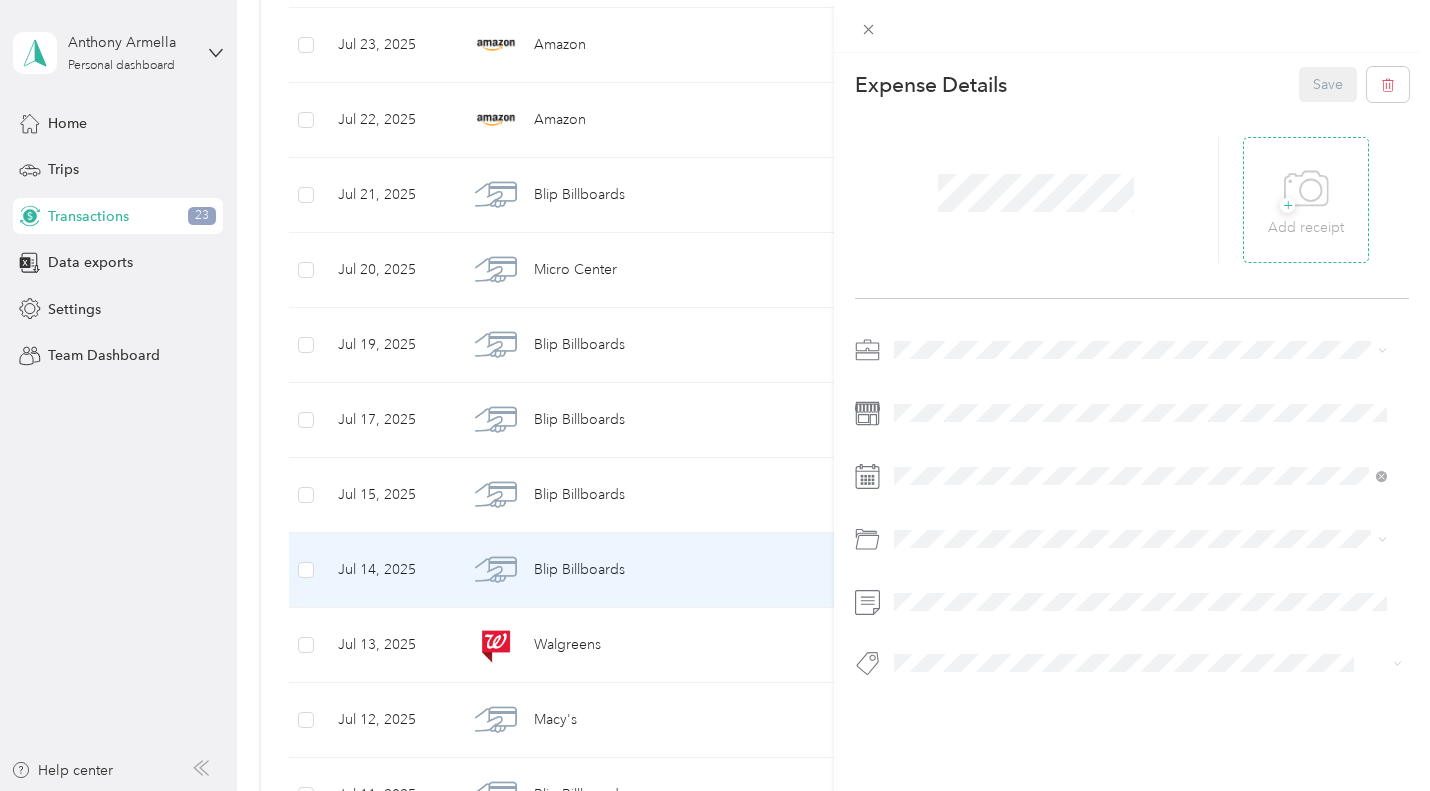 click 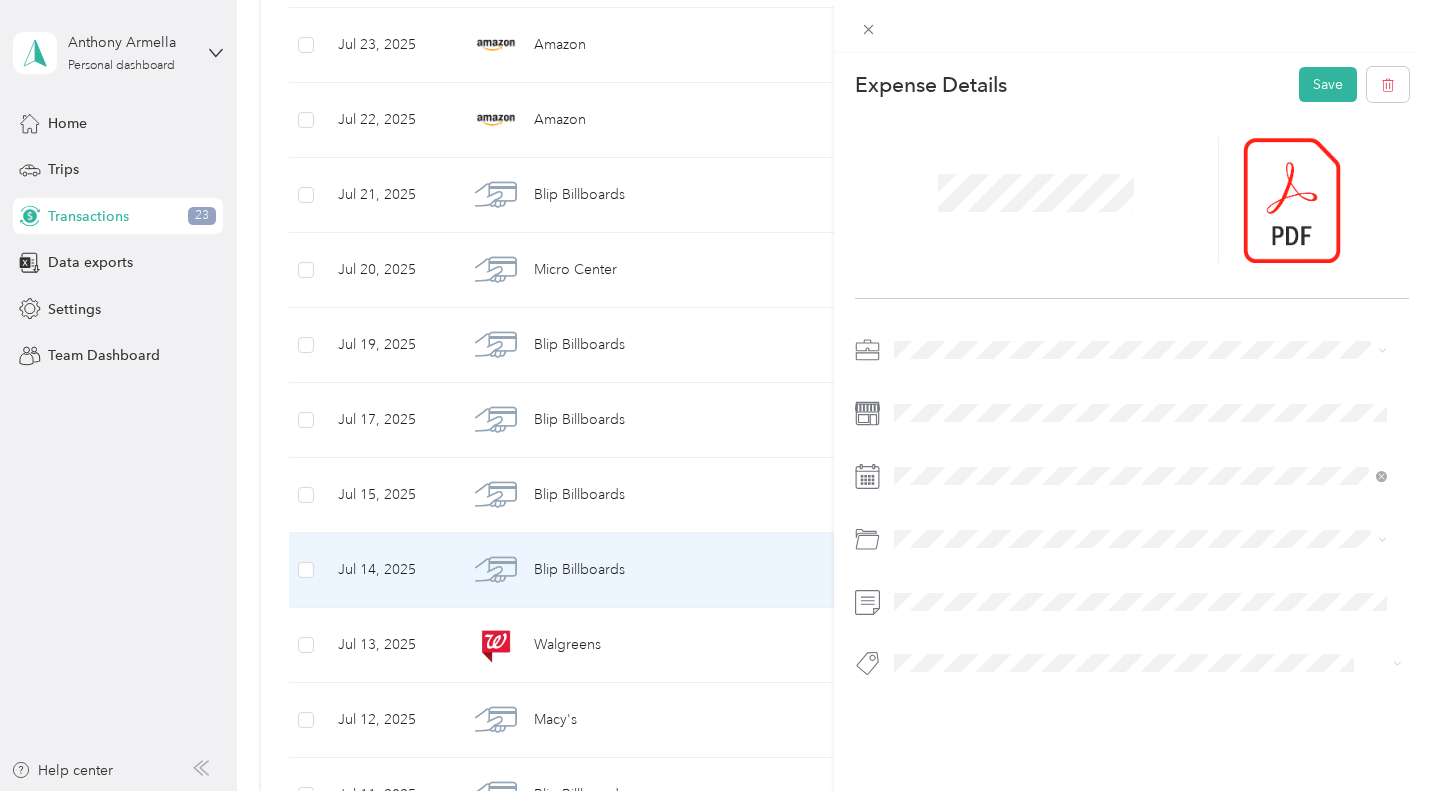 click on "Work" at bounding box center (1140, 383) 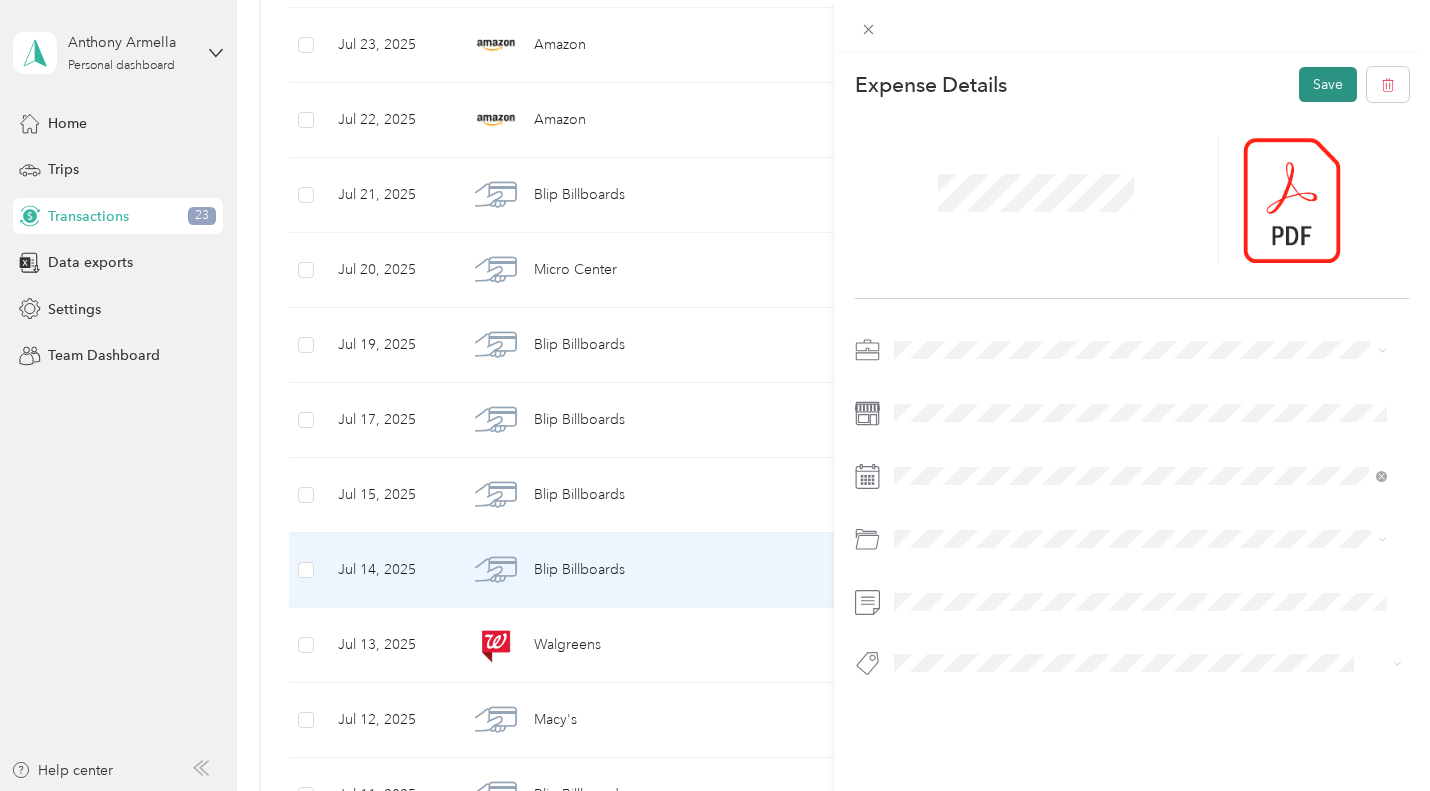 click on "Save" at bounding box center [1328, 84] 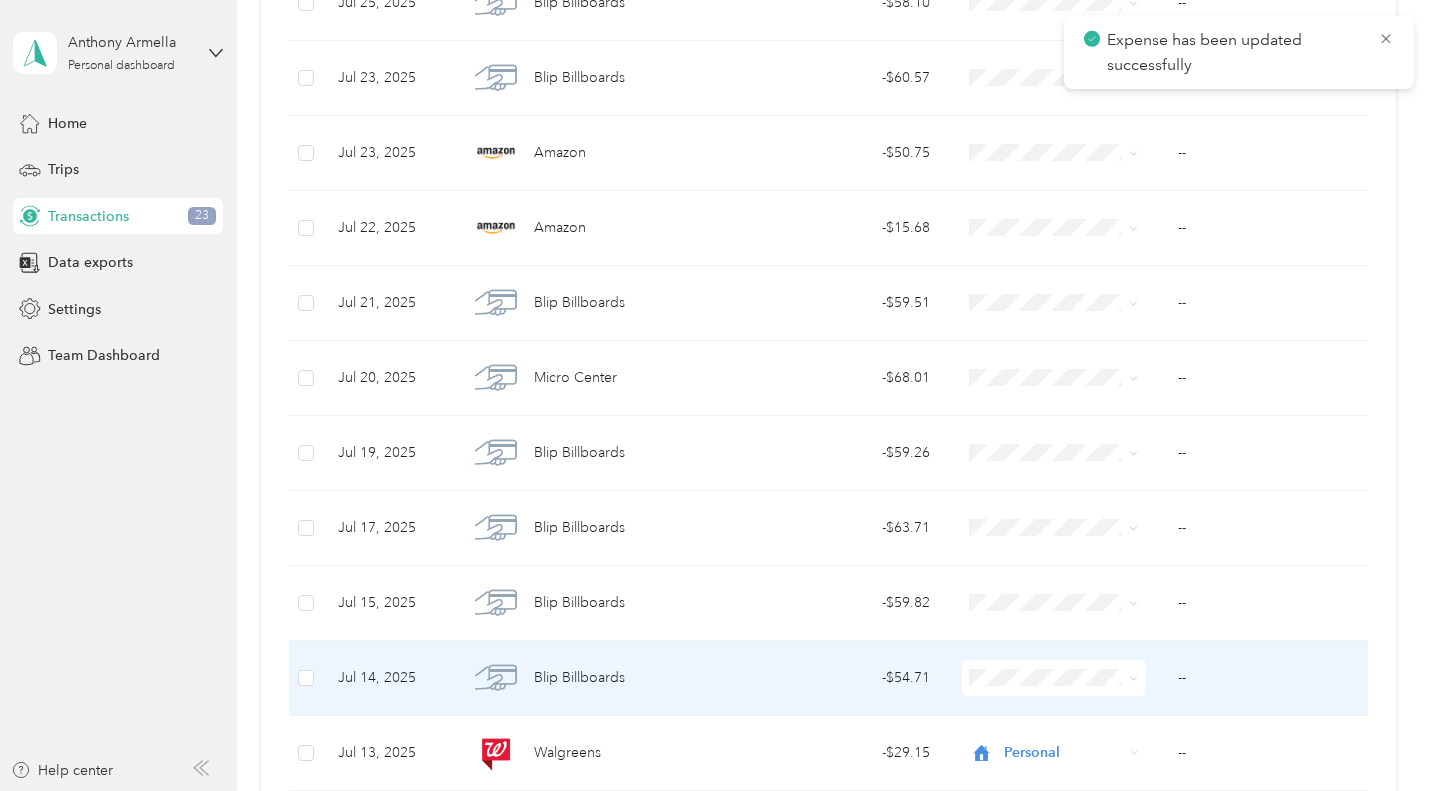 scroll, scrollTop: 1360, scrollLeft: 0, axis: vertical 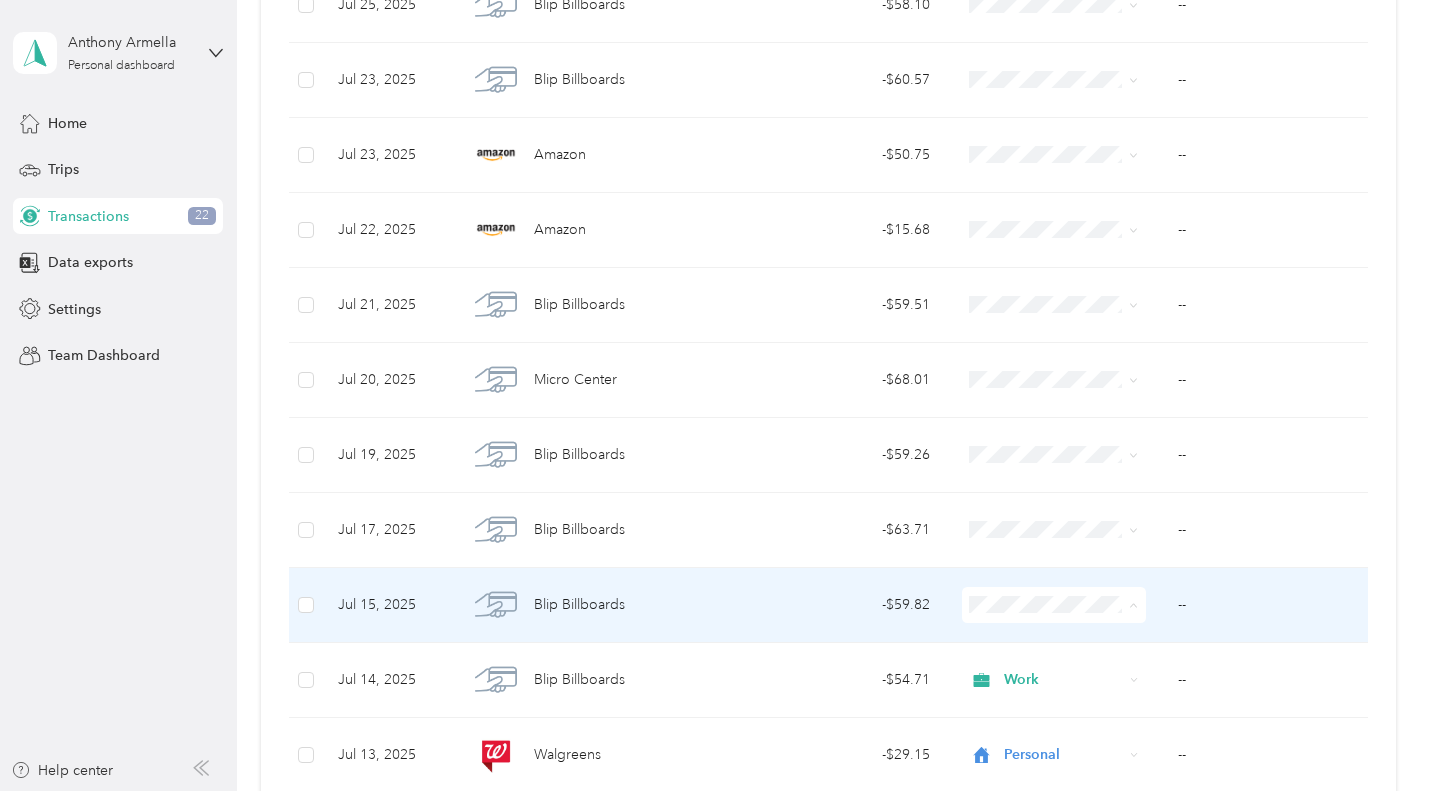 click on "Work" at bounding box center [1068, 322] 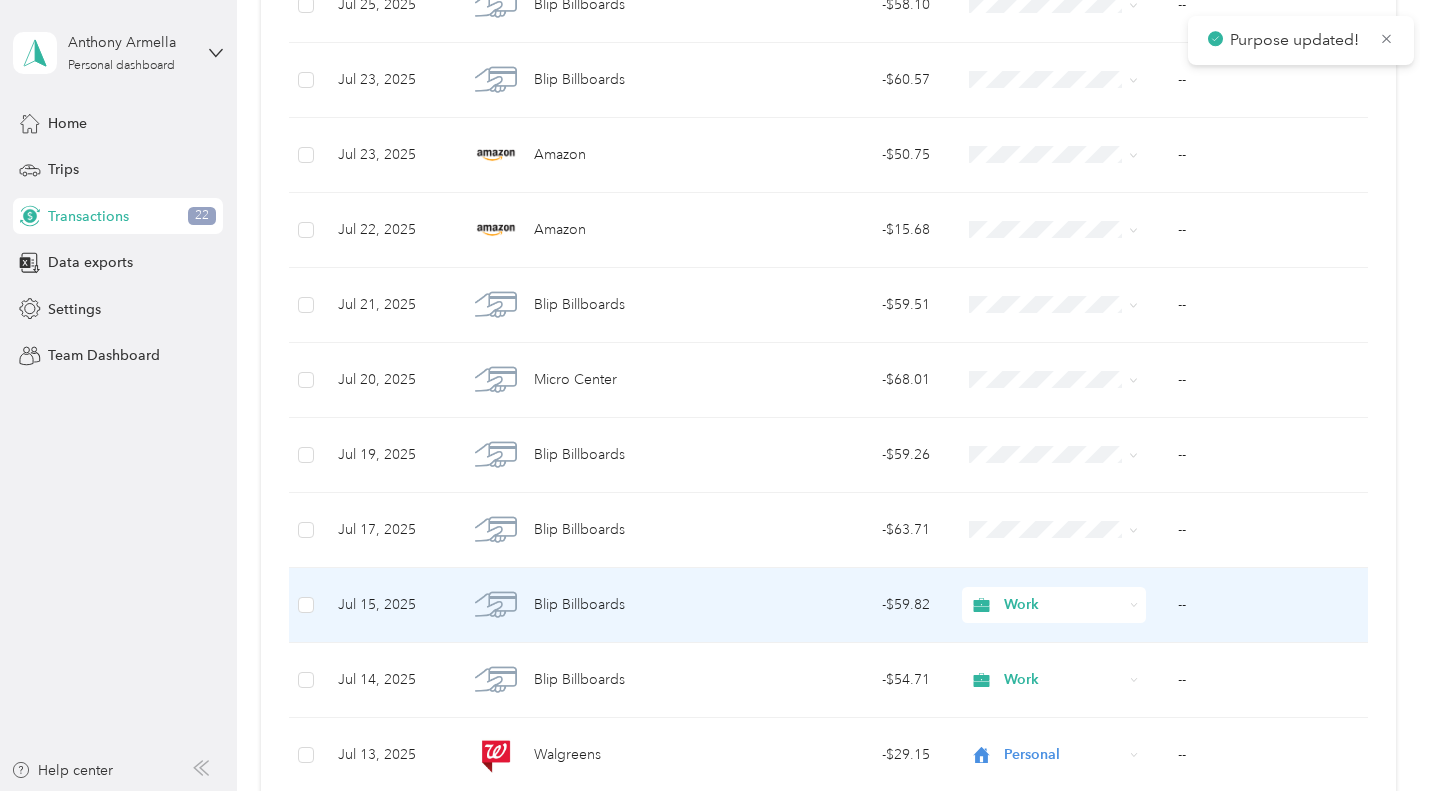 click on "--" at bounding box center (1265, 605) 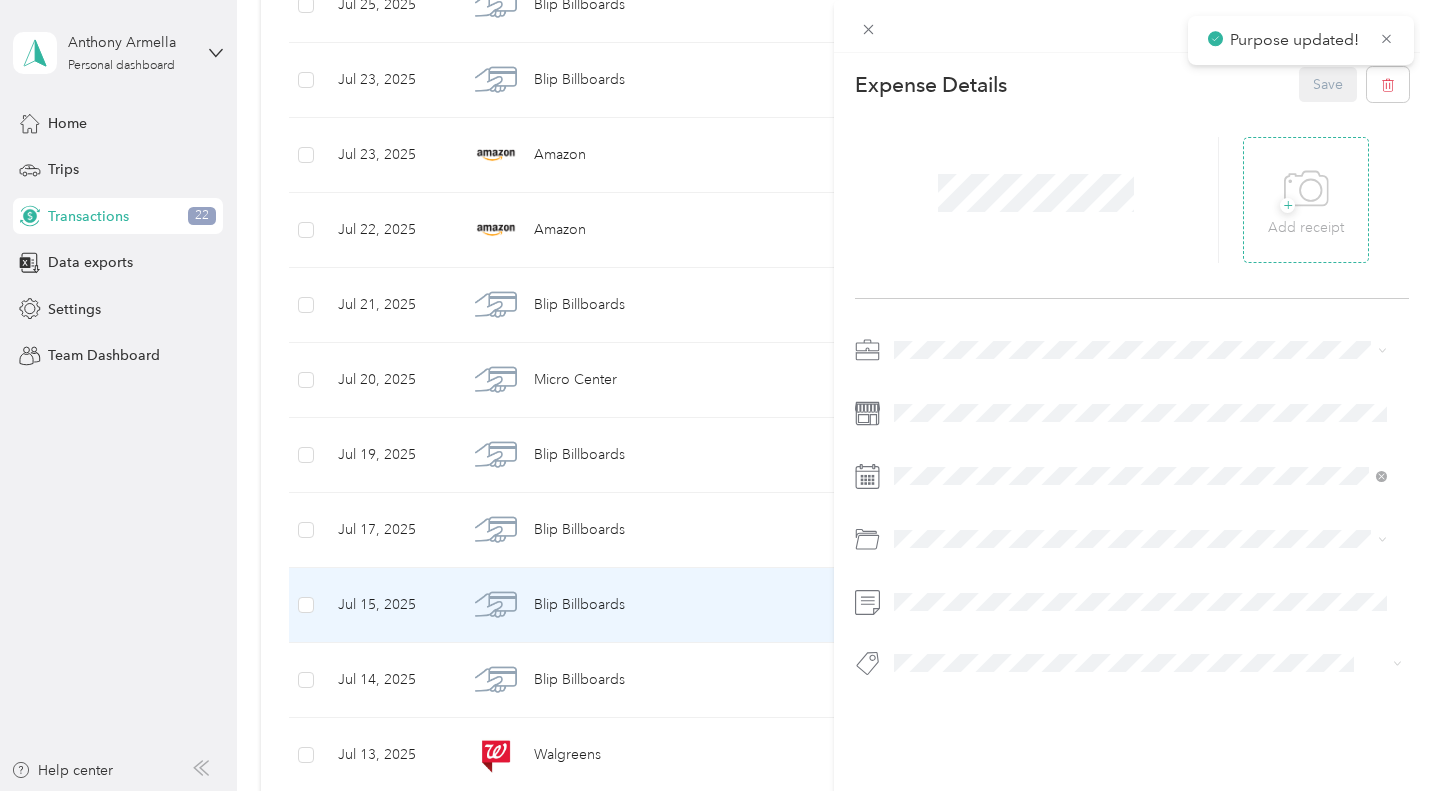 click on "+ Add receipt" at bounding box center (1306, 200) 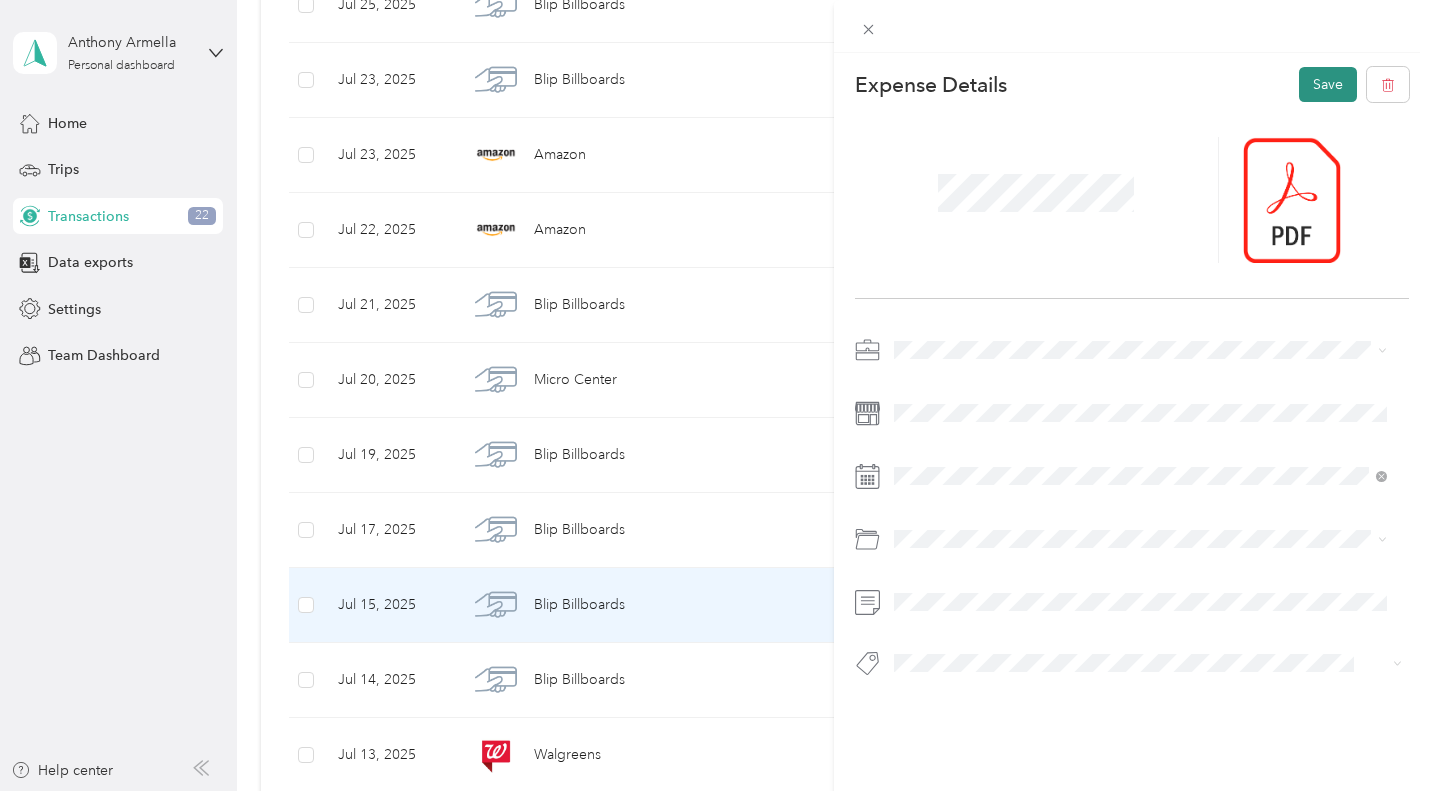 click on "Save" at bounding box center (1328, 84) 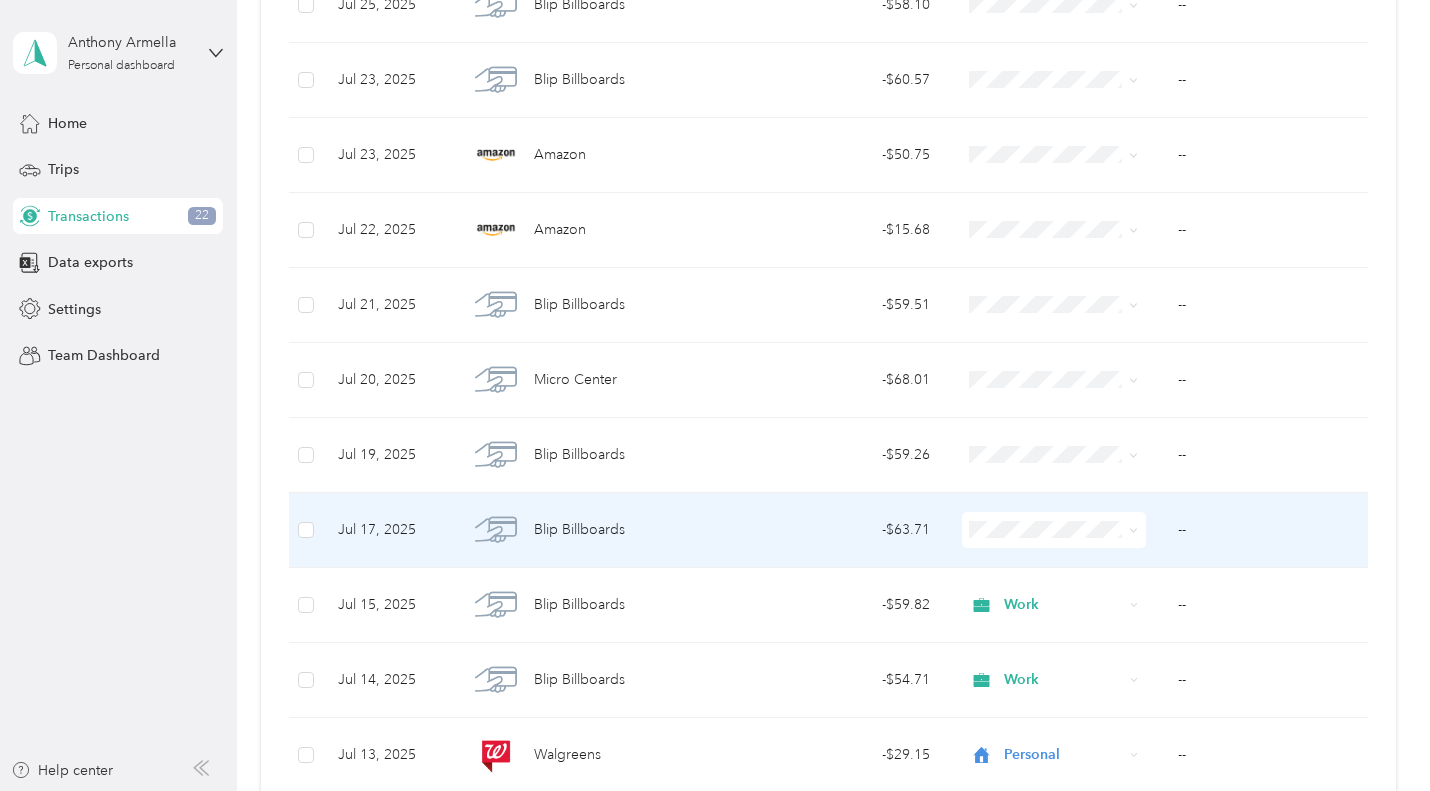 click at bounding box center (1054, 530) 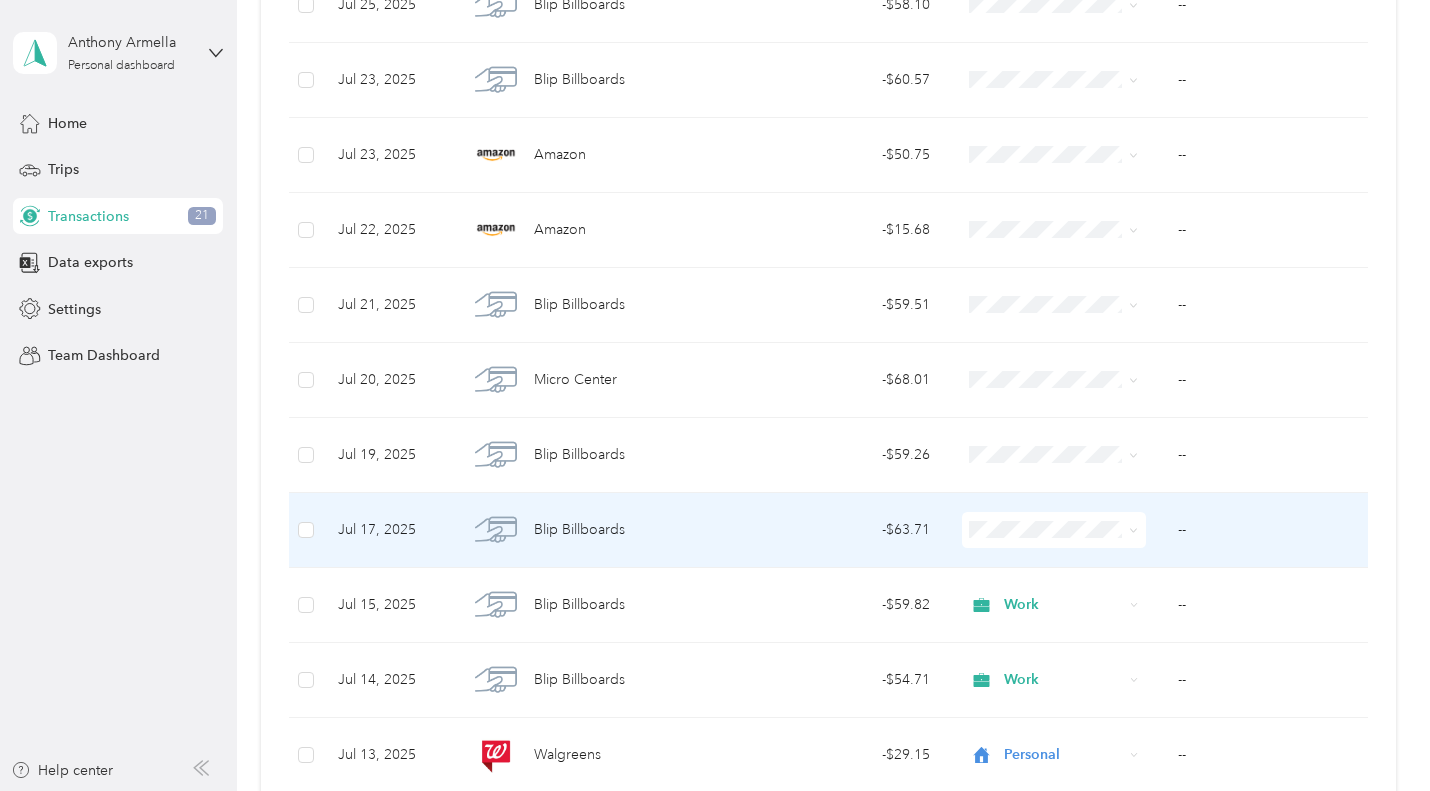click on "--" at bounding box center [1265, 530] 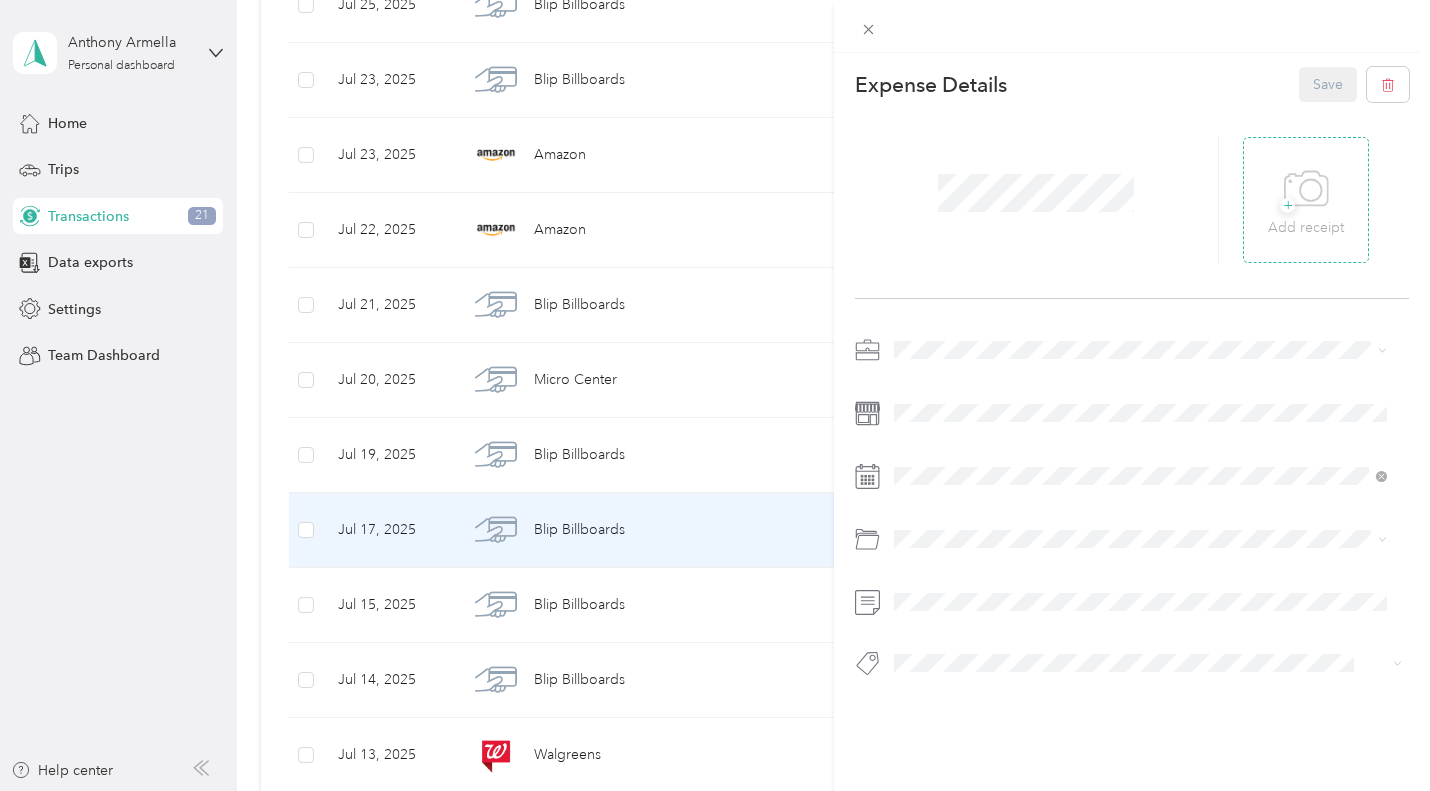 click on "+ Add receipt" at bounding box center [1306, 200] 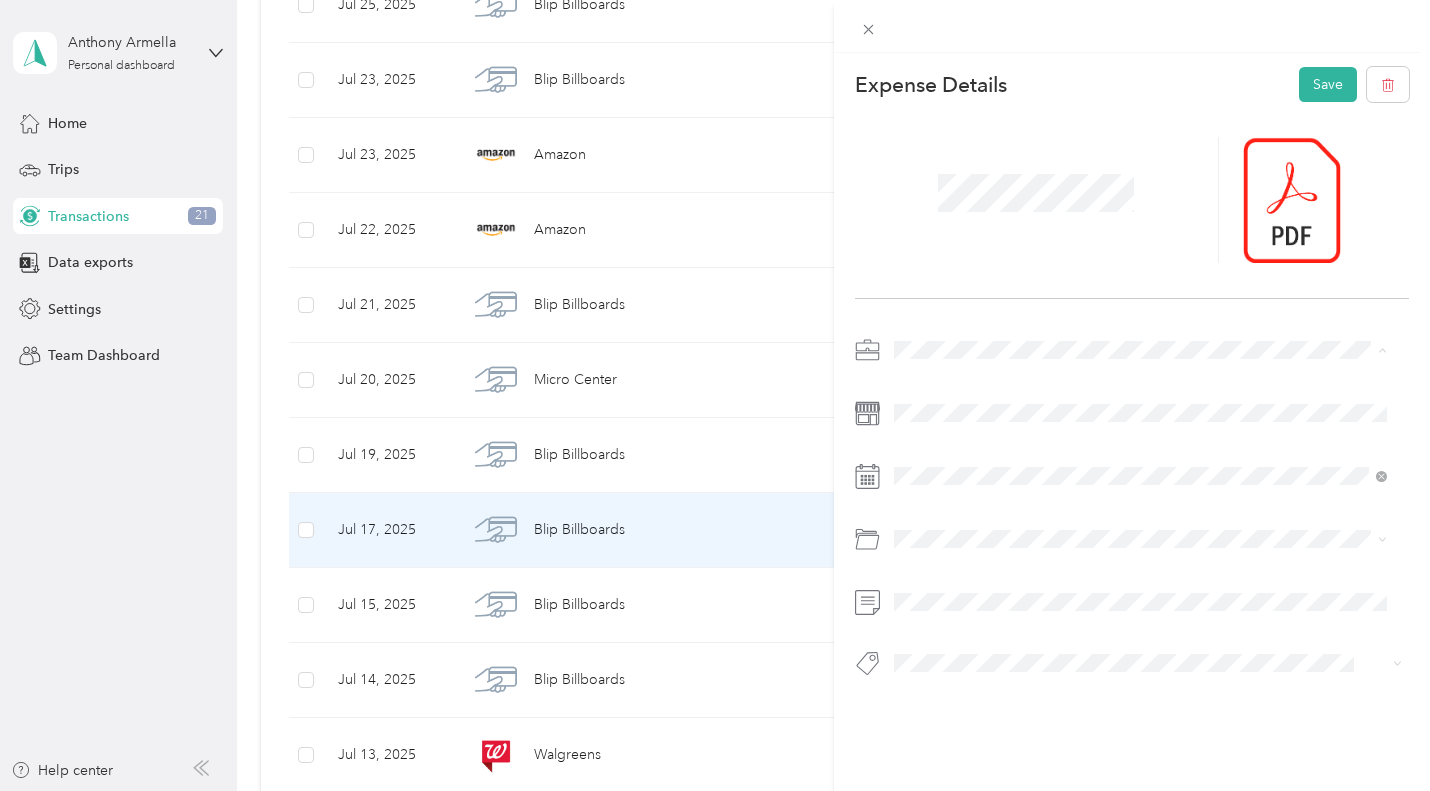 click on "Work Personal Consultant Other Charity Medical Moving Commute" at bounding box center (1140, 508) 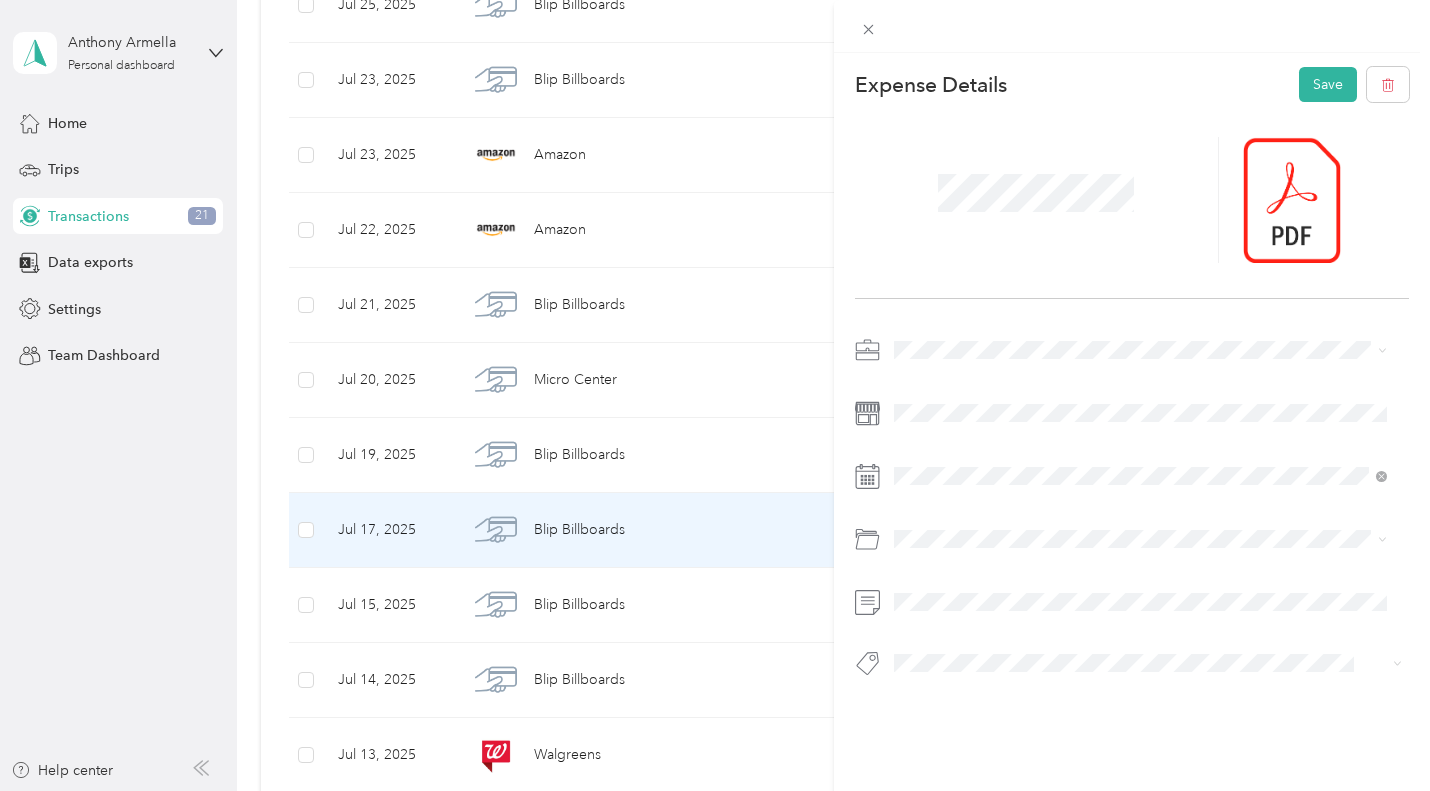 click at bounding box center [1148, 350] 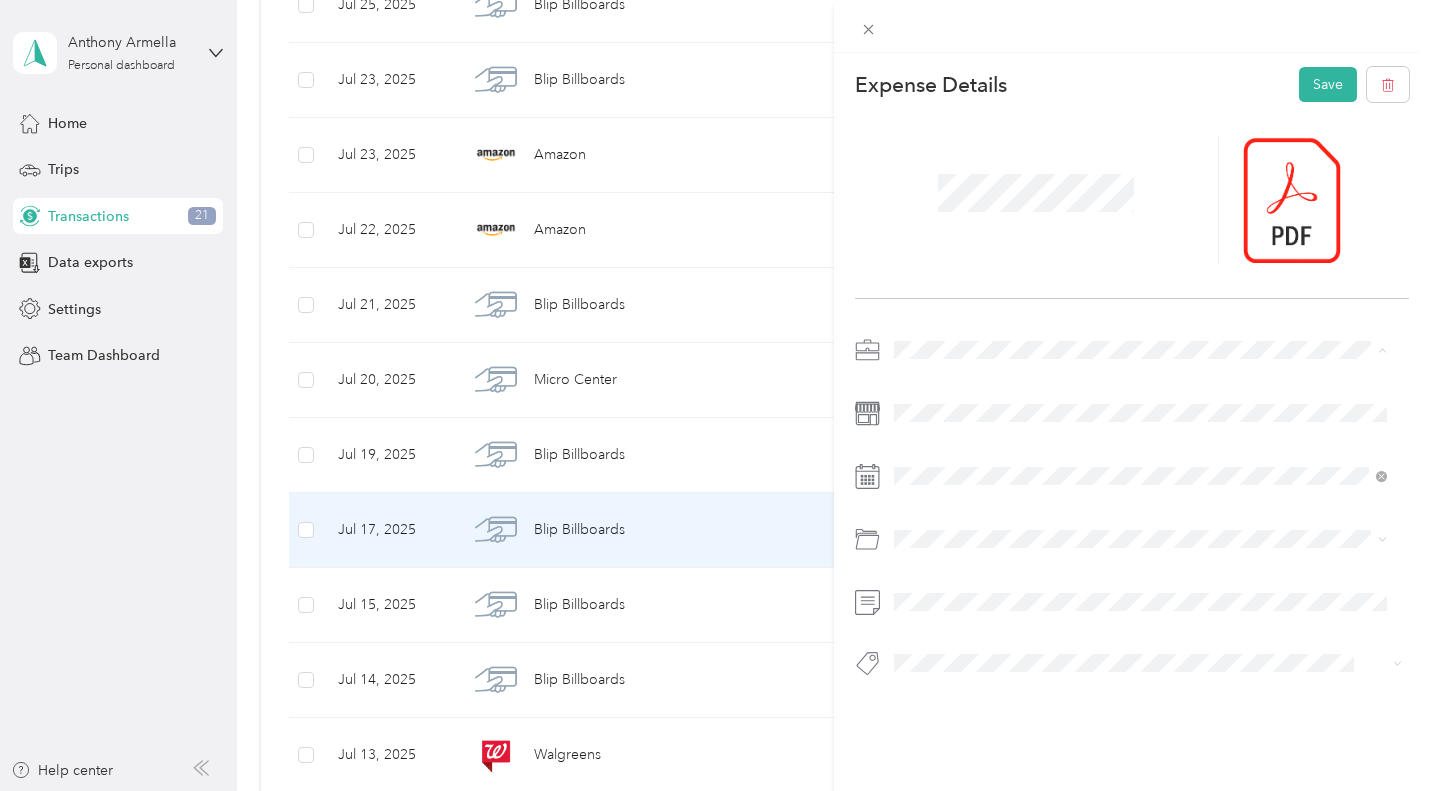 click on "Work" at bounding box center [918, 385] 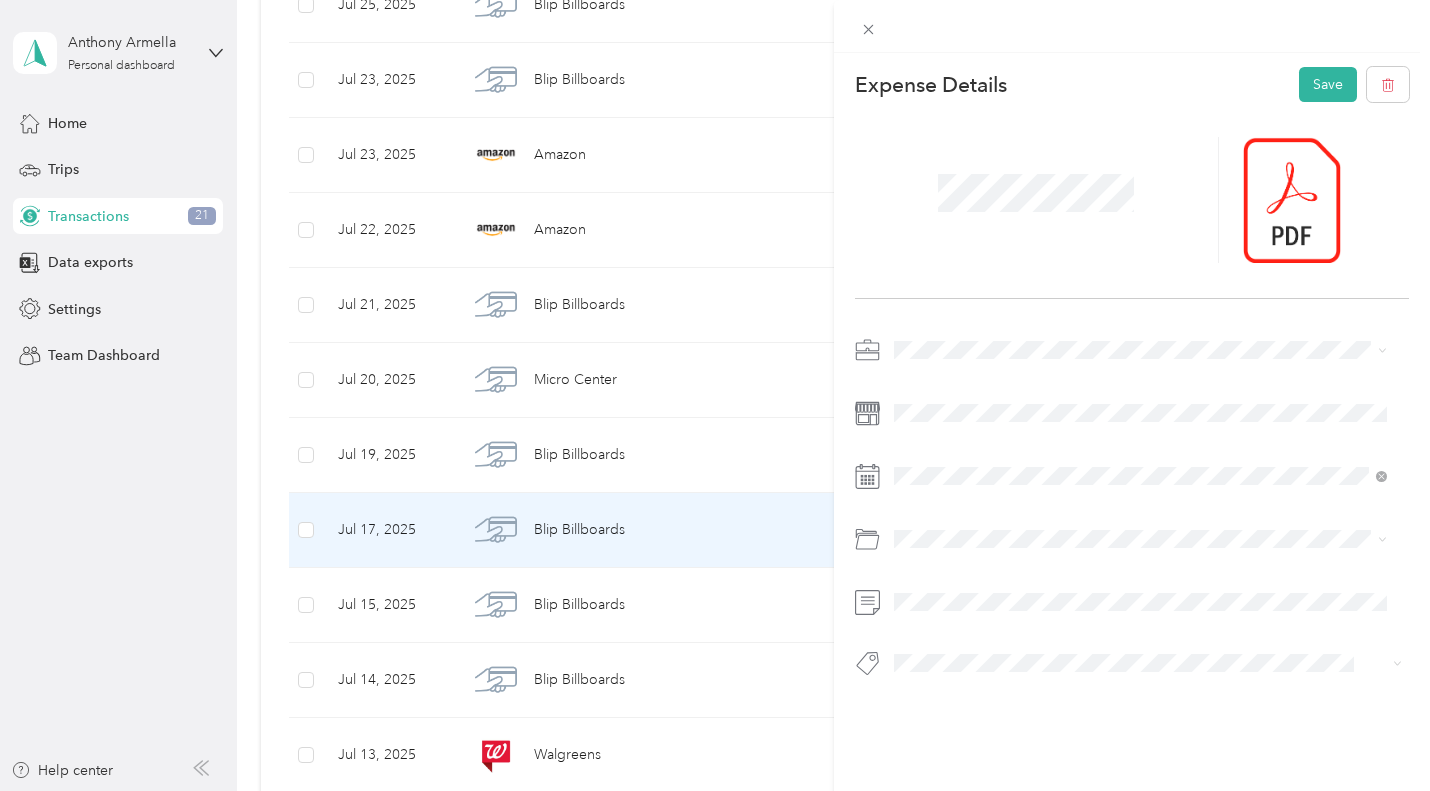 click on "Expense Details Save" at bounding box center (1132, 407) 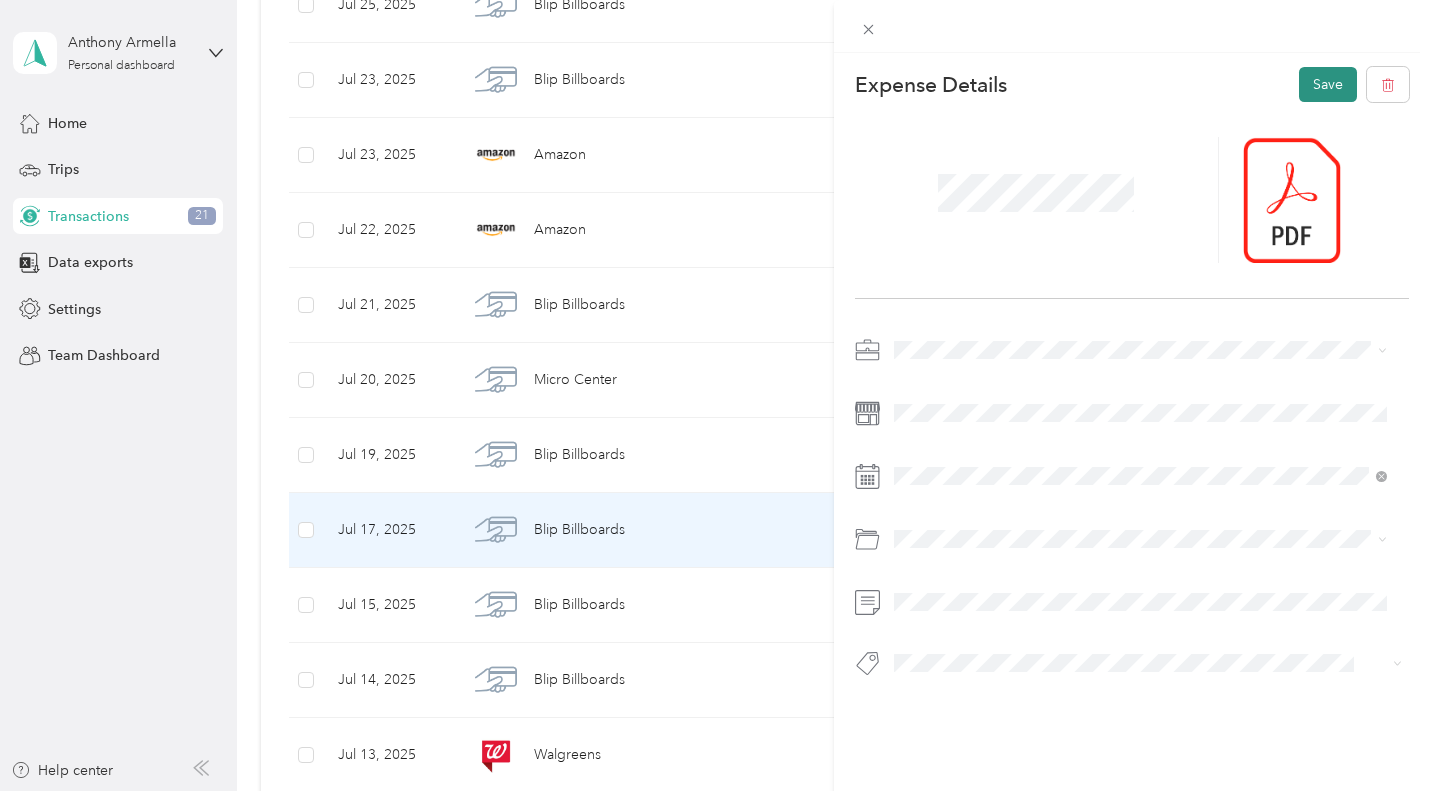 click on "Save" at bounding box center (1328, 84) 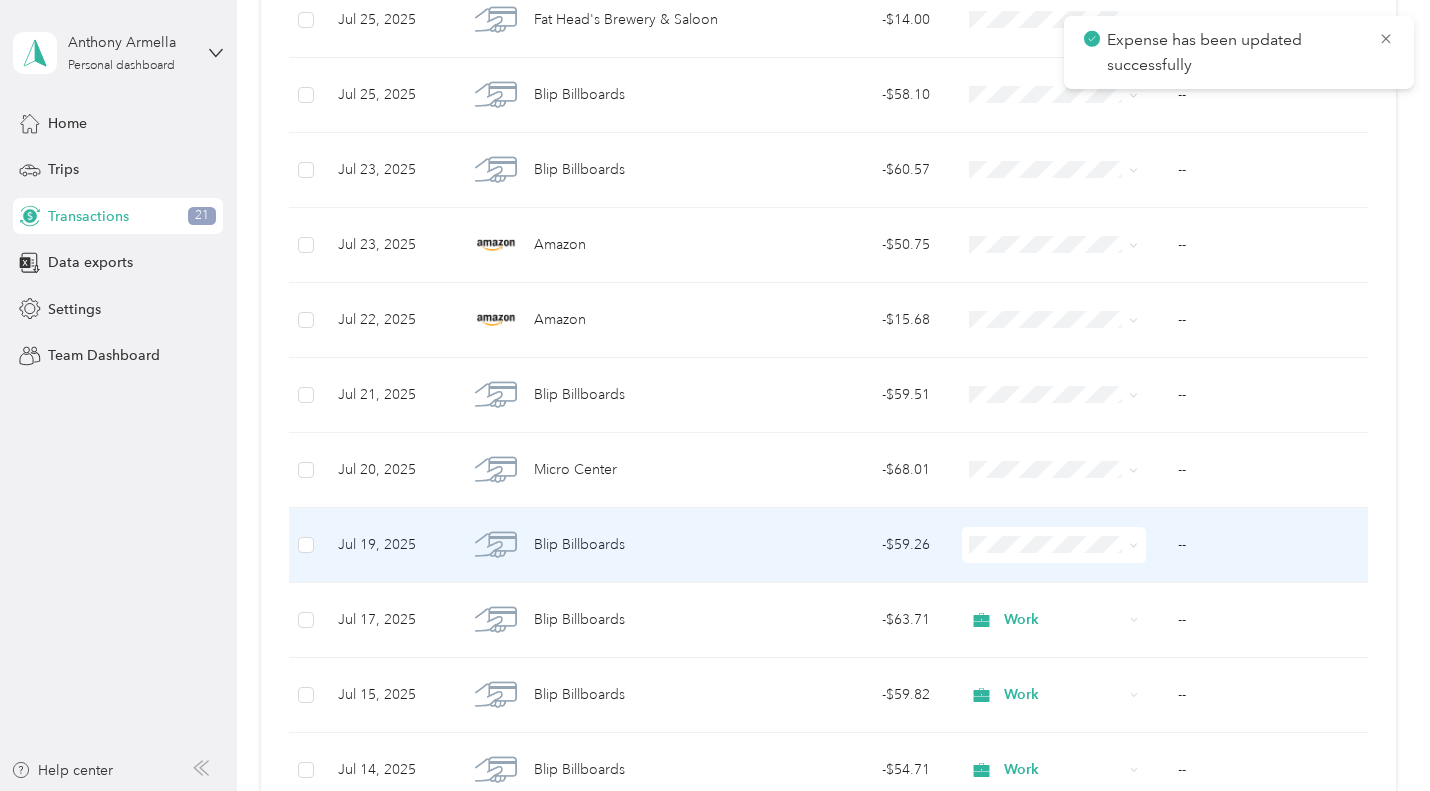 scroll, scrollTop: 1271, scrollLeft: 0, axis: vertical 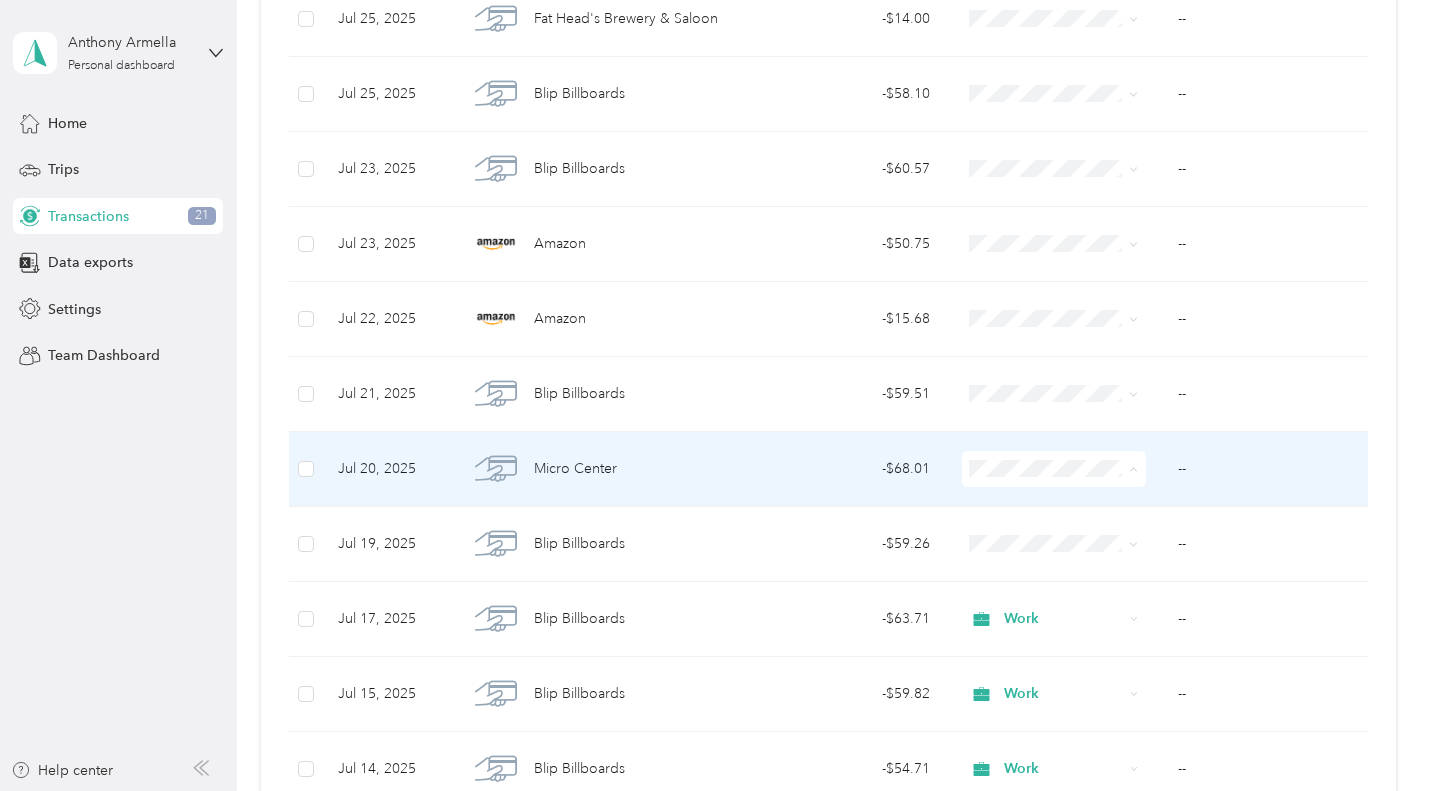 click on "Work" at bounding box center (1068, 506) 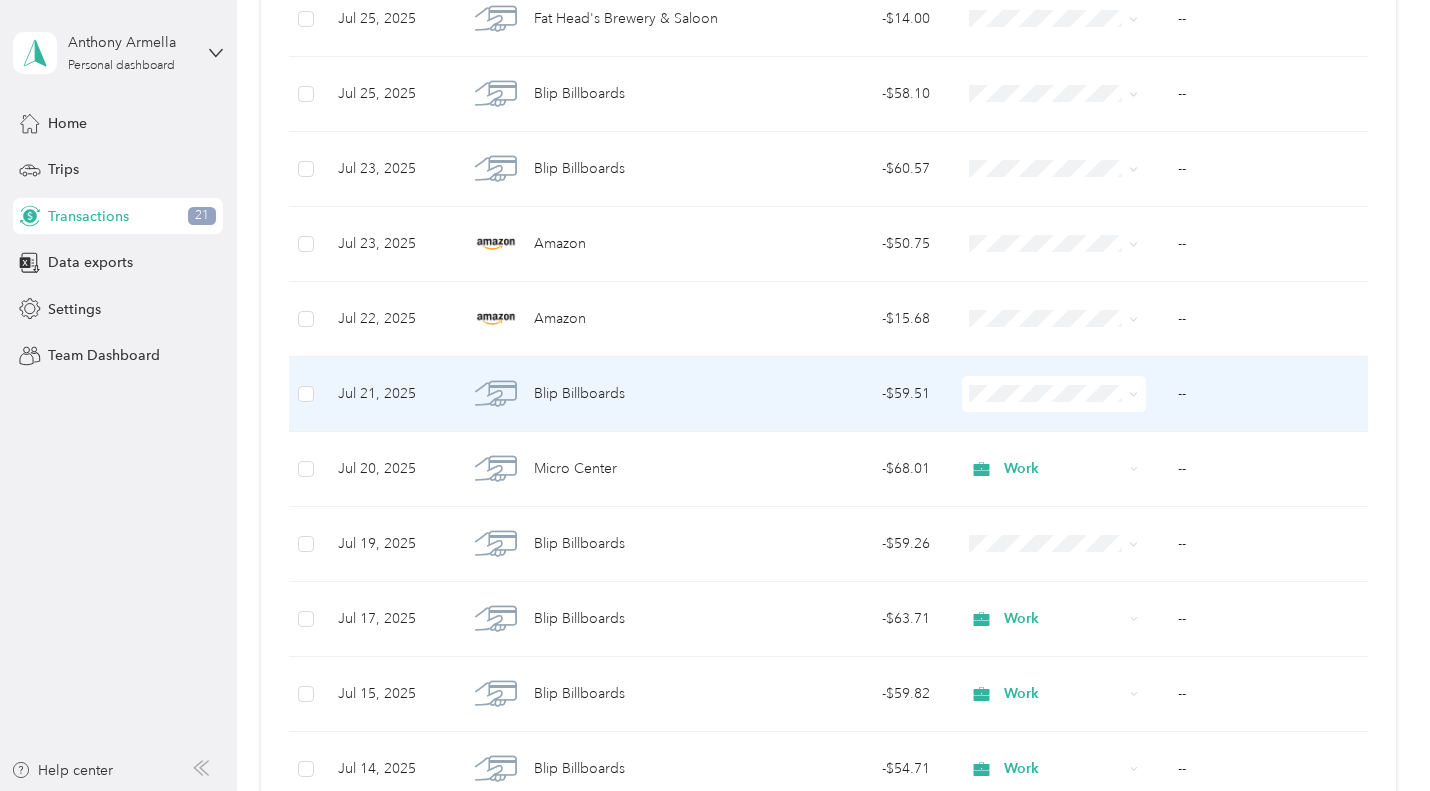 click on "--" at bounding box center (1265, 394) 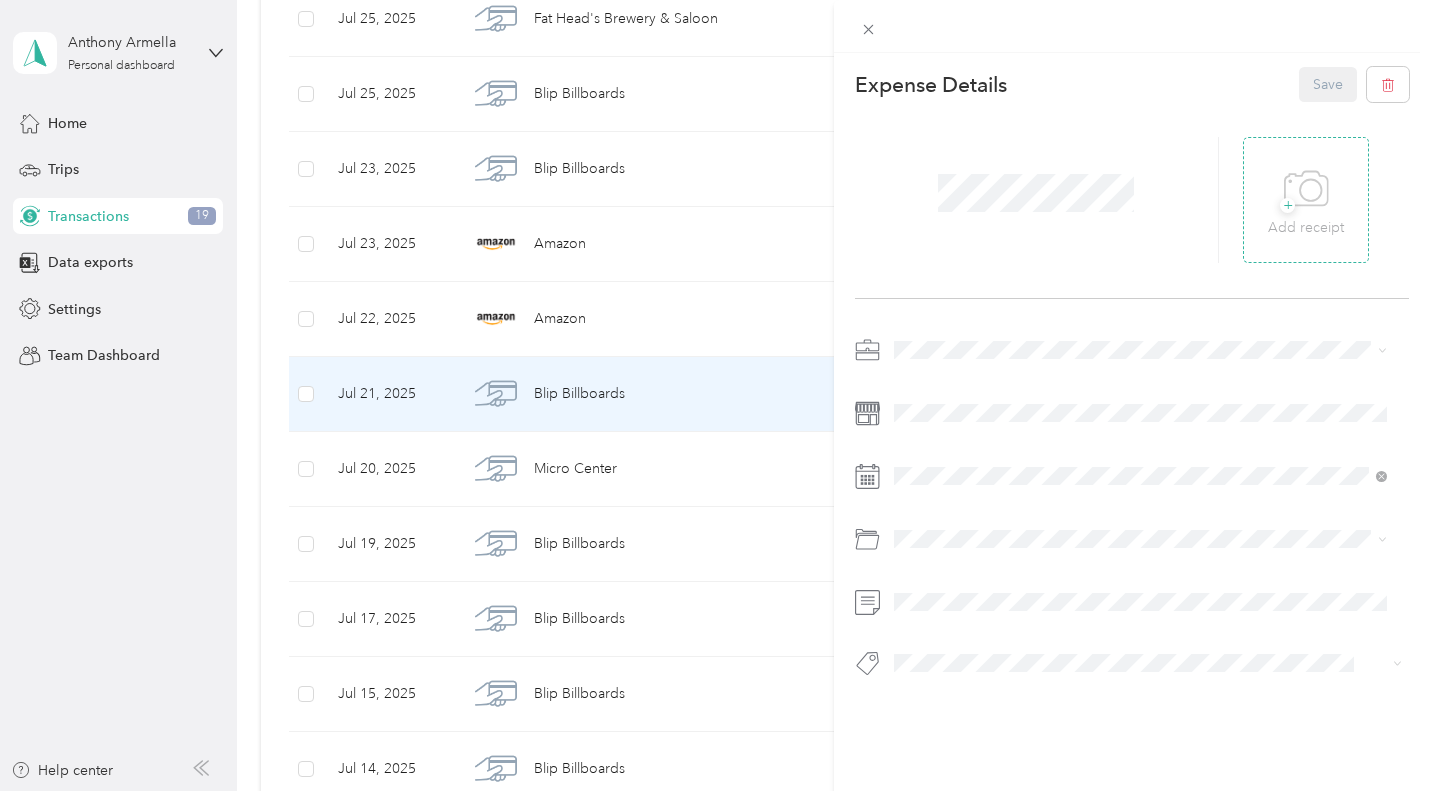 click 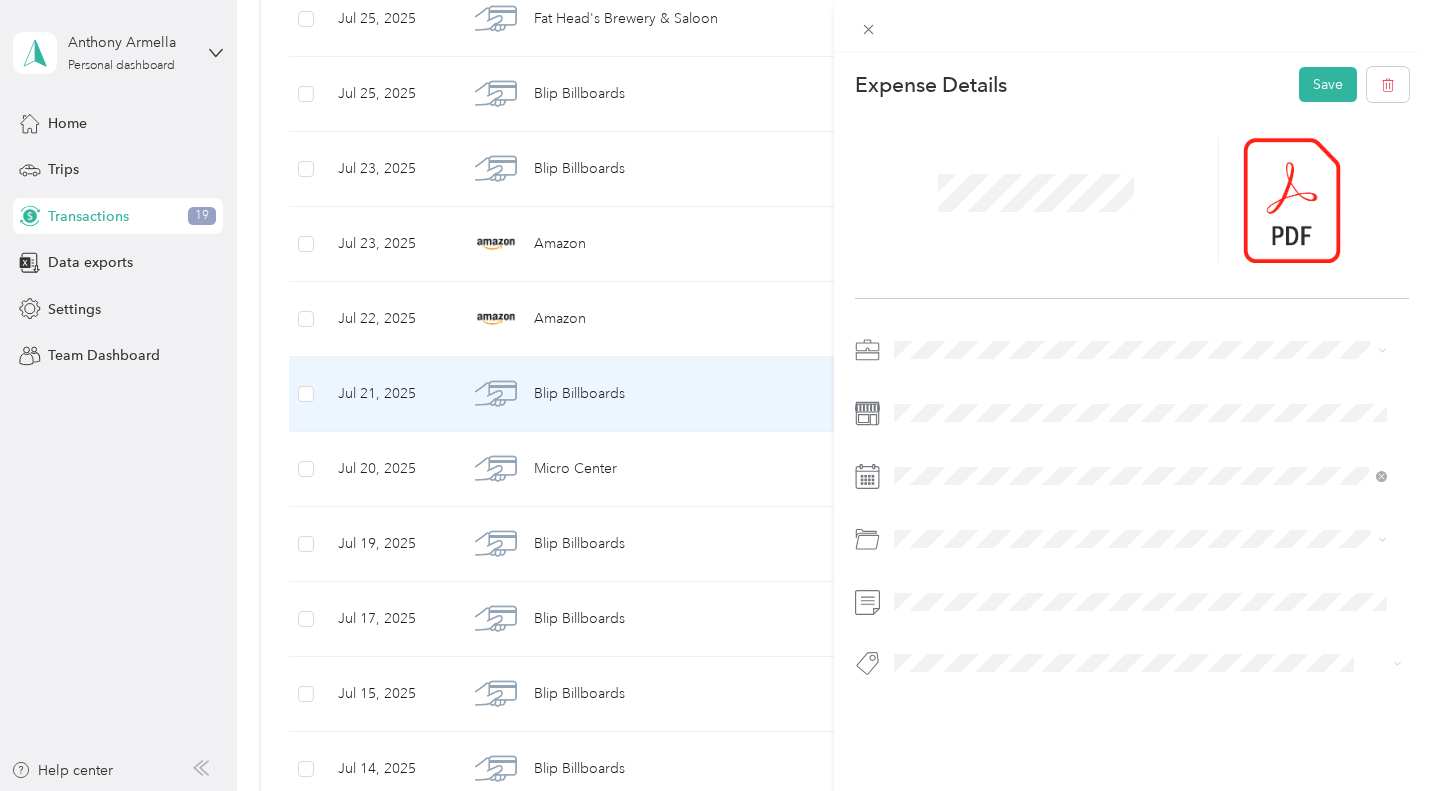 click on "Work" at bounding box center (1140, 385) 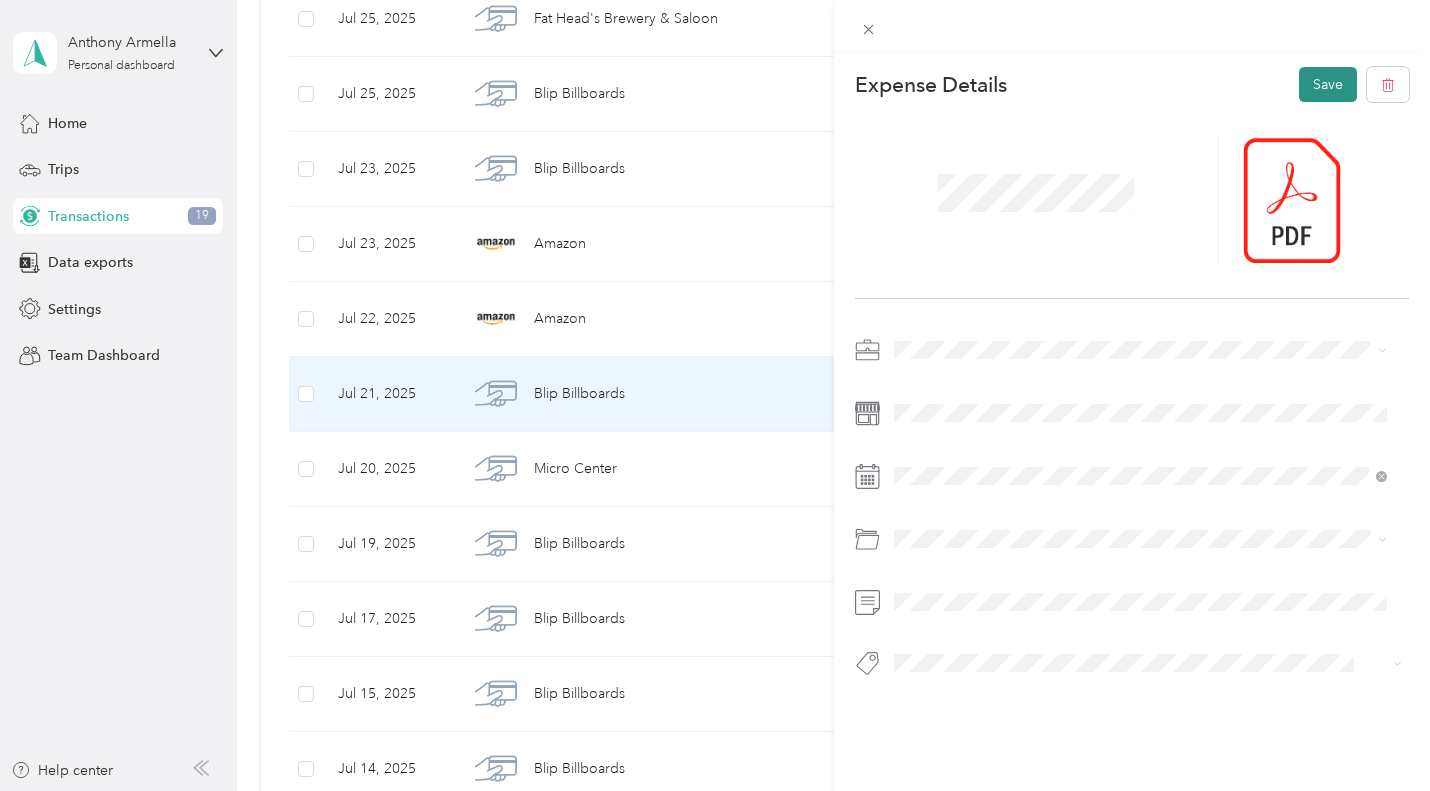 click on "Save" at bounding box center [1328, 84] 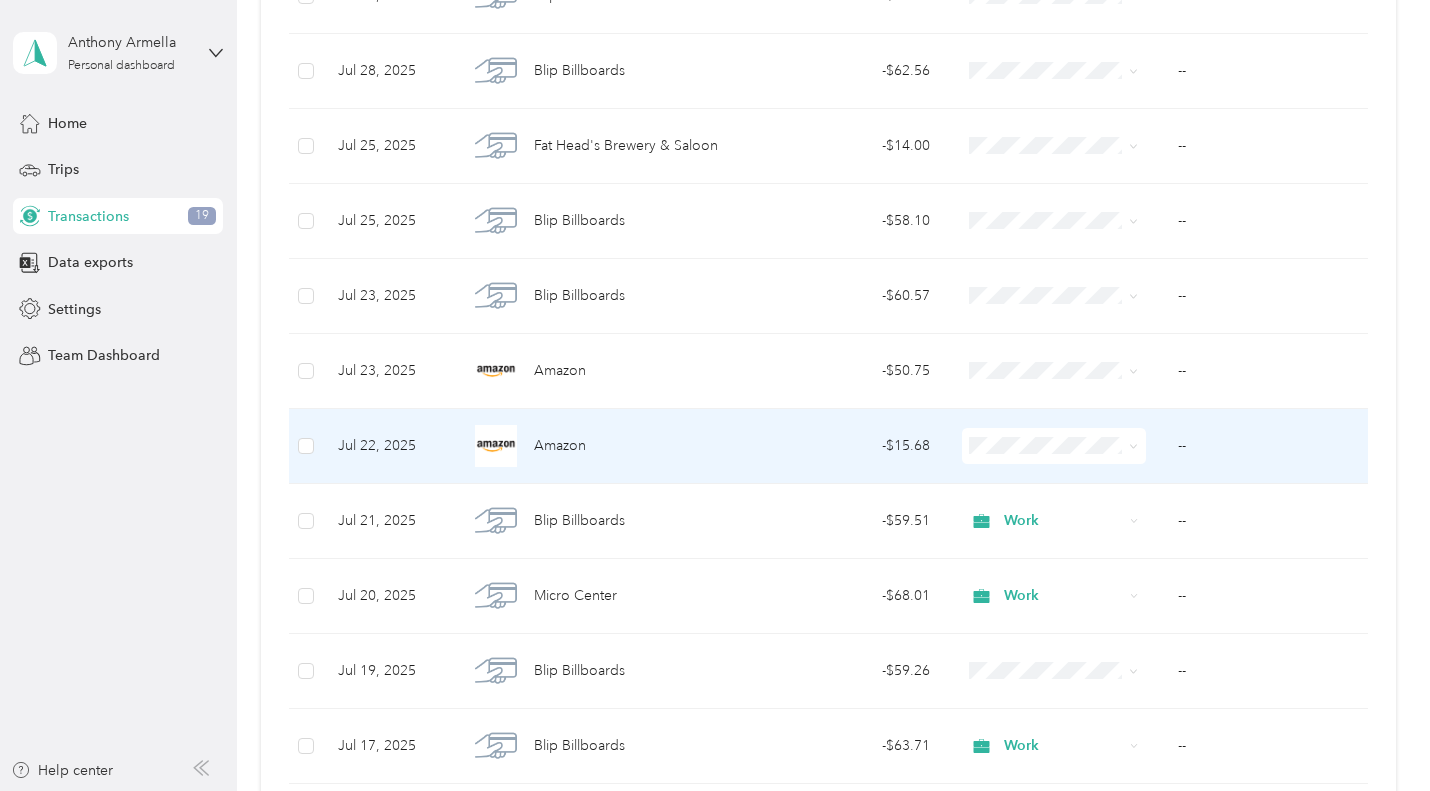 scroll, scrollTop: 1146, scrollLeft: 0, axis: vertical 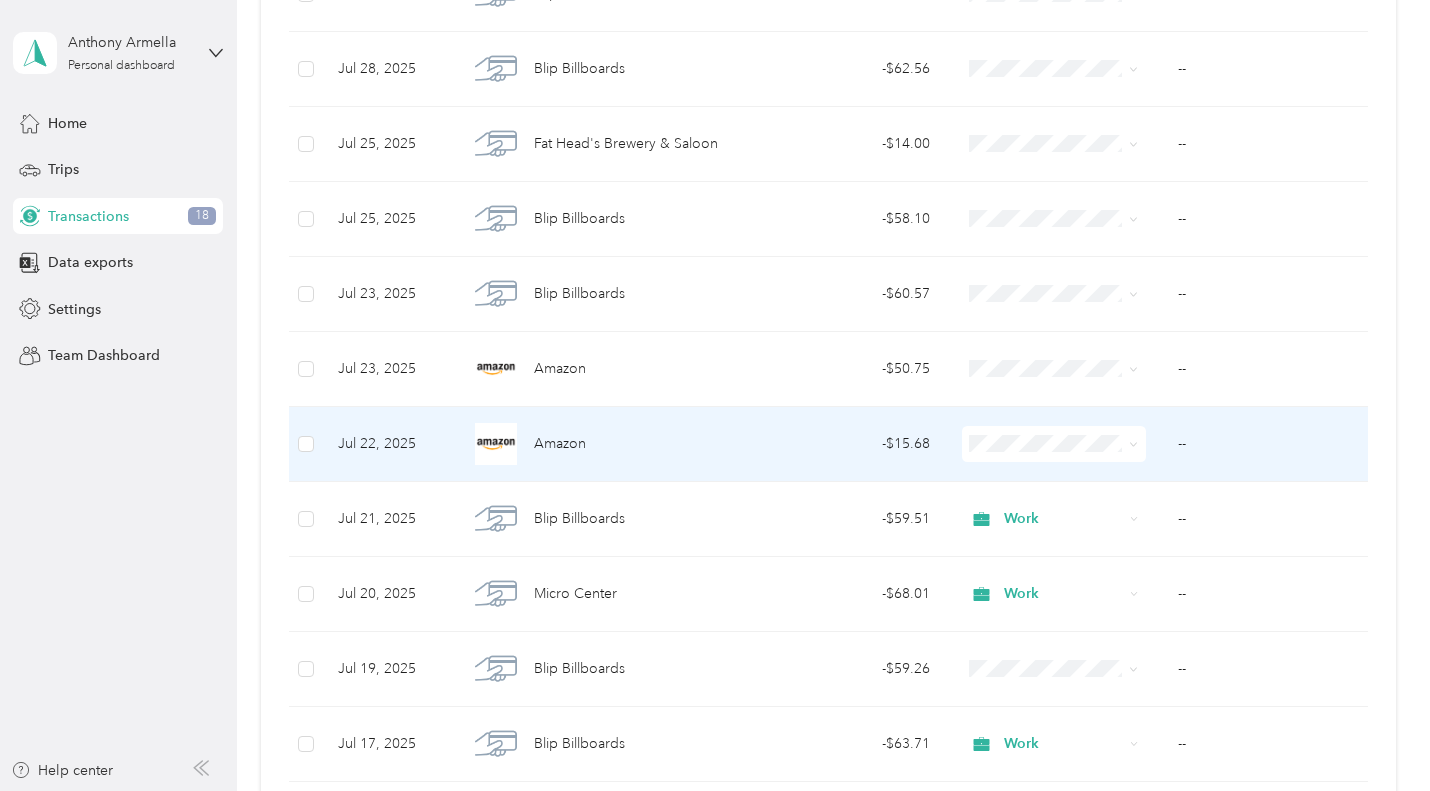 click on "--" at bounding box center [1265, 444] 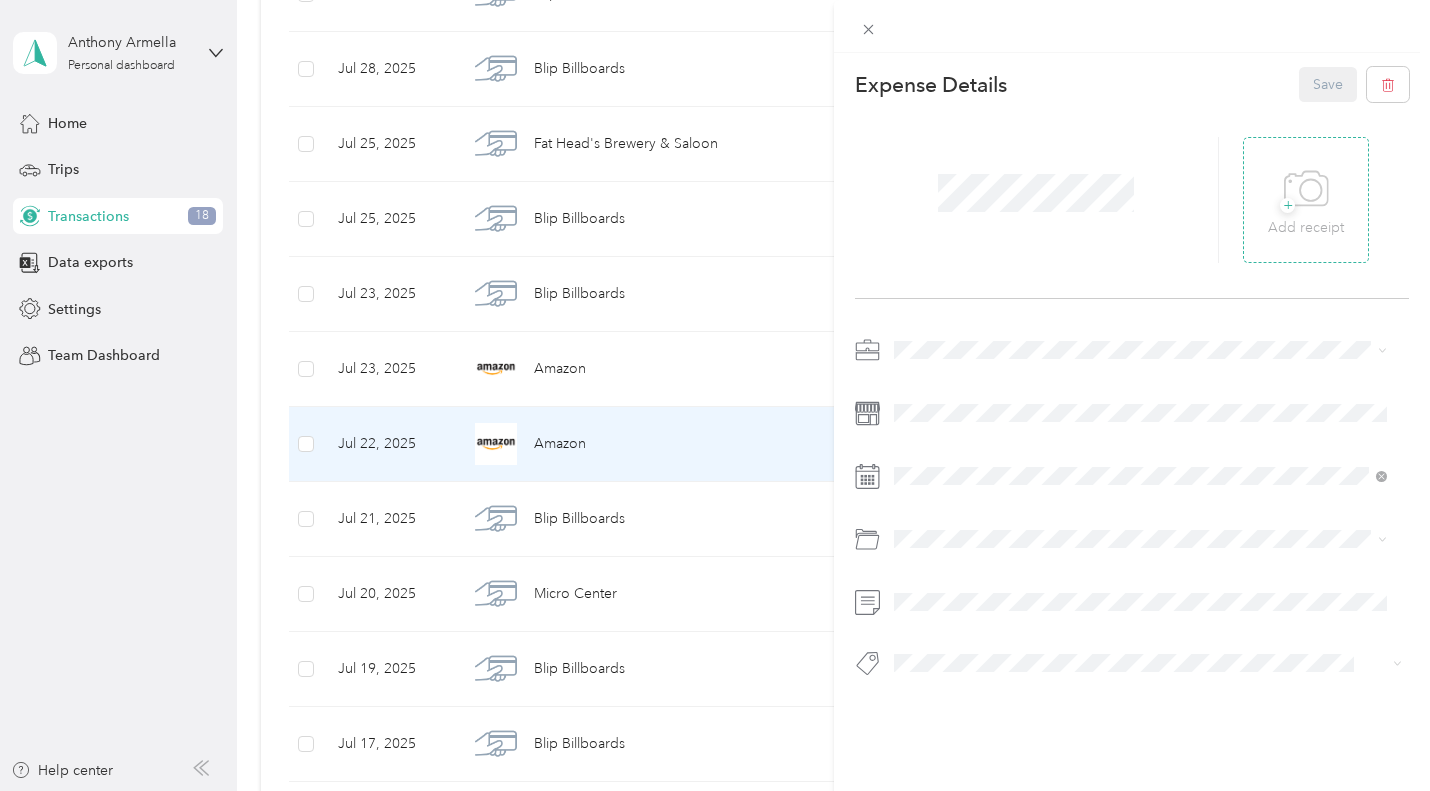 click on "+ Add receipt" at bounding box center [1306, 200] 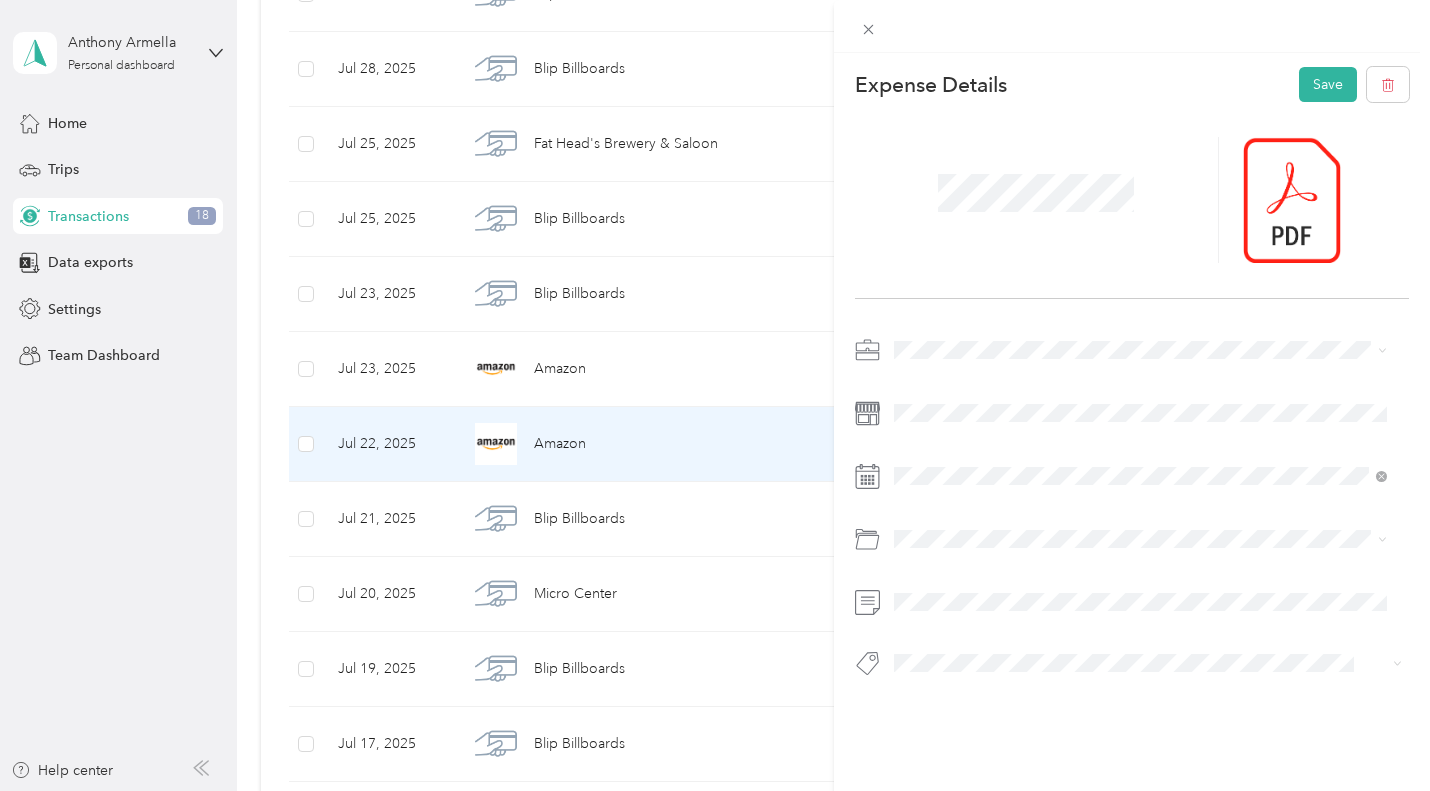 click at bounding box center [1148, 350] 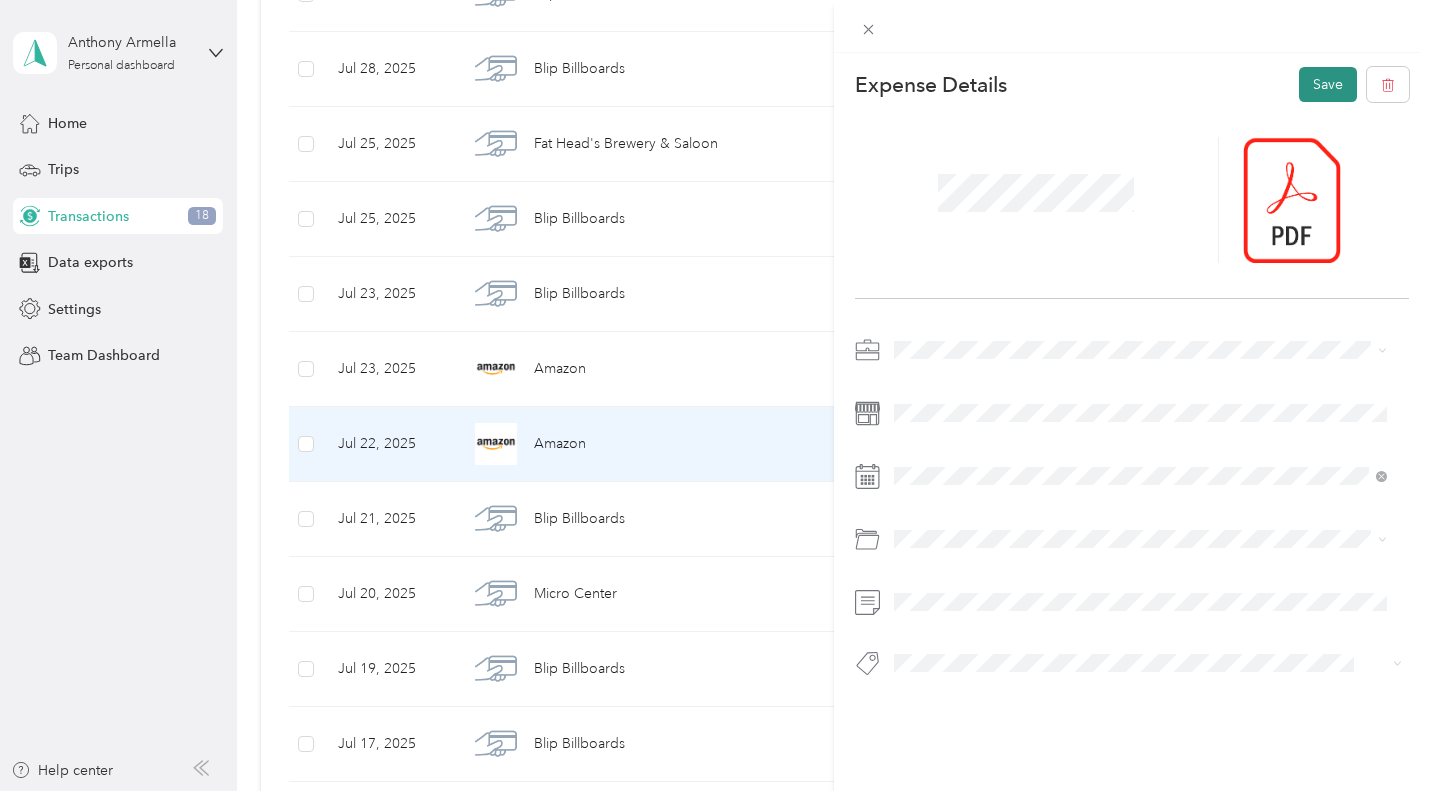 click on "Save" at bounding box center (1328, 84) 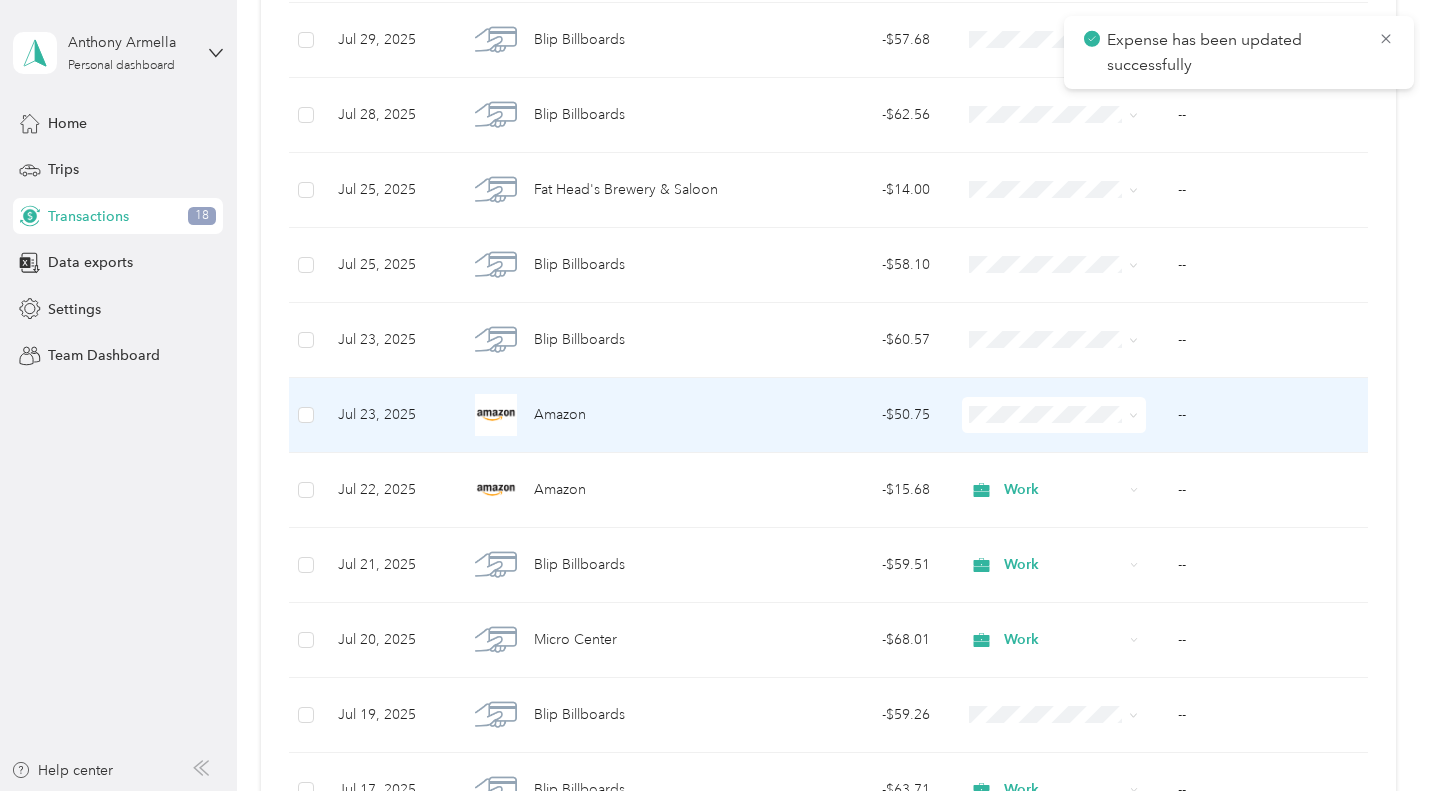 scroll, scrollTop: 1097, scrollLeft: 0, axis: vertical 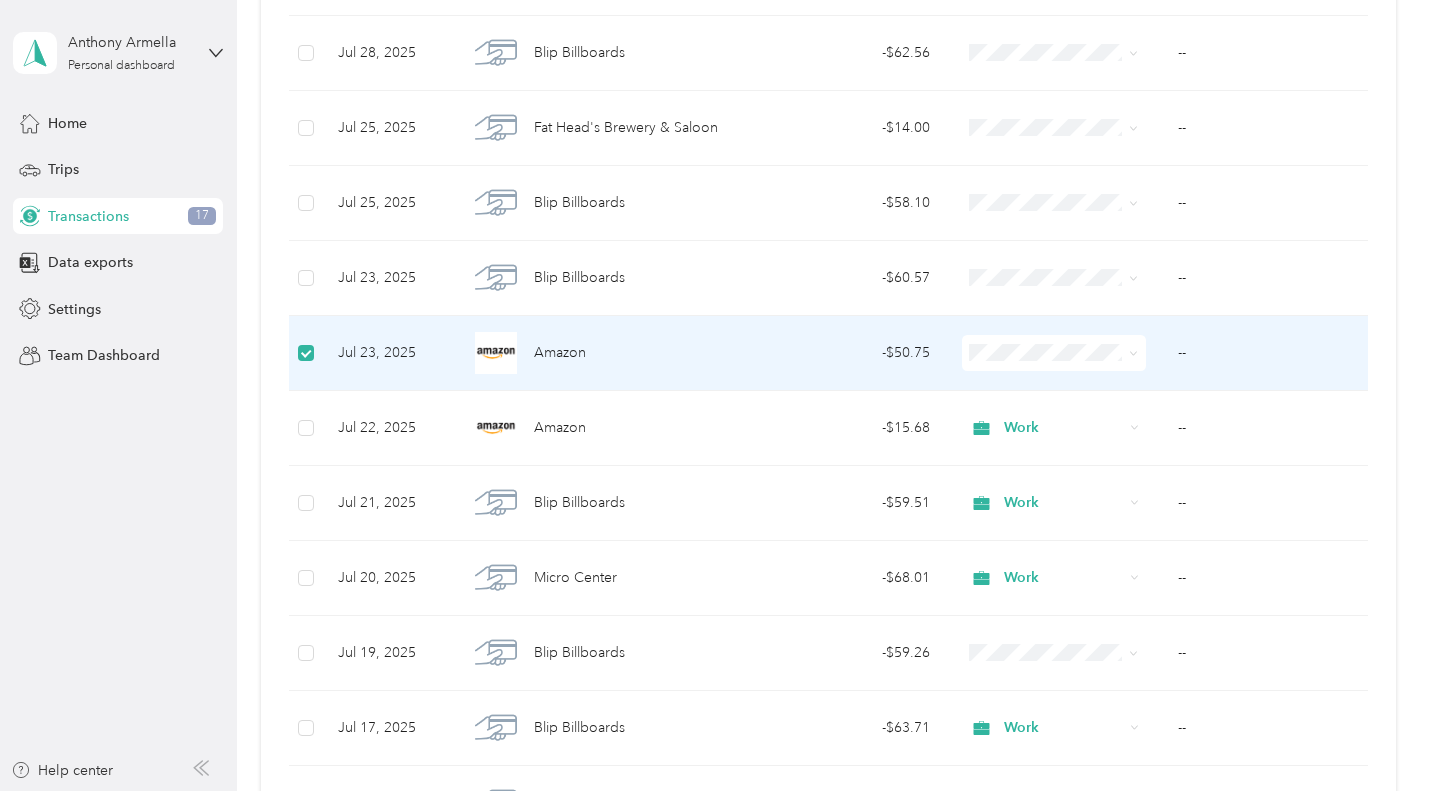 click at bounding box center (306, 353) 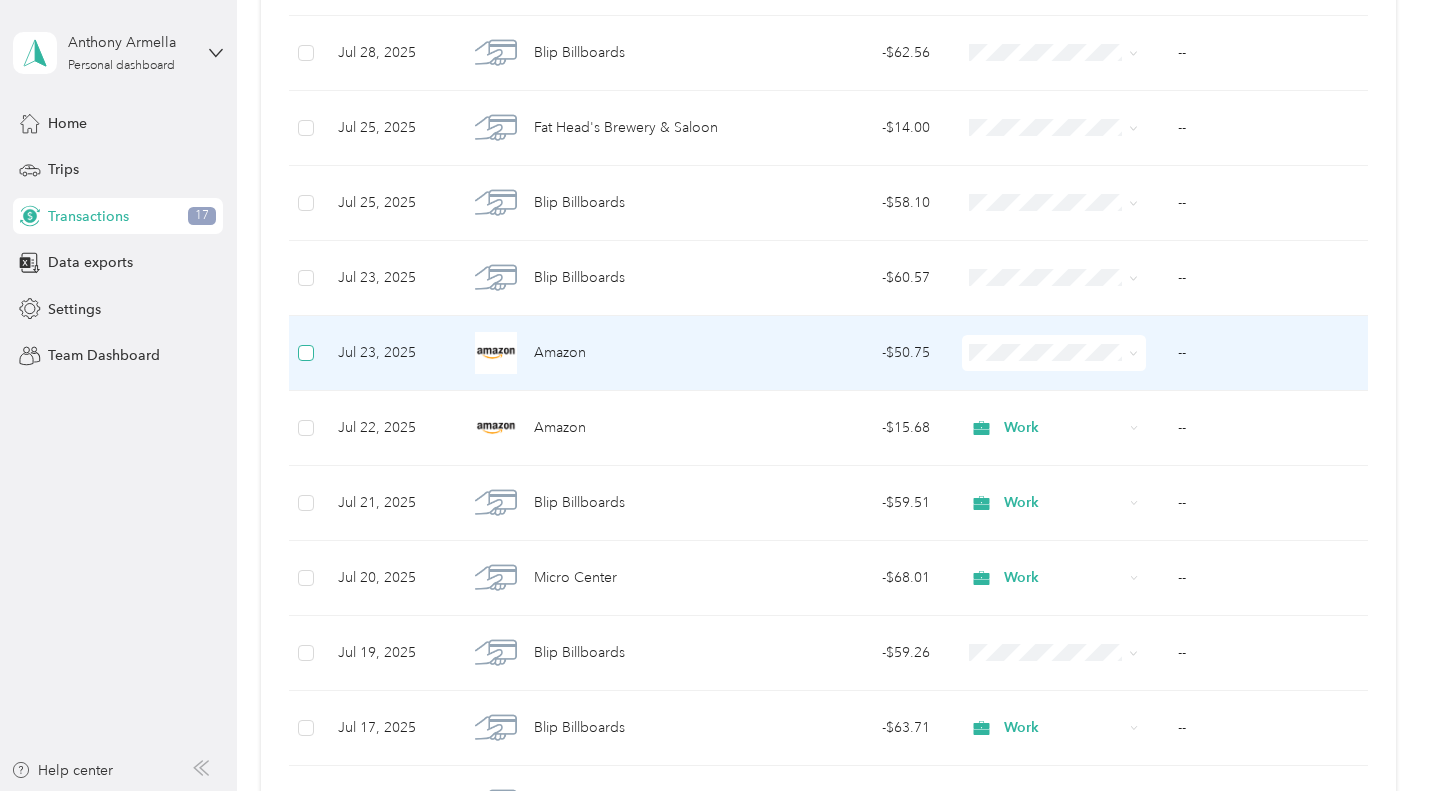 scroll, scrollTop: 1163, scrollLeft: 0, axis: vertical 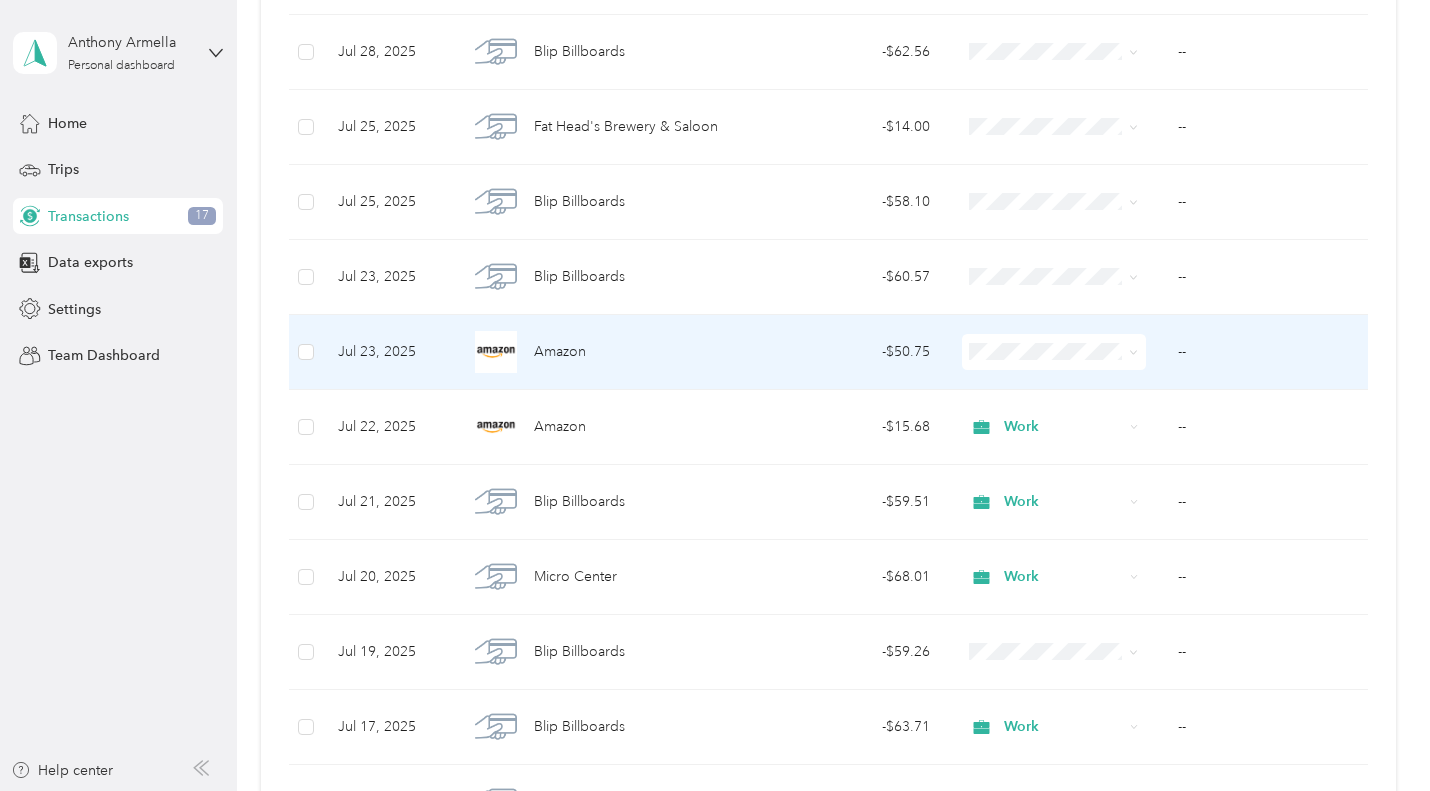 click on "--" at bounding box center (1265, 352) 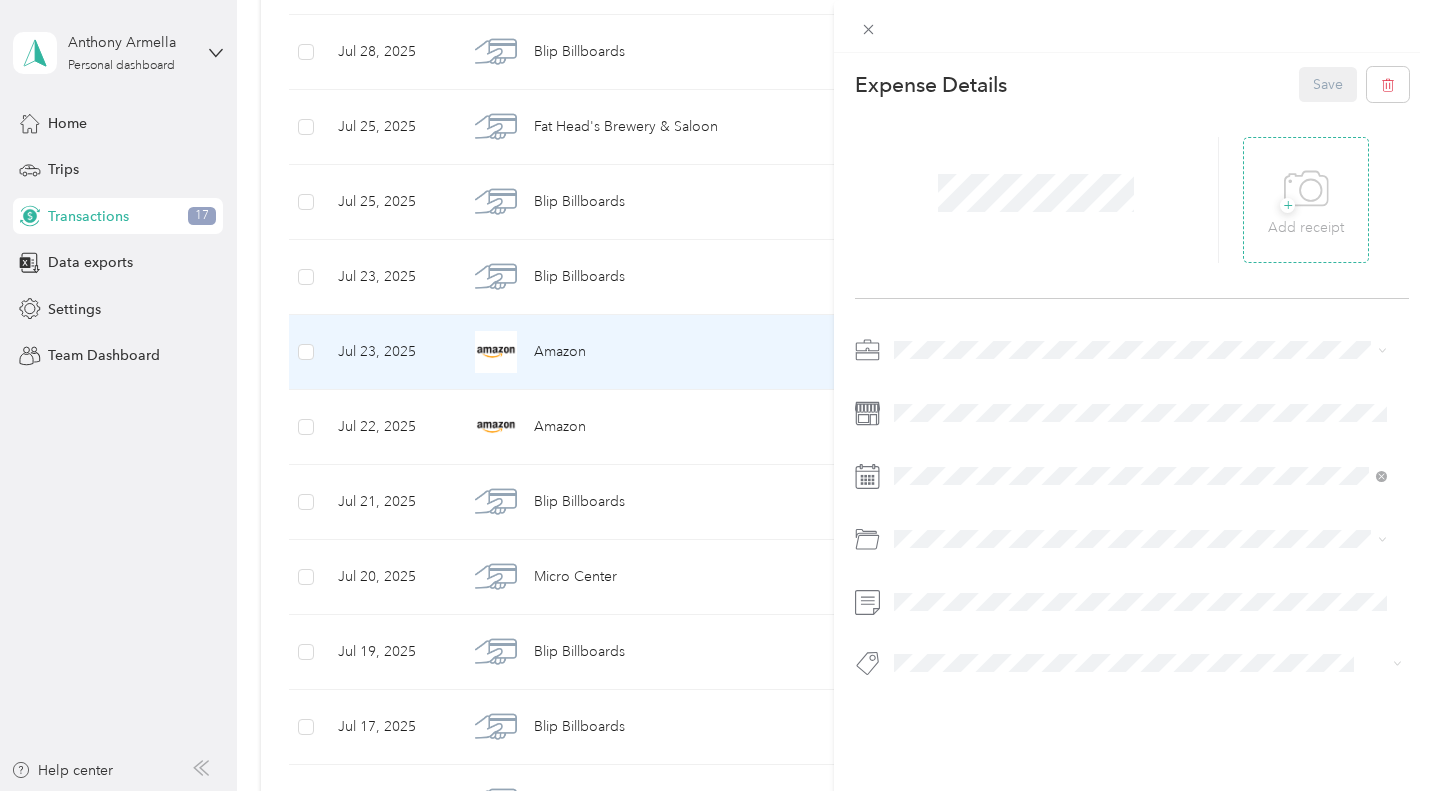 click 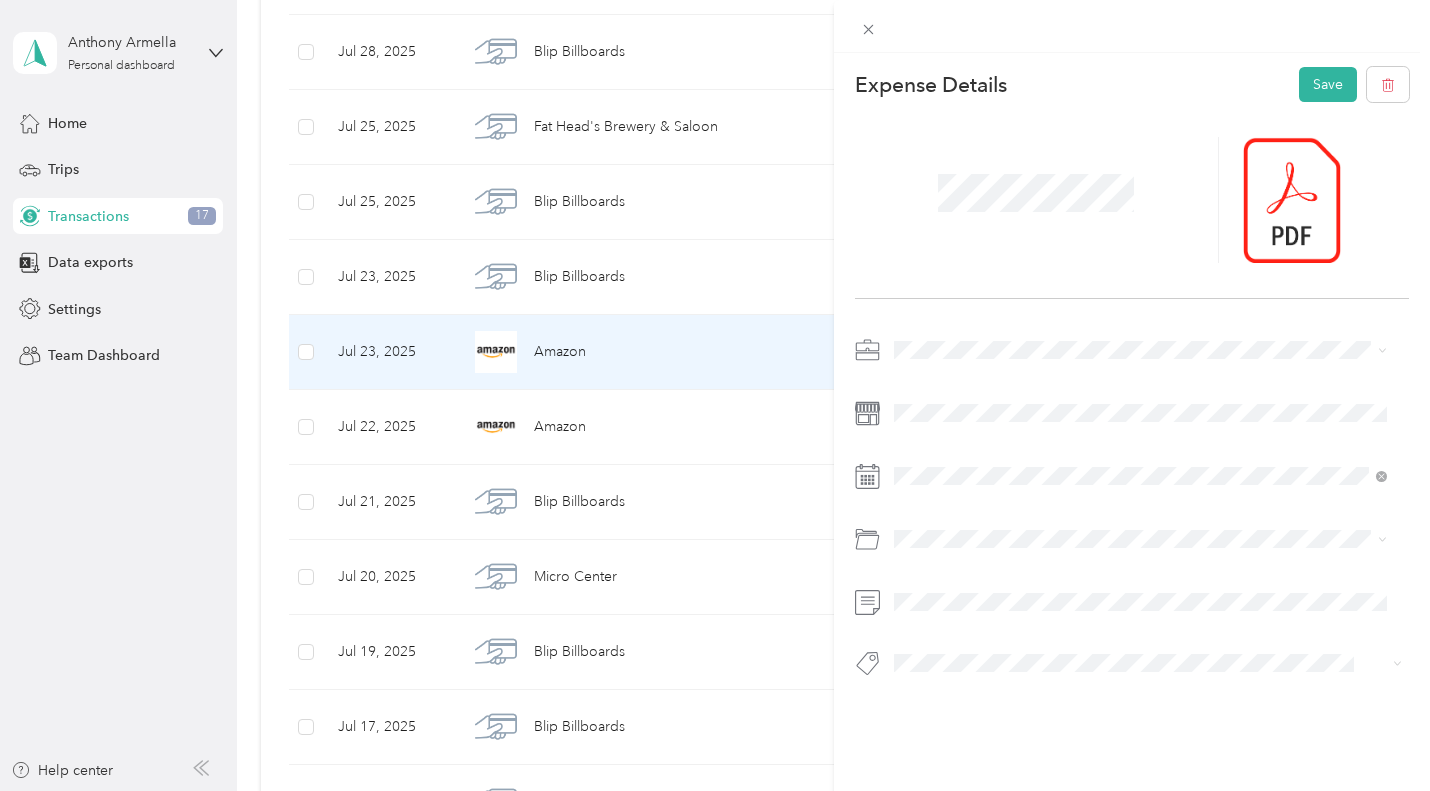 click at bounding box center (1148, 350) 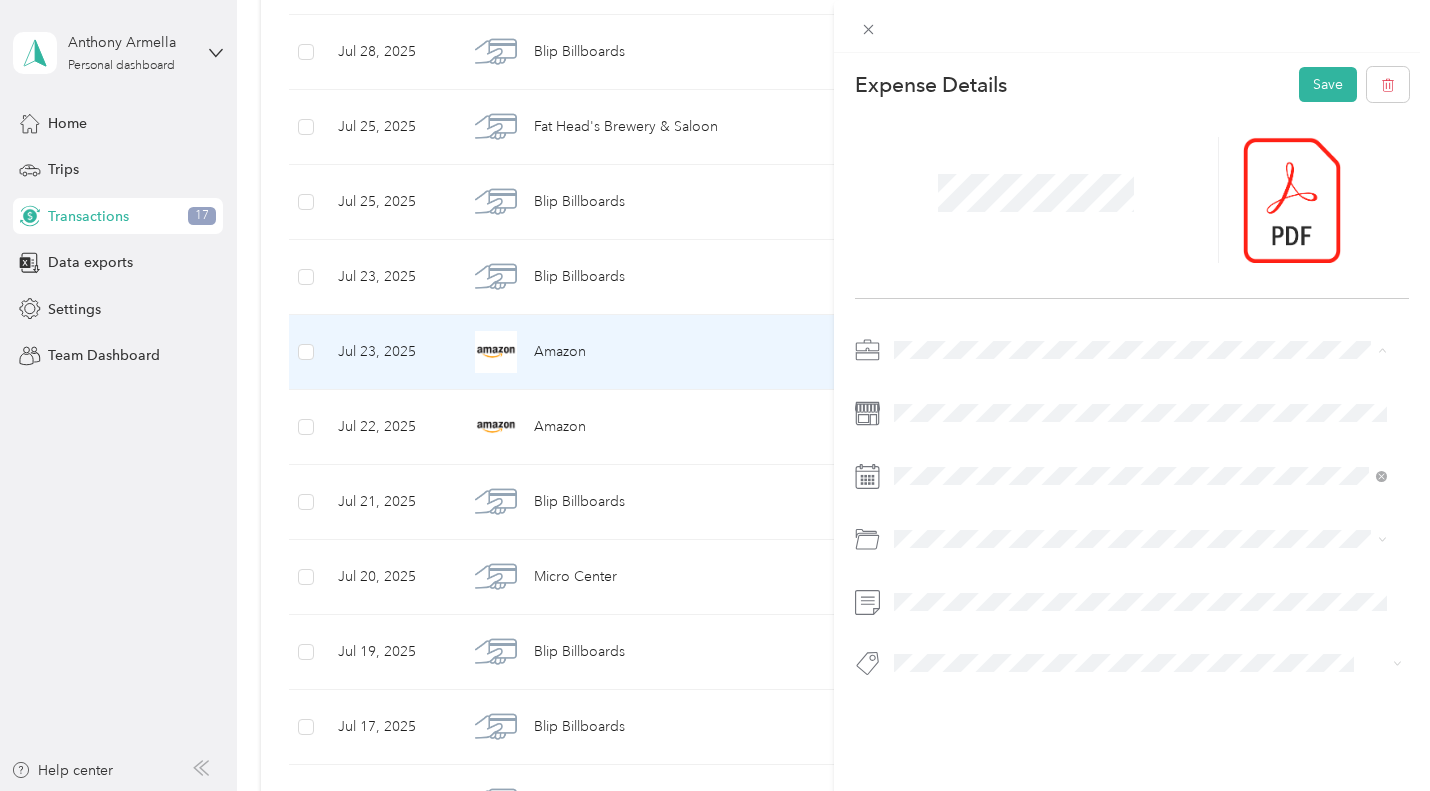 click on "Work" at bounding box center (1140, 385) 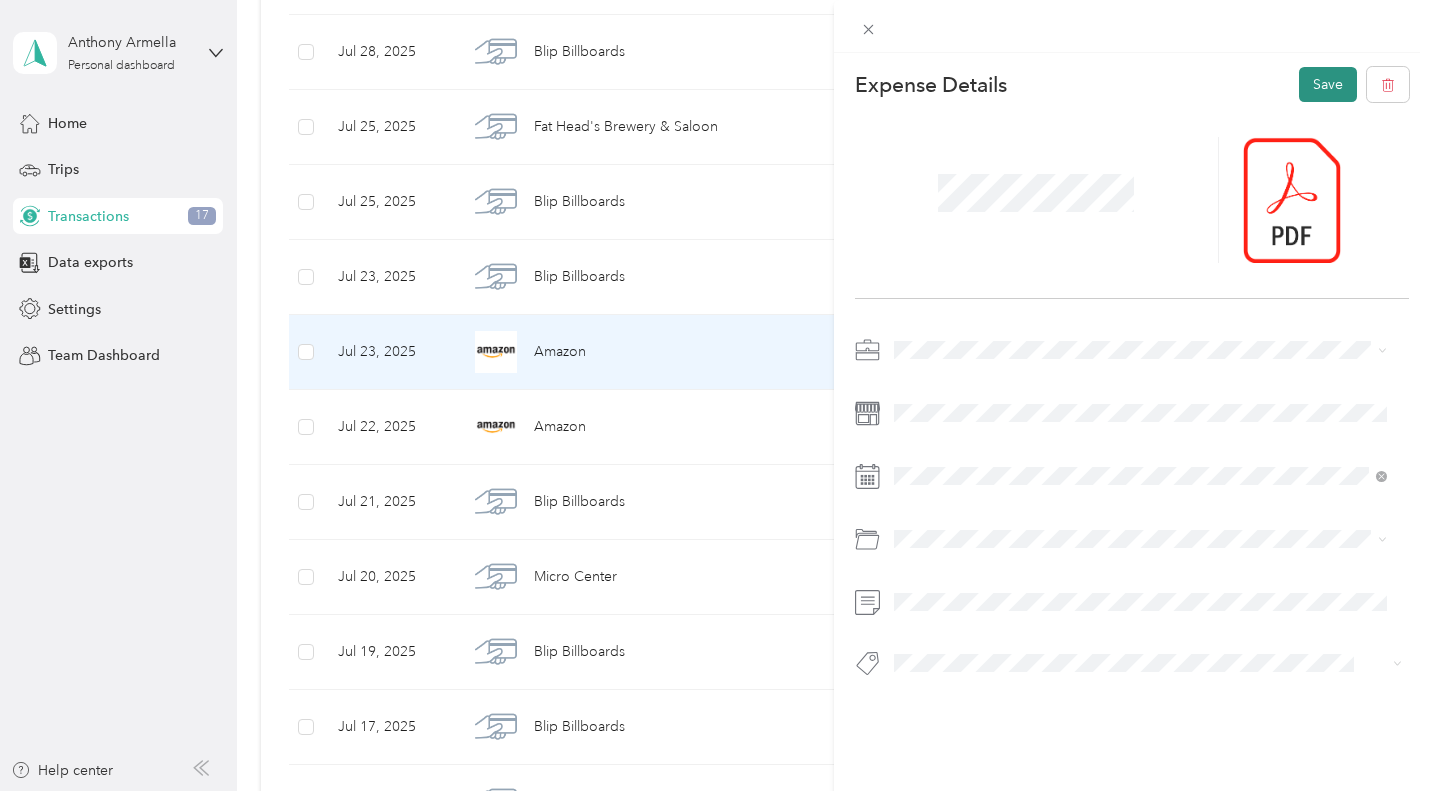 click on "Save" at bounding box center (1328, 84) 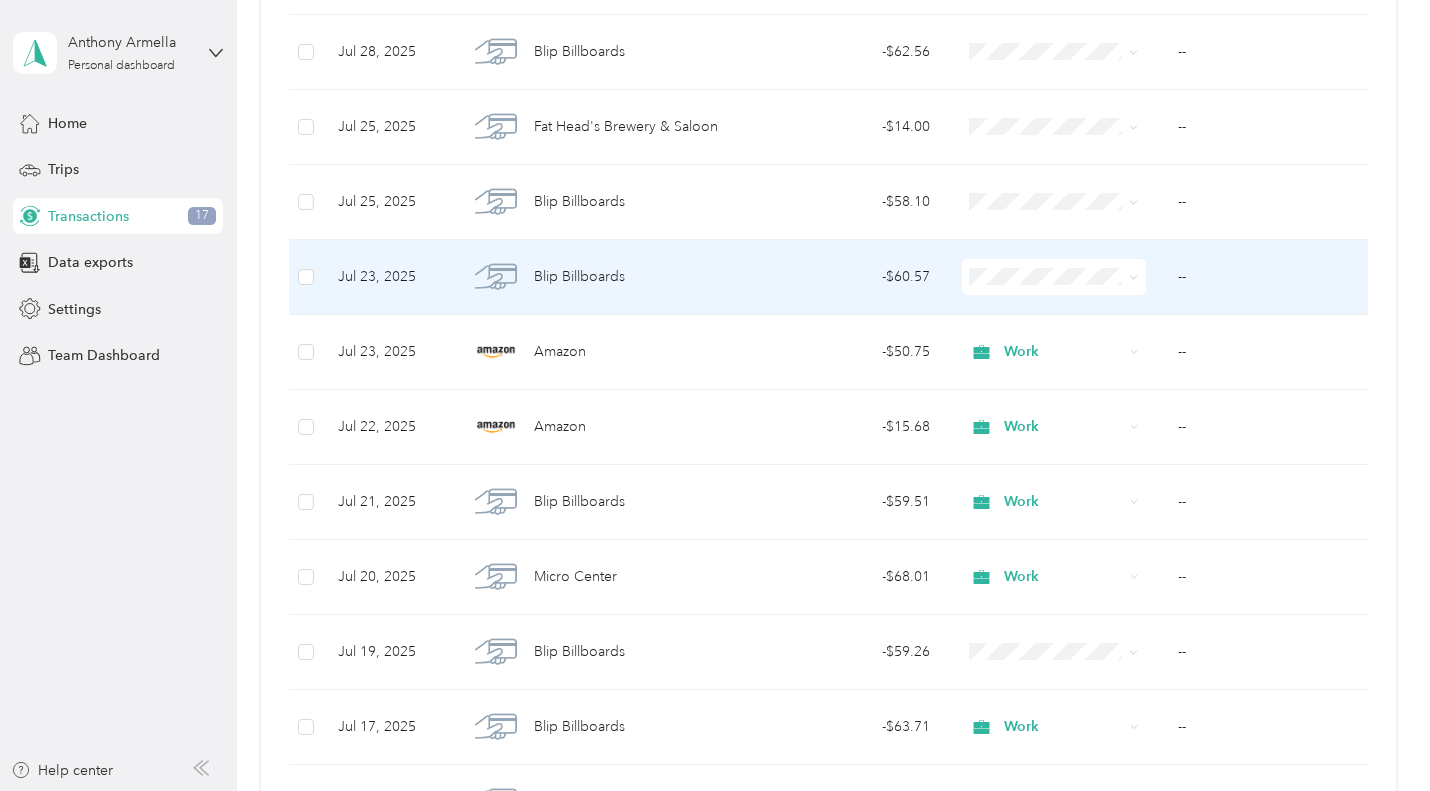click on "--" at bounding box center [1265, 277] 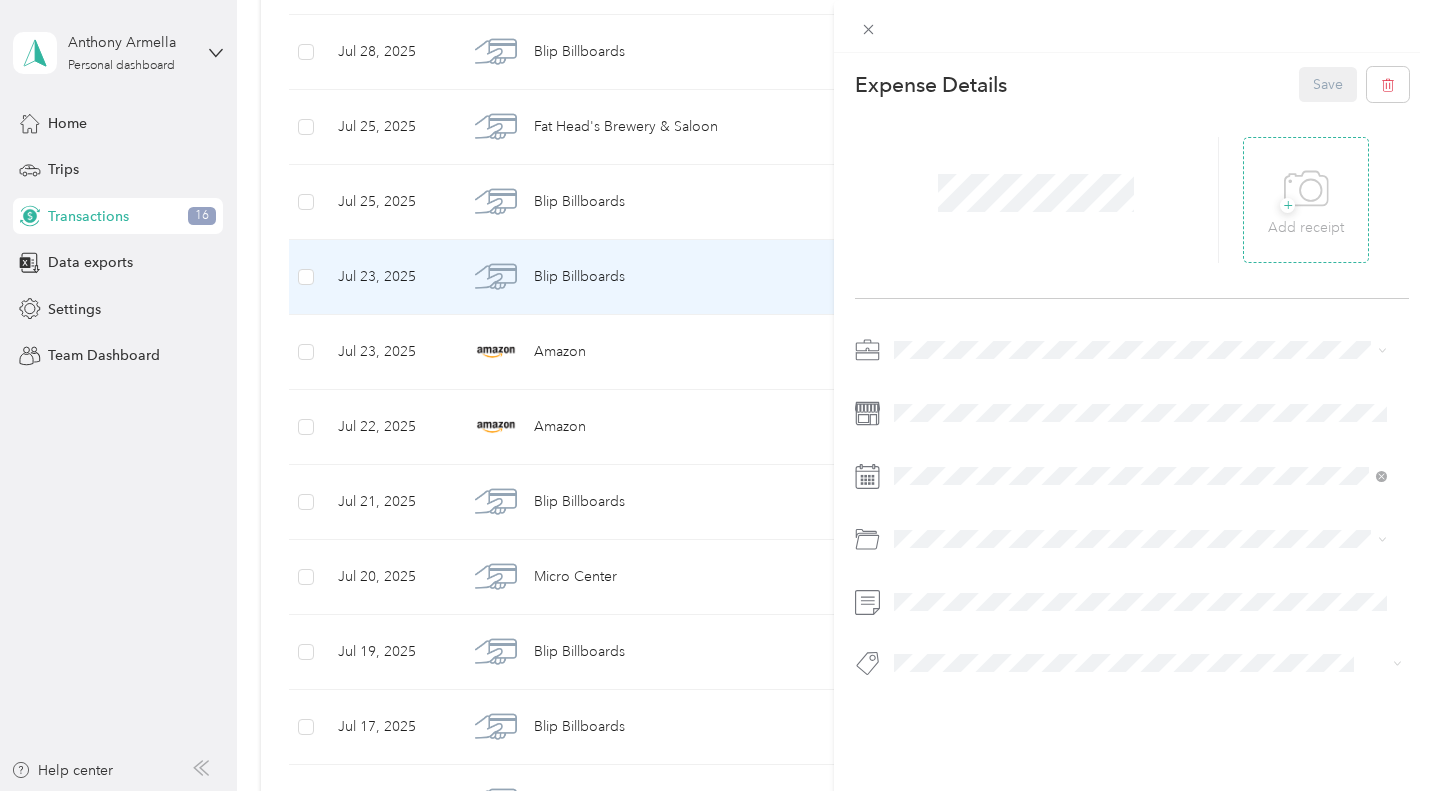 click on "+ Add receipt" at bounding box center (1306, 200) 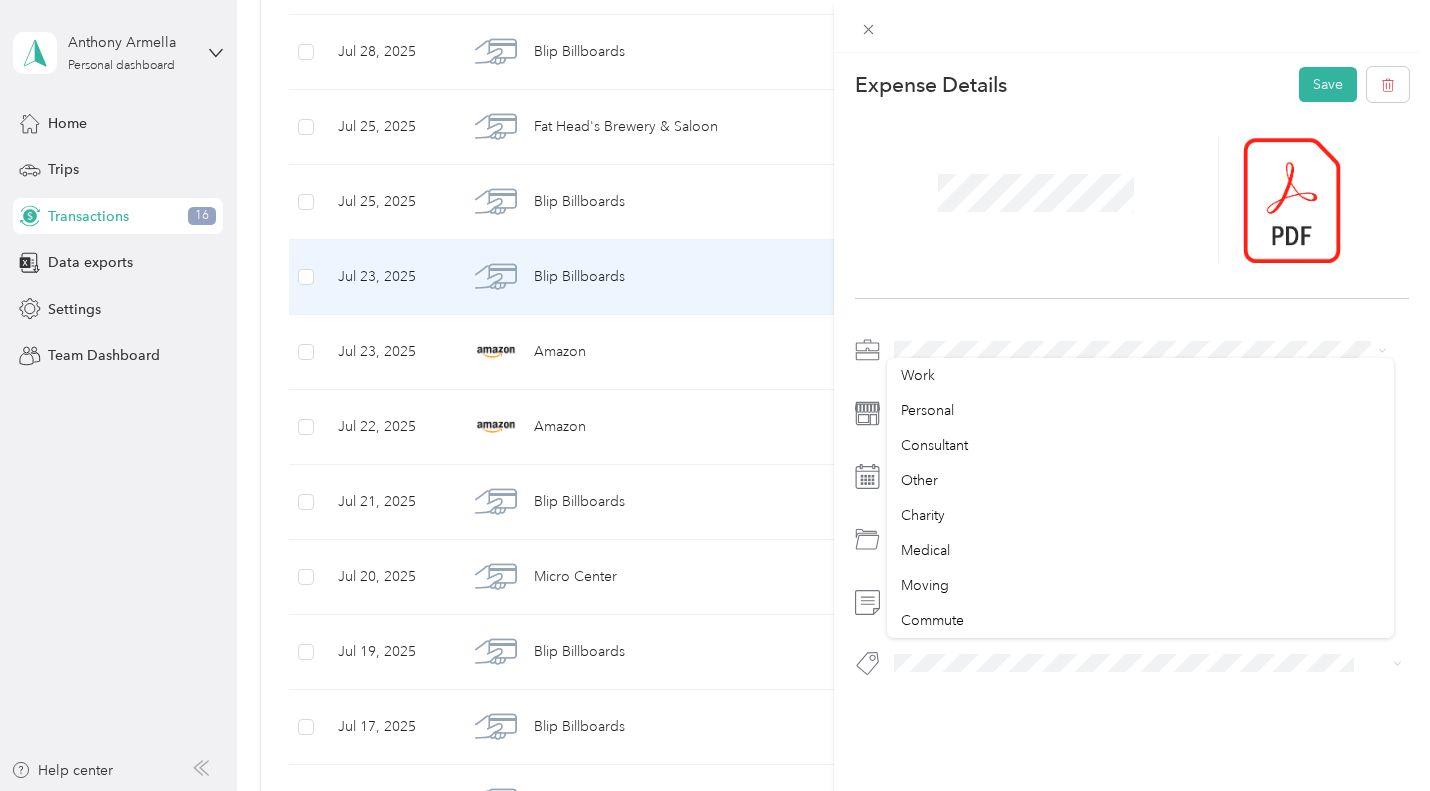 click at bounding box center (1132, 512) 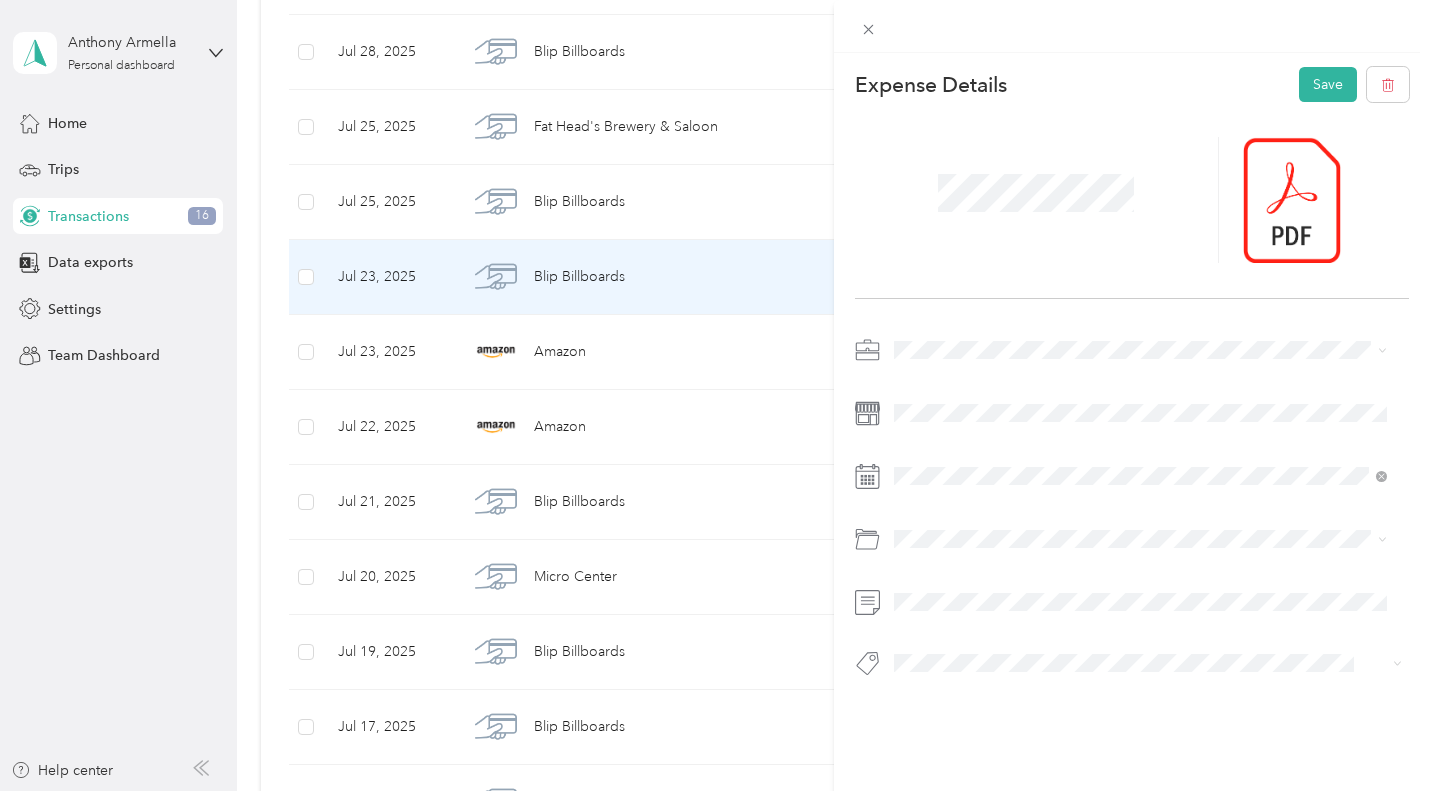 click at bounding box center [1132, 512] 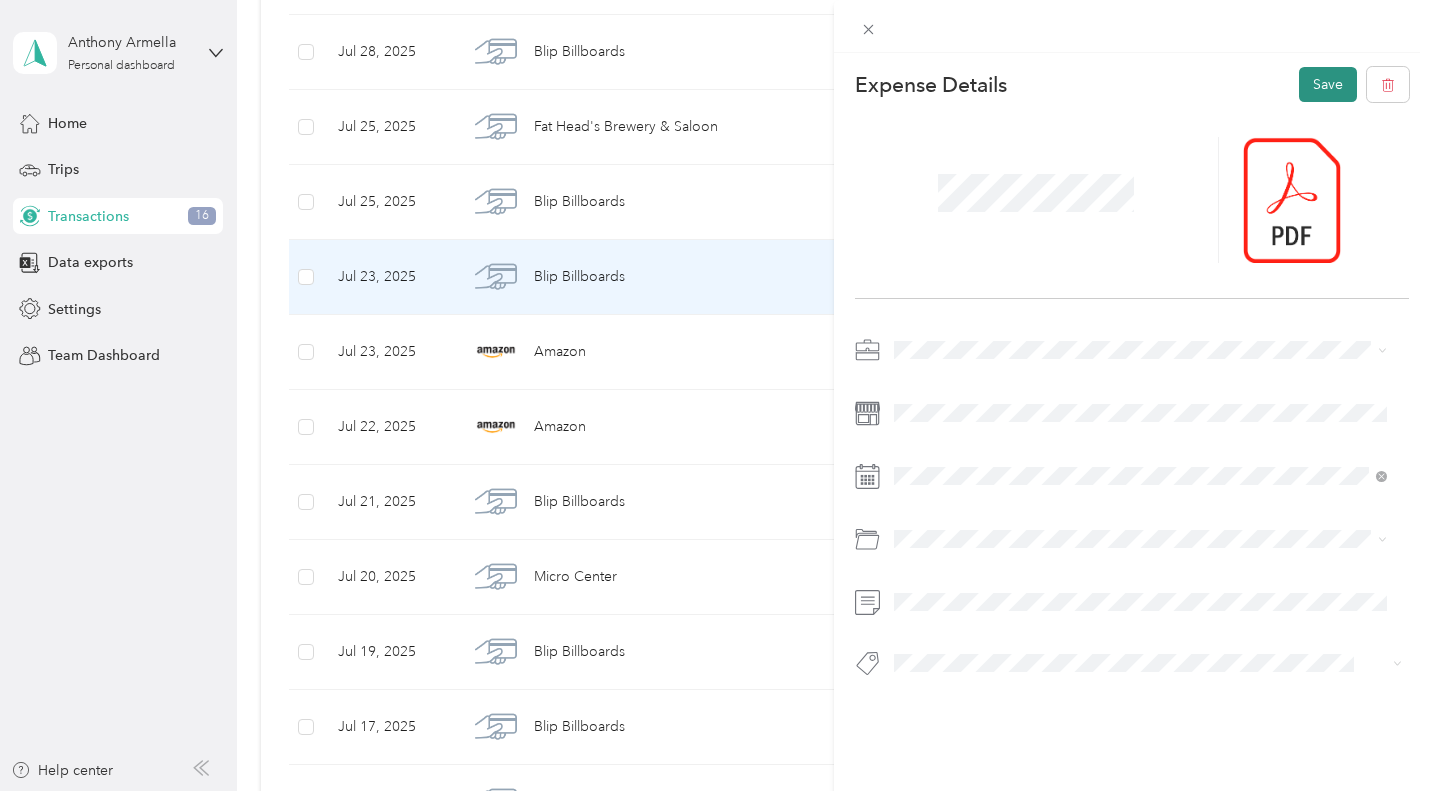 click on "Save" at bounding box center [1328, 84] 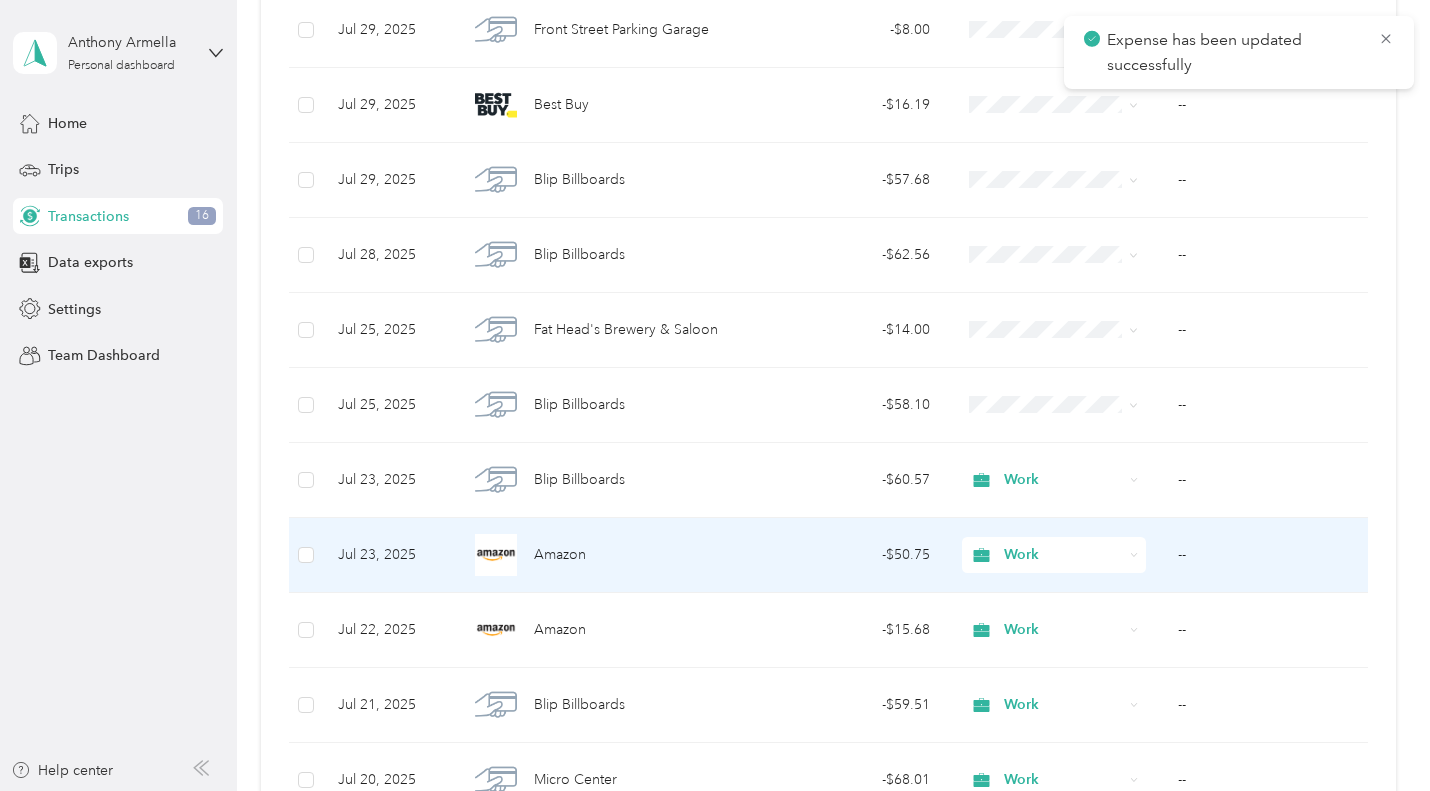 scroll, scrollTop: 961, scrollLeft: 0, axis: vertical 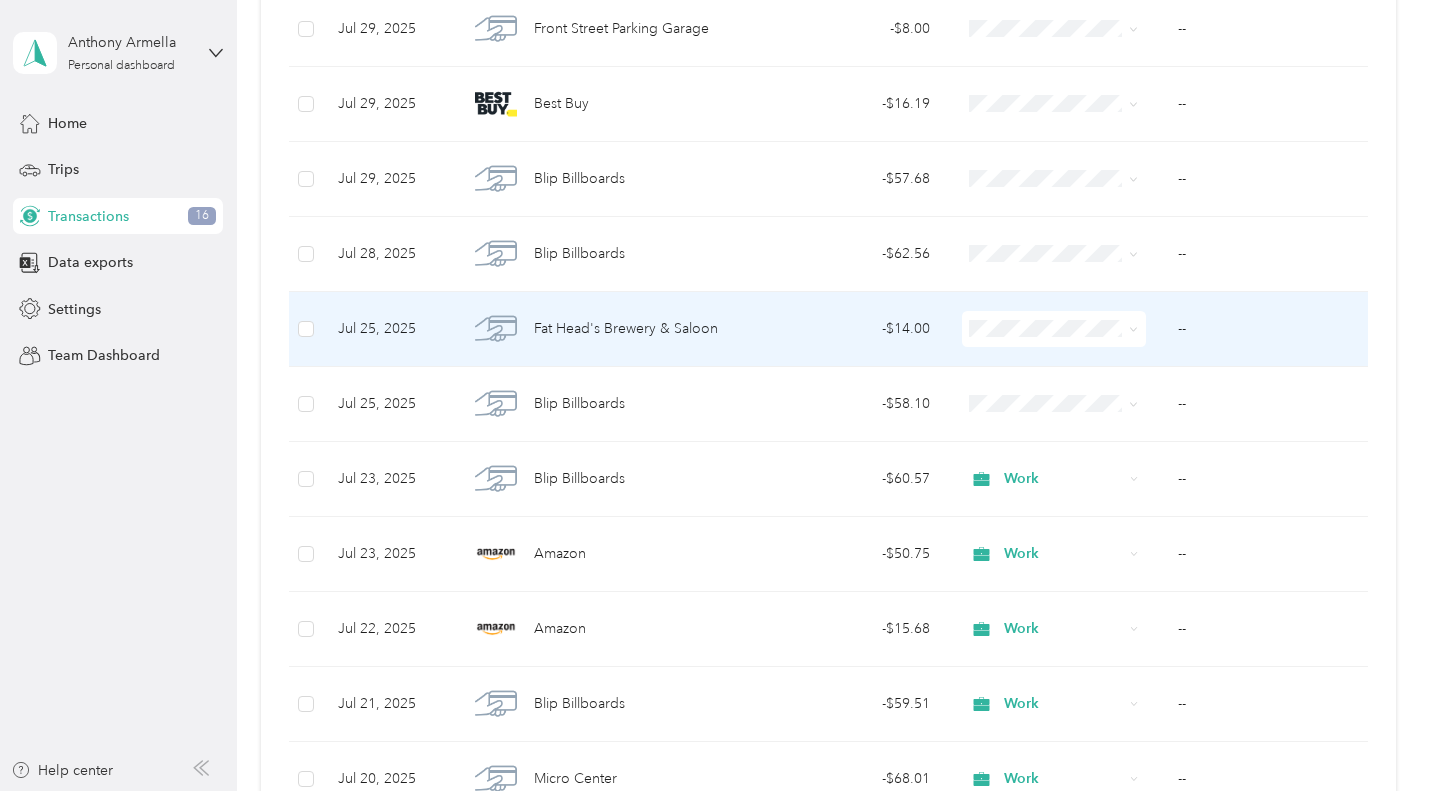 click on "--" at bounding box center (1265, 404) 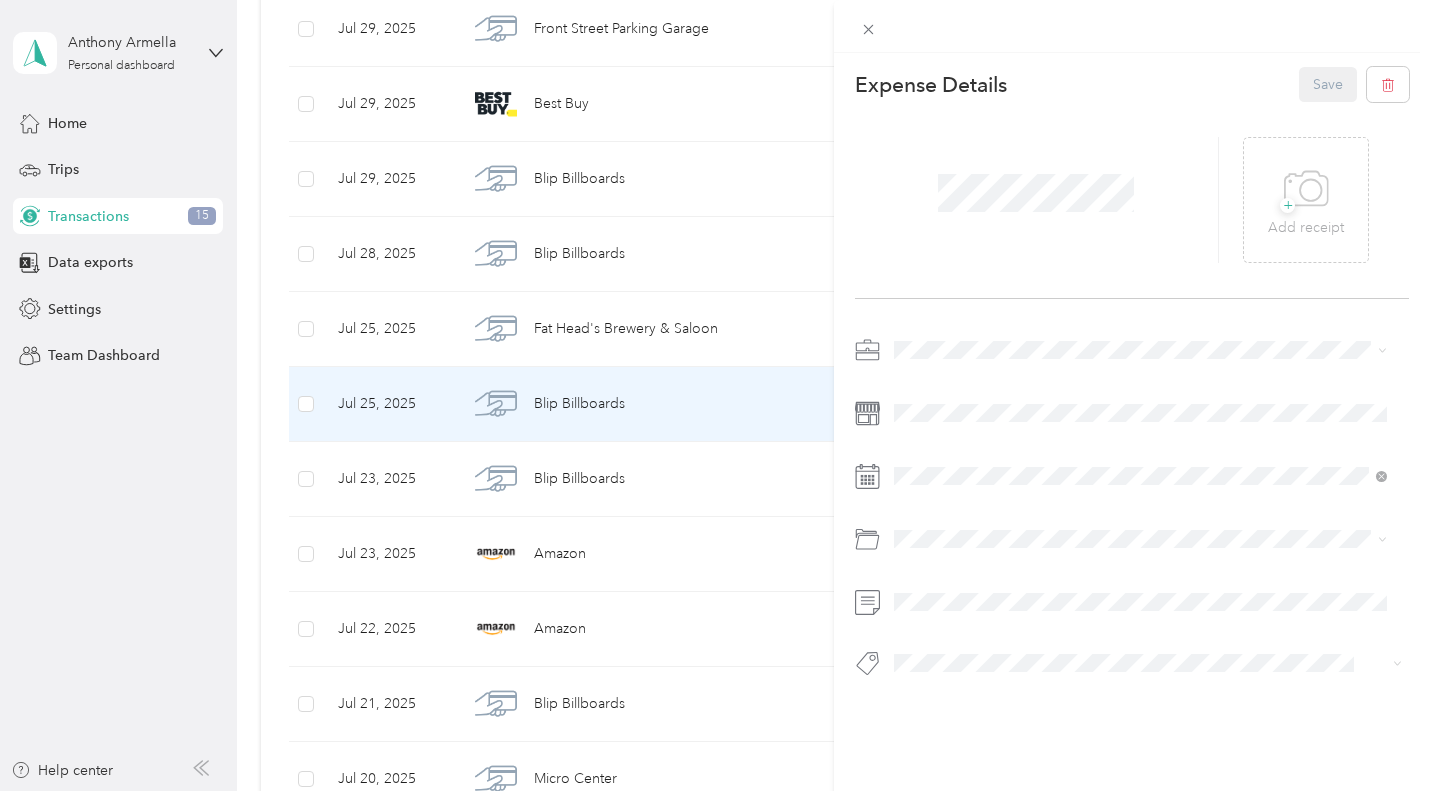 click on "Work" at bounding box center [1140, 382] 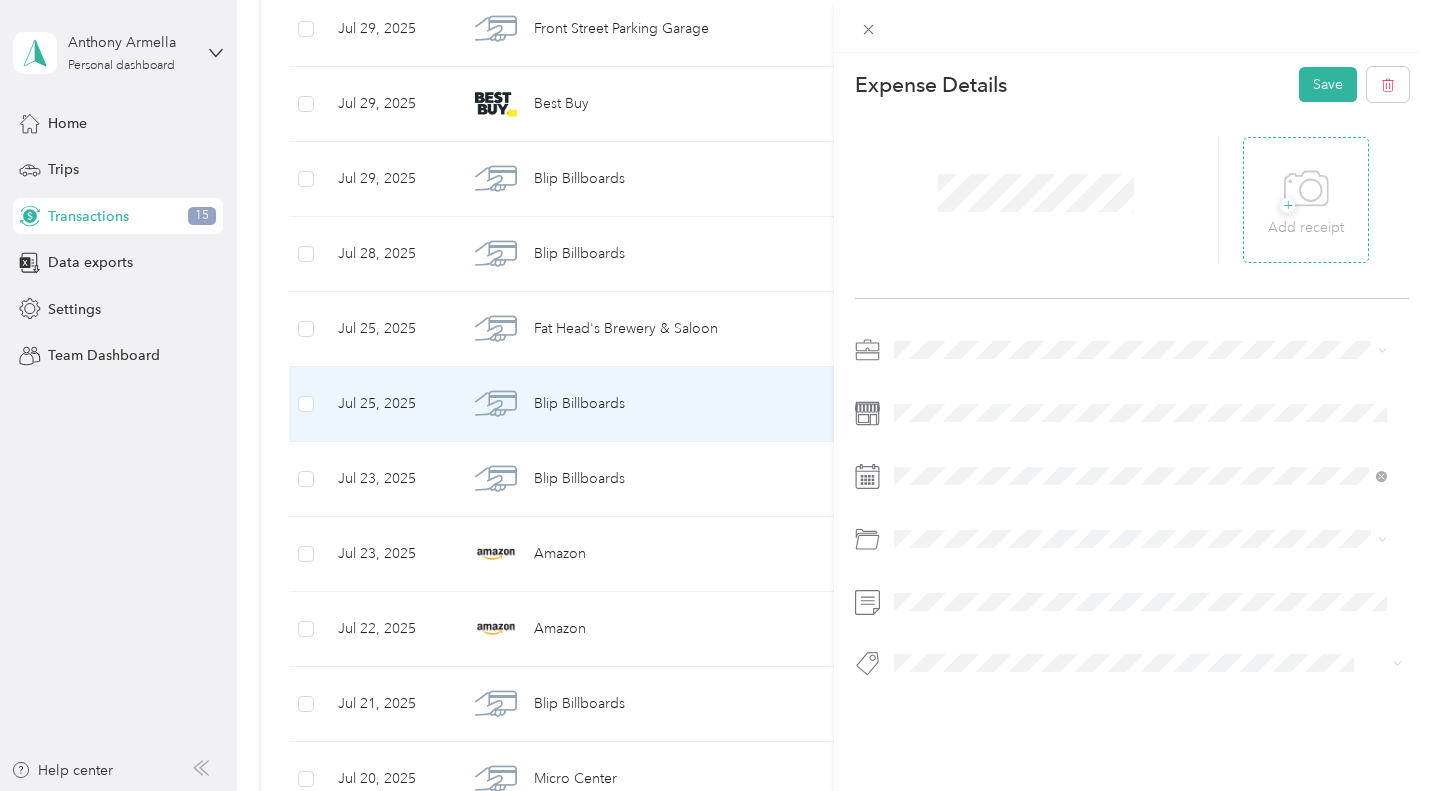 click on "+ Add receipt" at bounding box center (1306, 200) 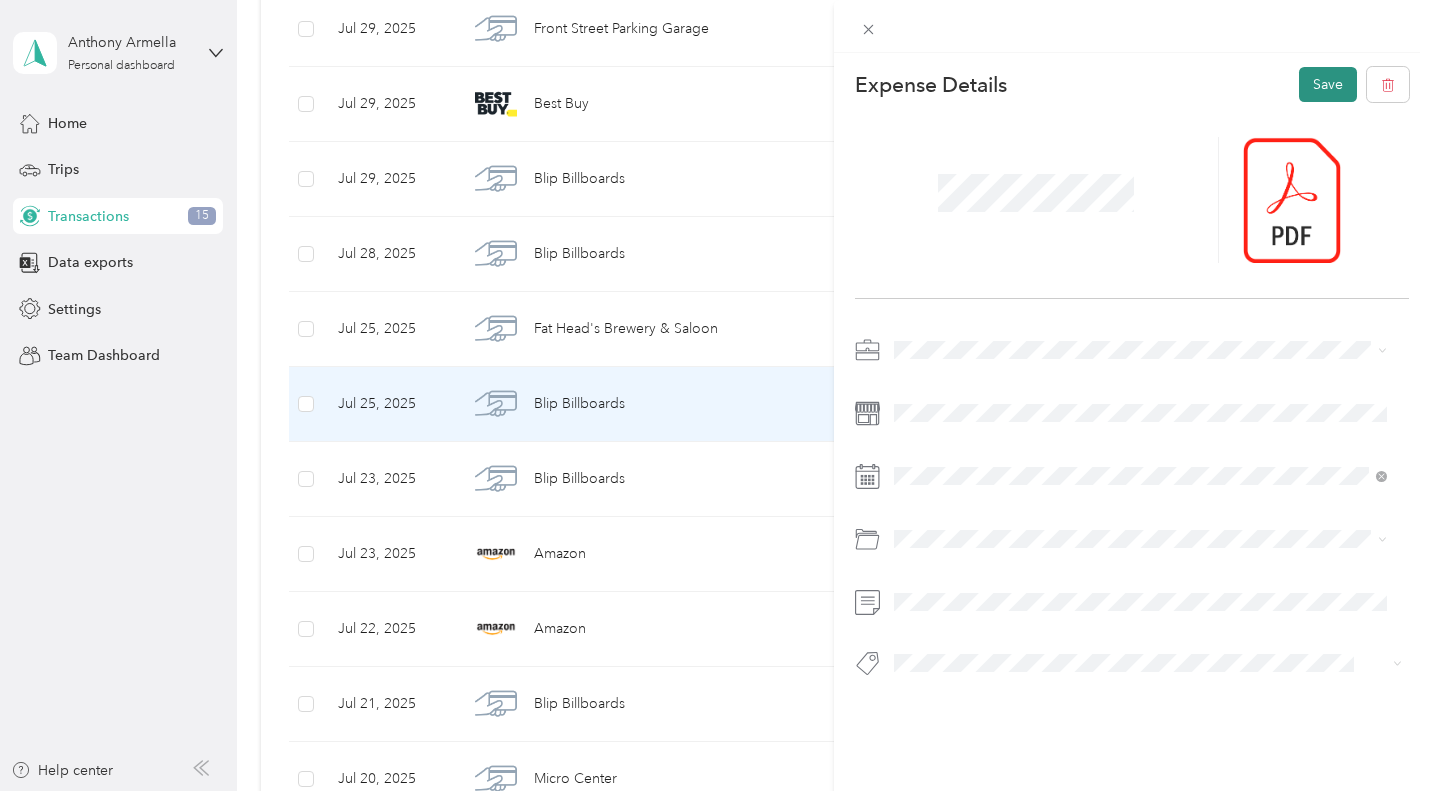click on "Save" at bounding box center [1328, 84] 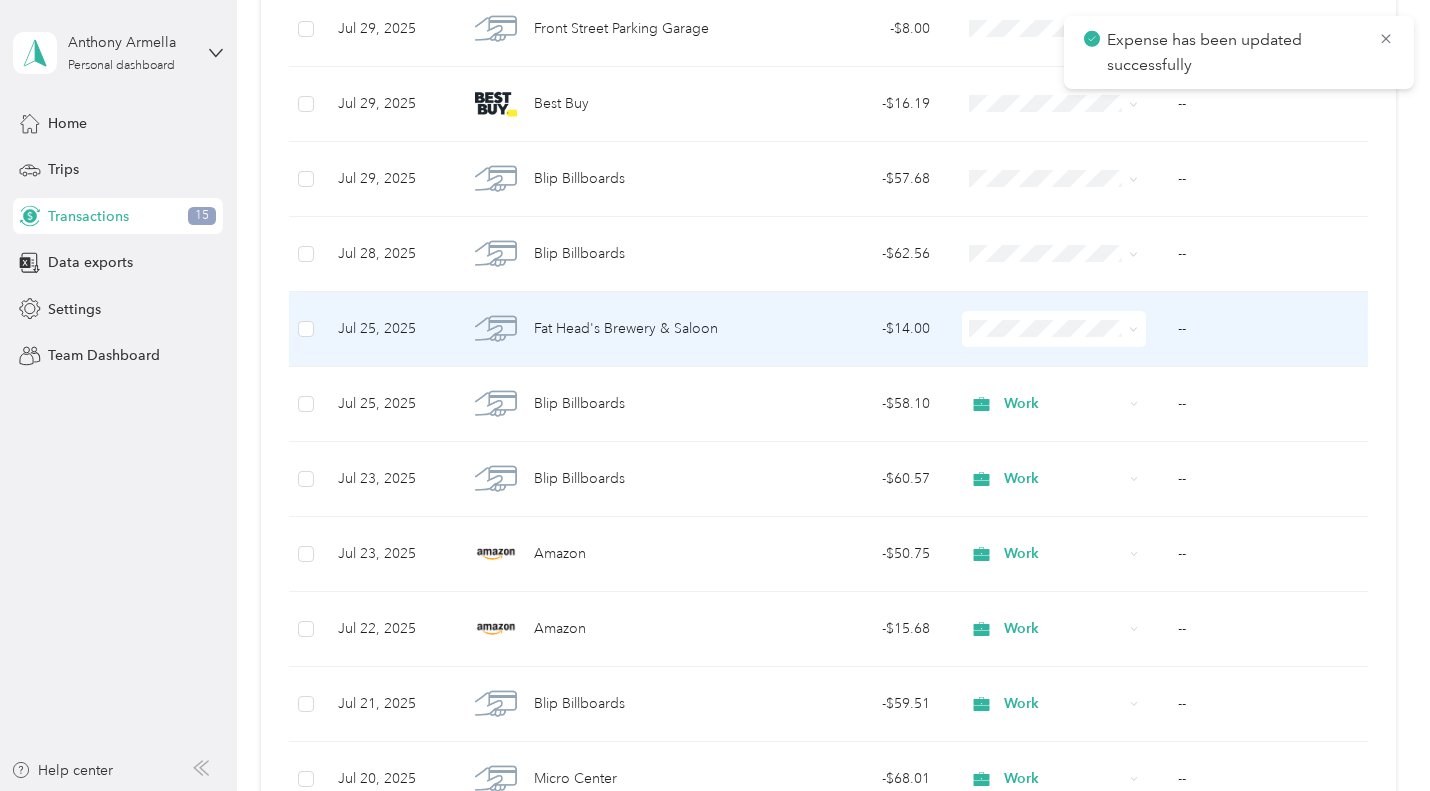 click on "Personal" at bounding box center [1068, 397] 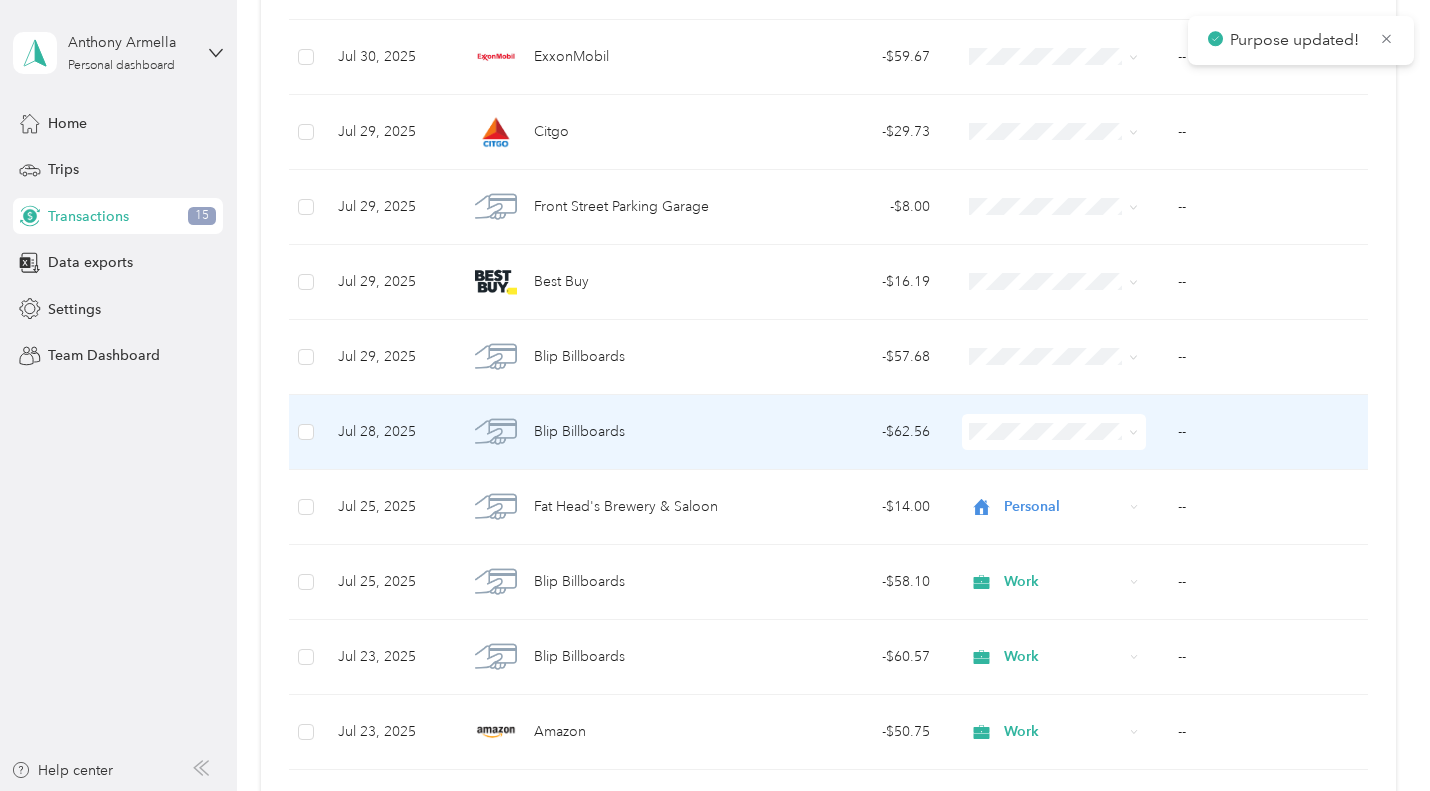scroll, scrollTop: 753, scrollLeft: 0, axis: vertical 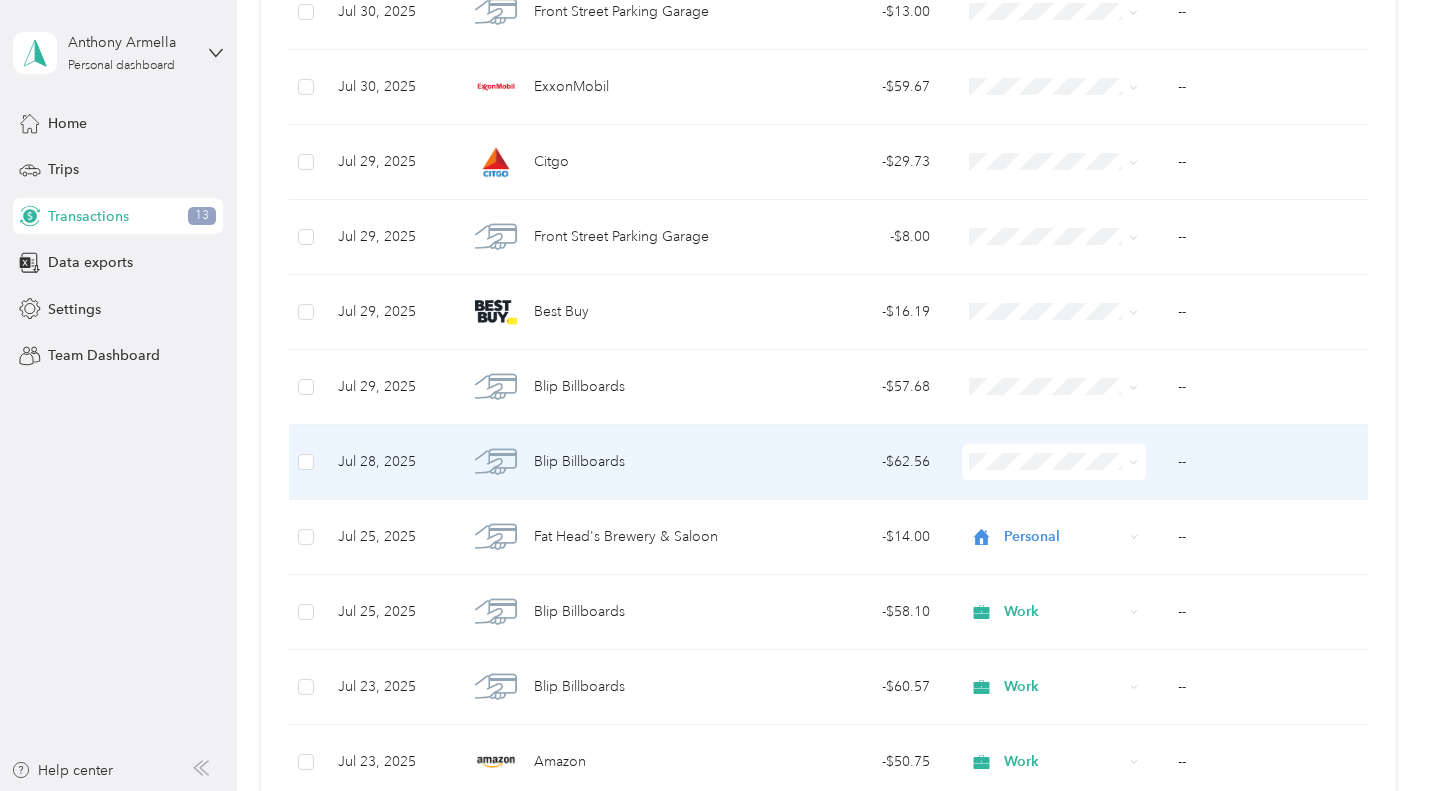 click on "--" at bounding box center [1265, 462] 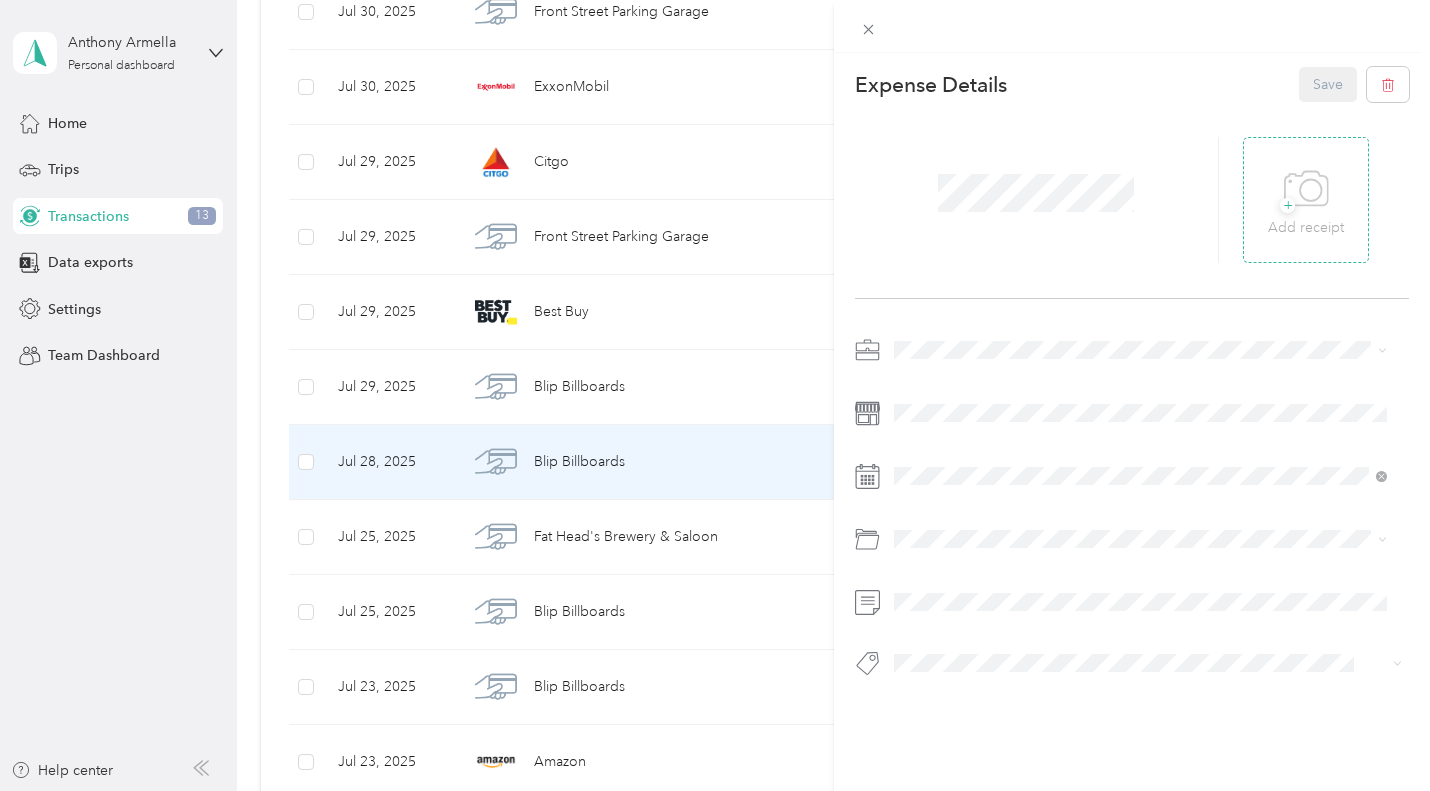 click 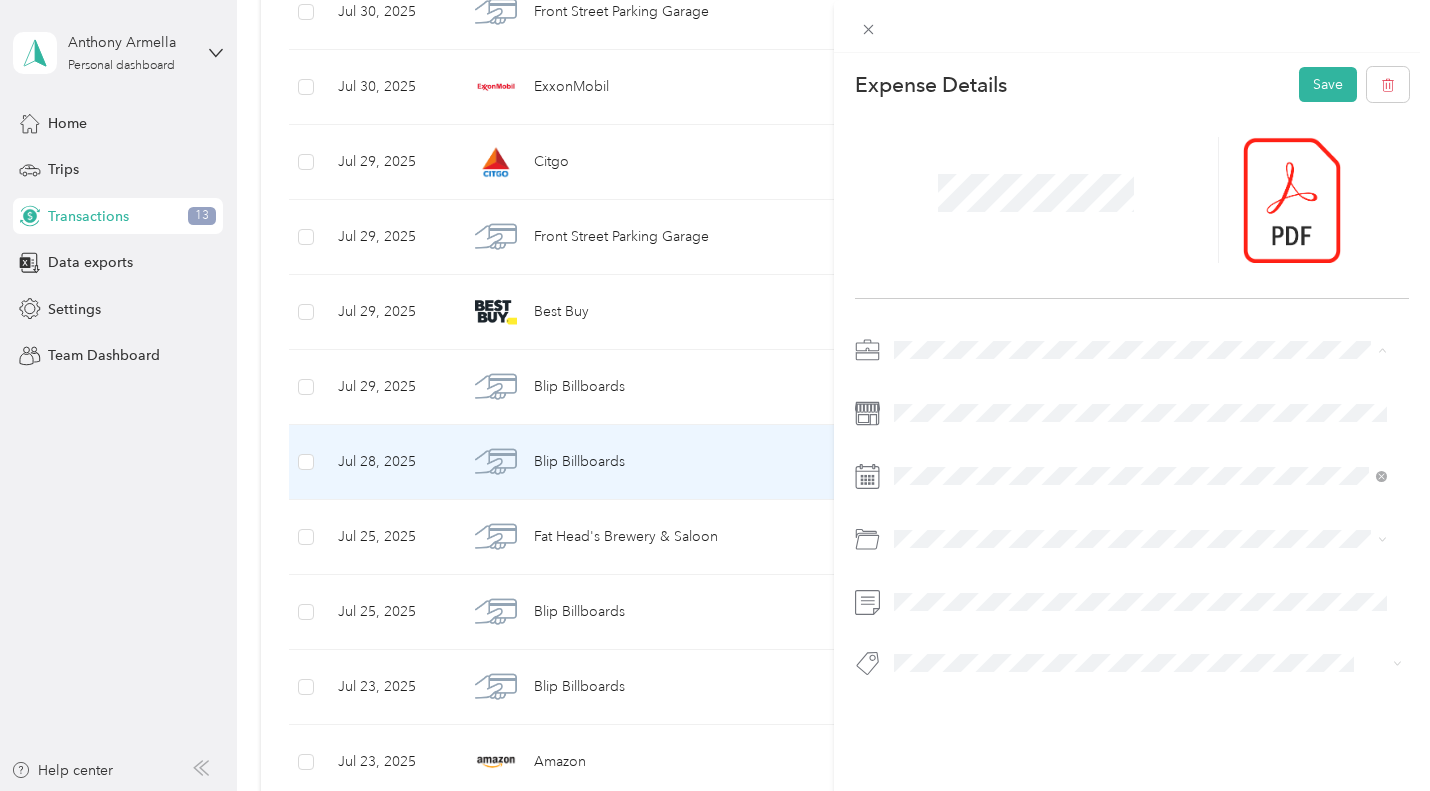 click on "Work" at bounding box center [1140, 385] 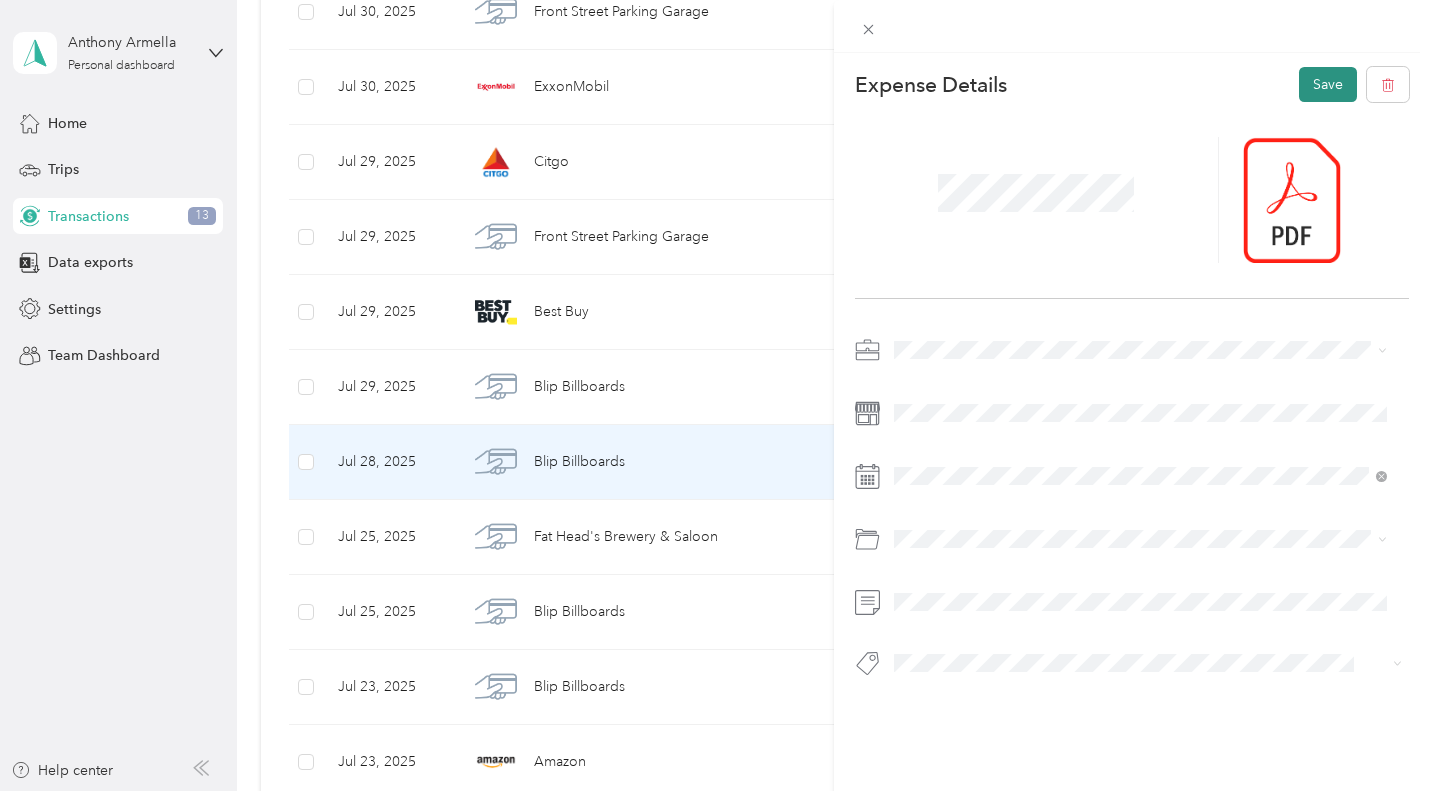 click on "Save" at bounding box center (1328, 84) 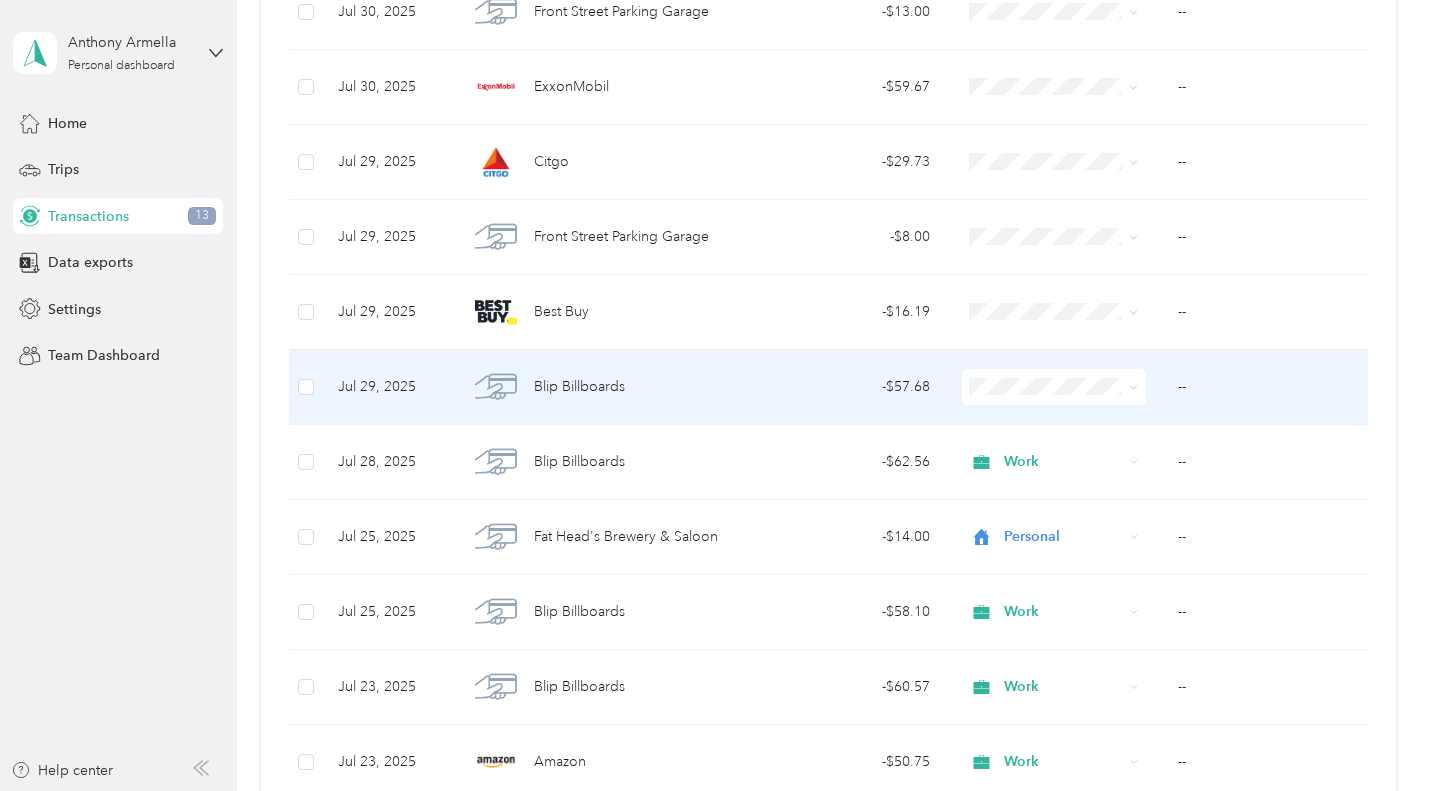 click on "-  $57.68" at bounding box center [852, 387] 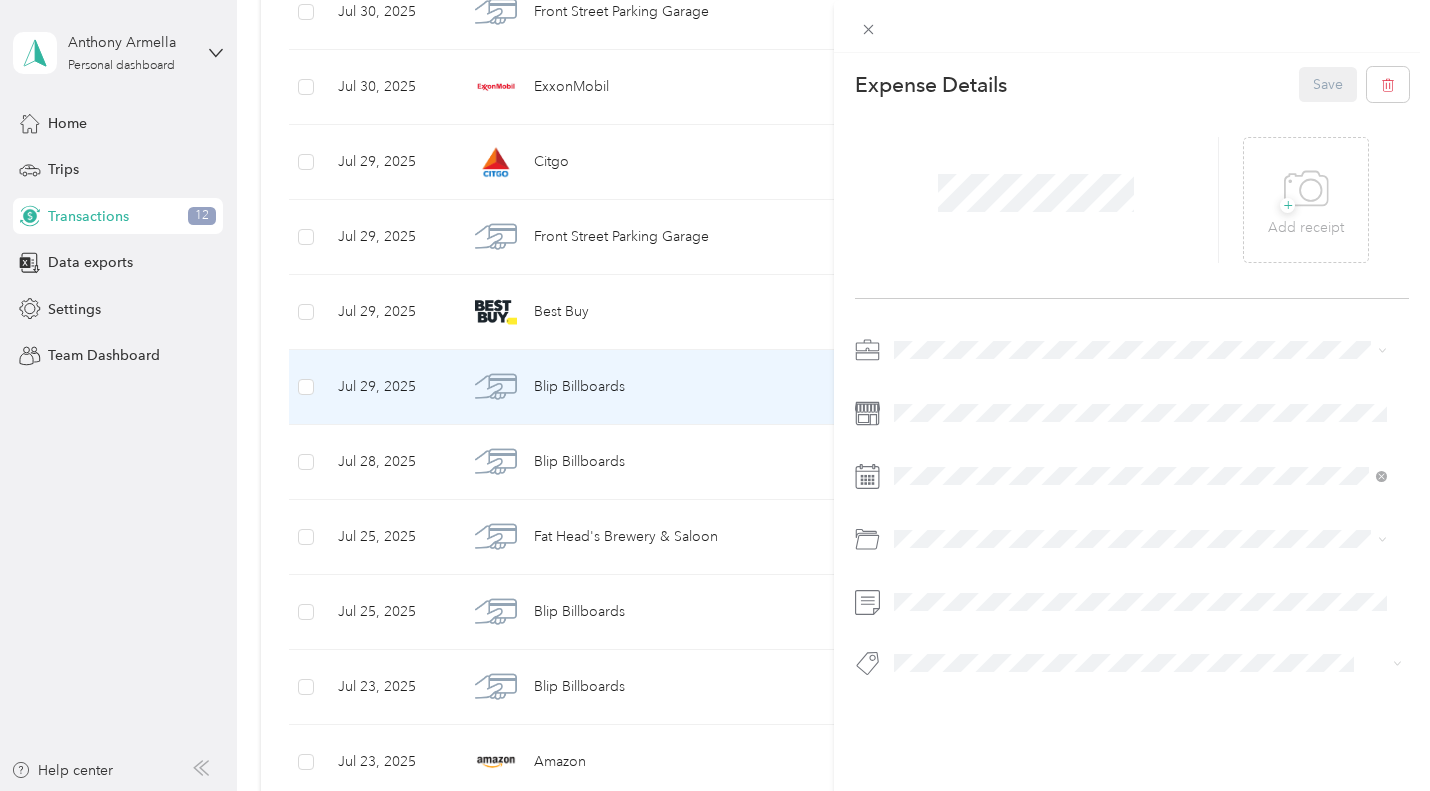 click on "This  expense  cannot be edited because it is either under review, approved, or paid. Contact your Team Manager to edit it.  Expense Details Save + Add receipt" at bounding box center [715, 395] 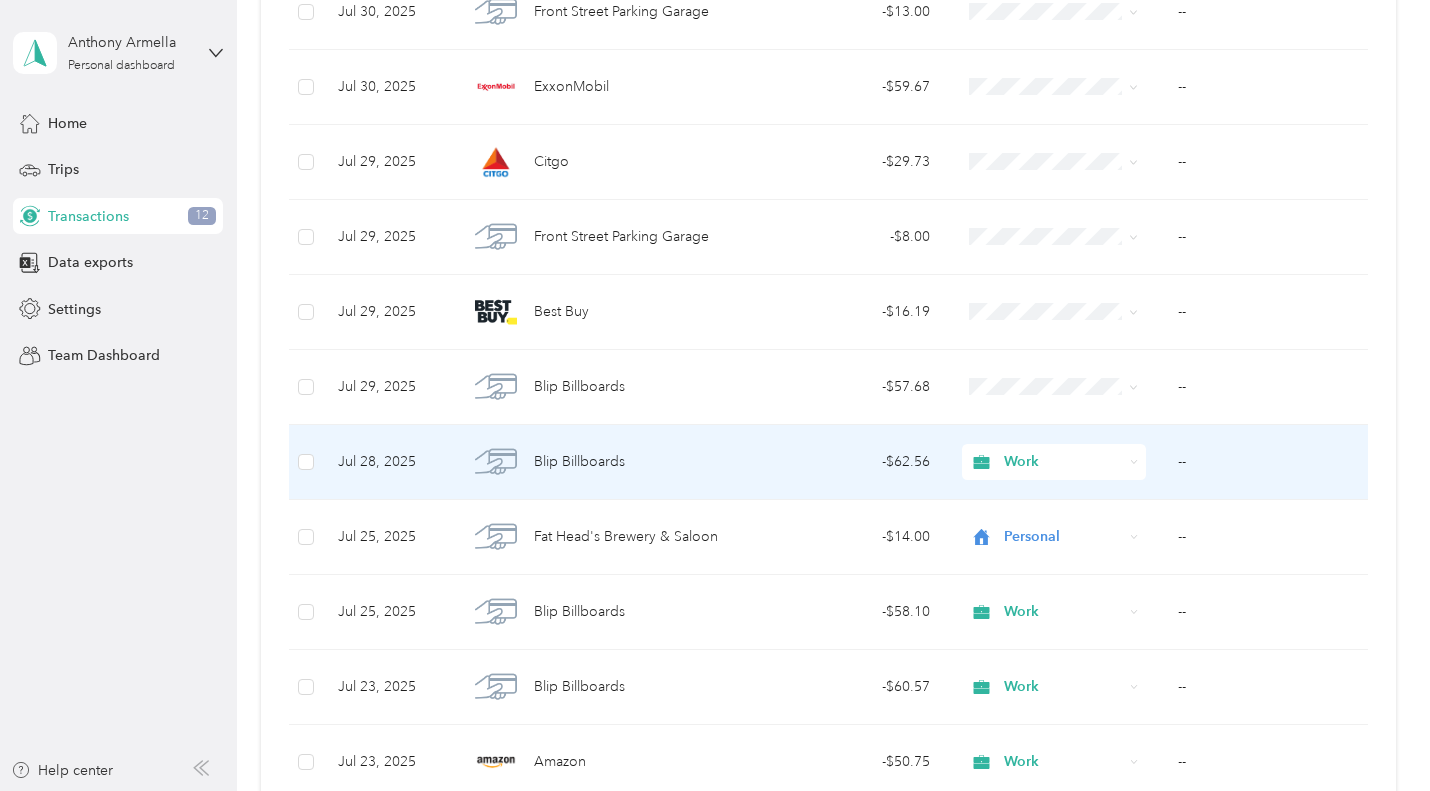 click on "-  $62.56" at bounding box center [852, 462] 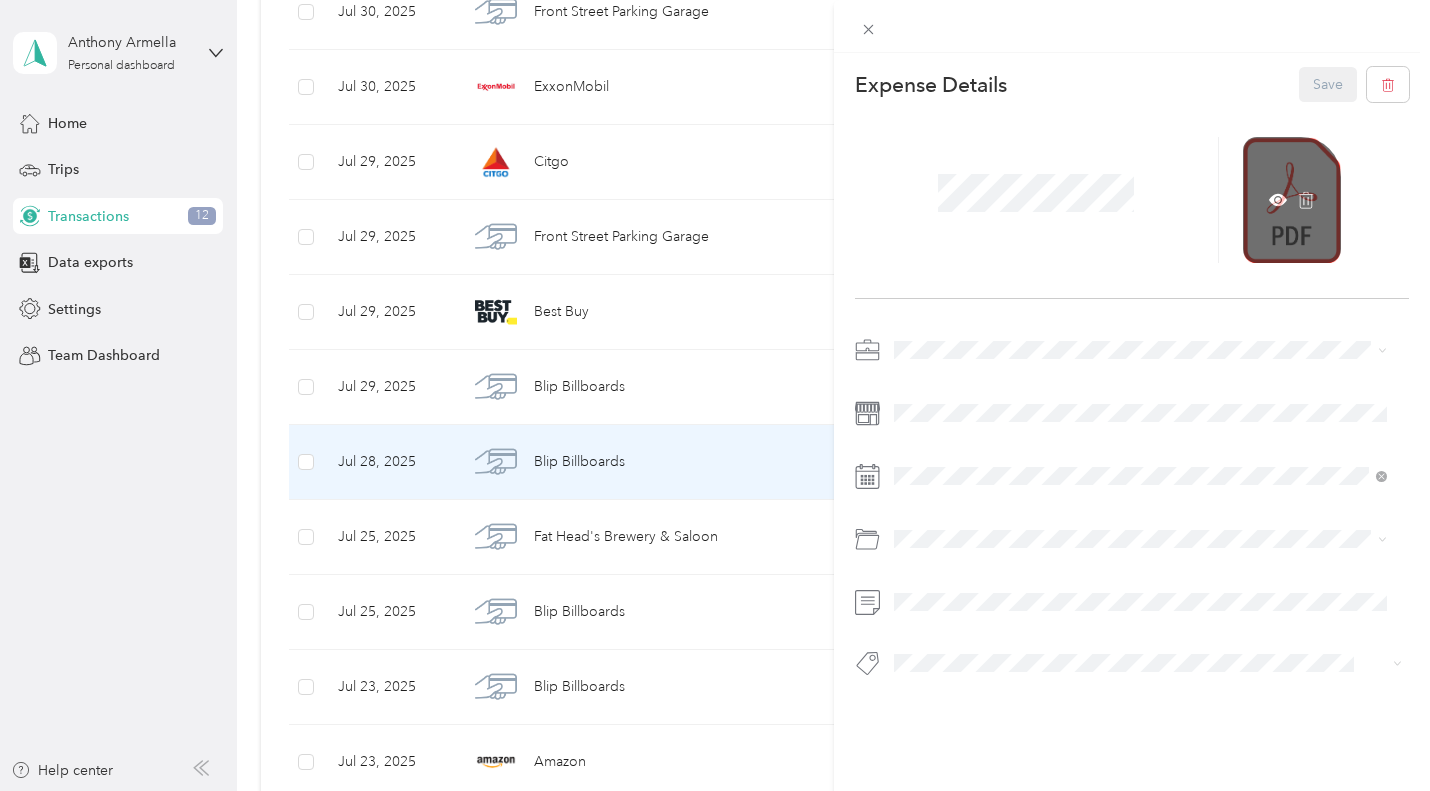 click at bounding box center [1292, 200] 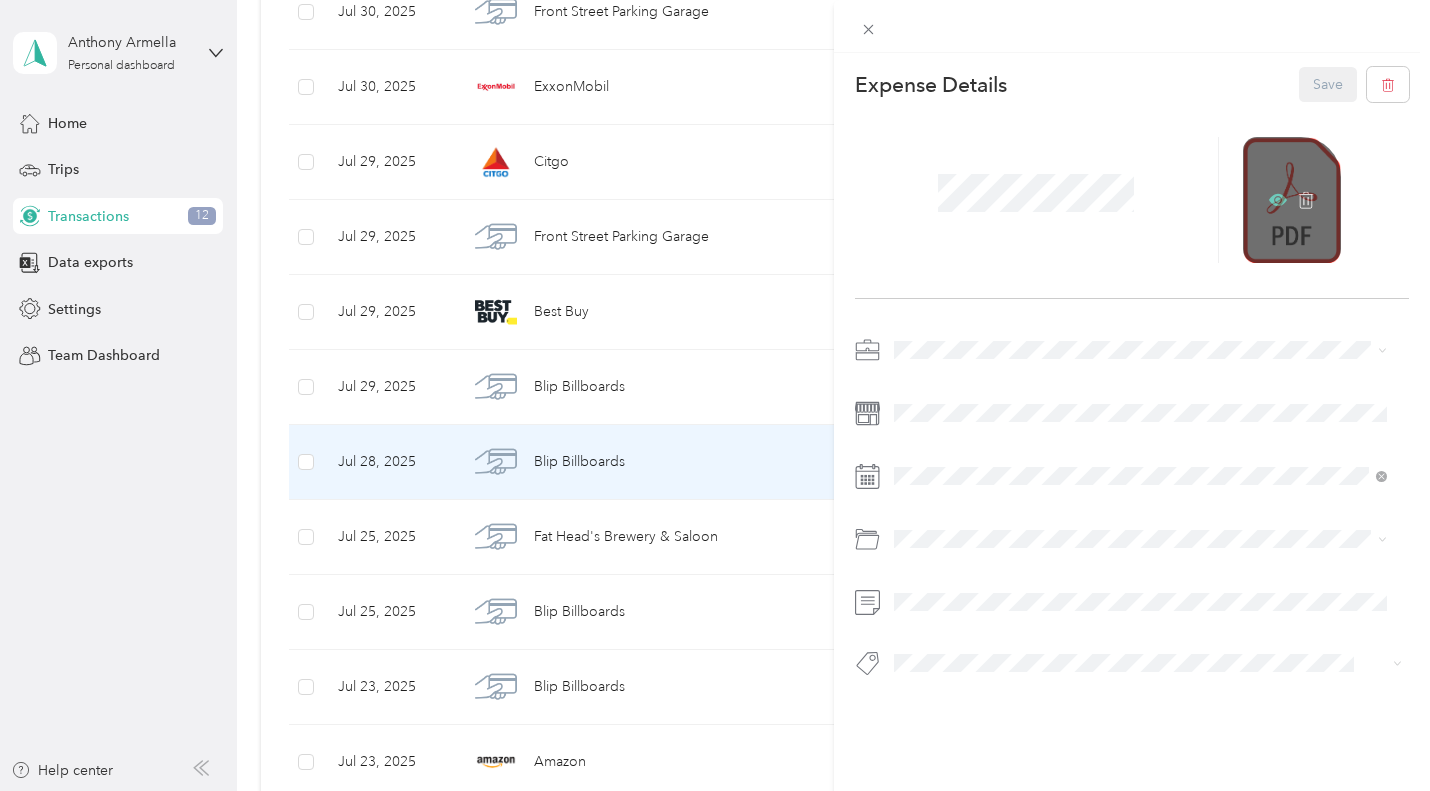 click 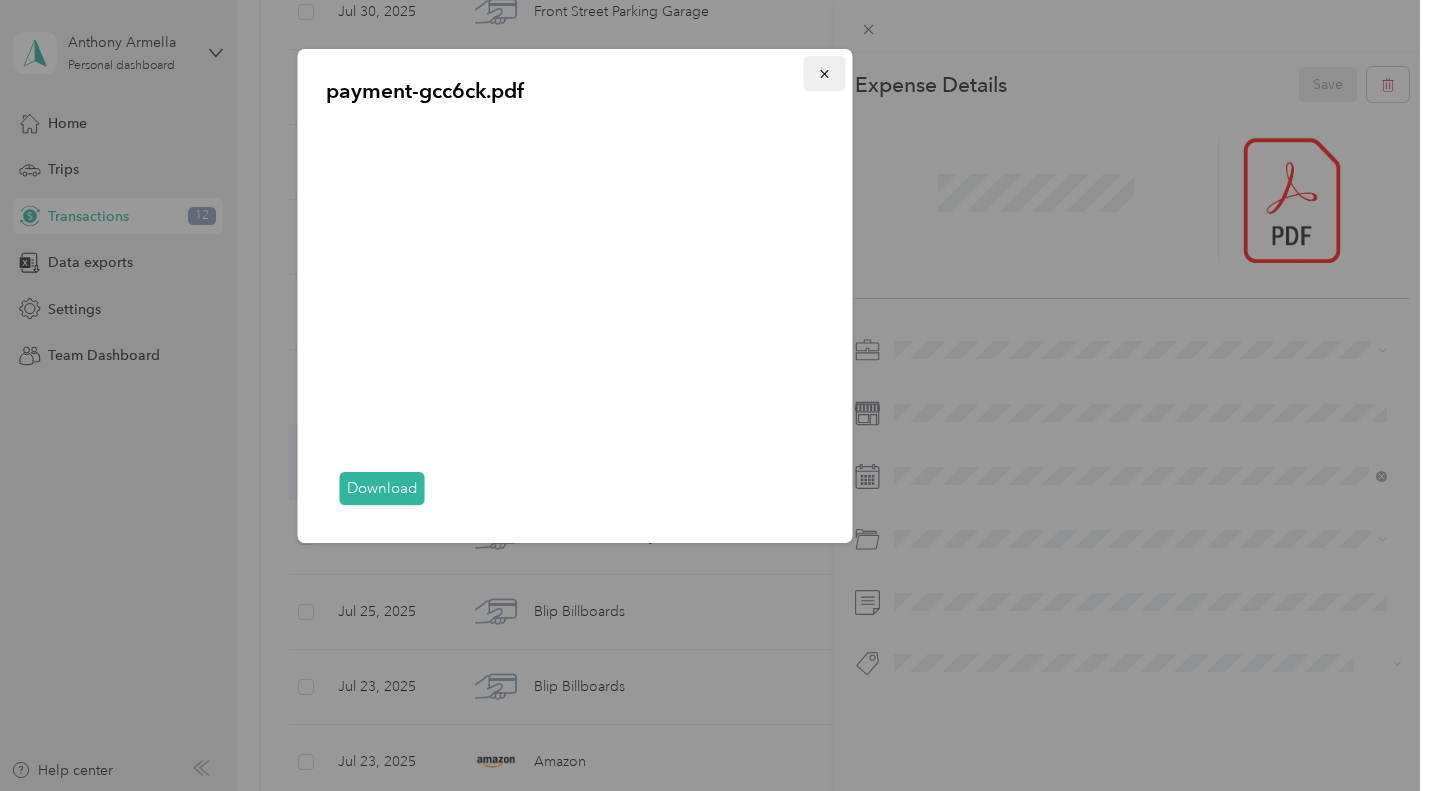 click at bounding box center [825, 73] 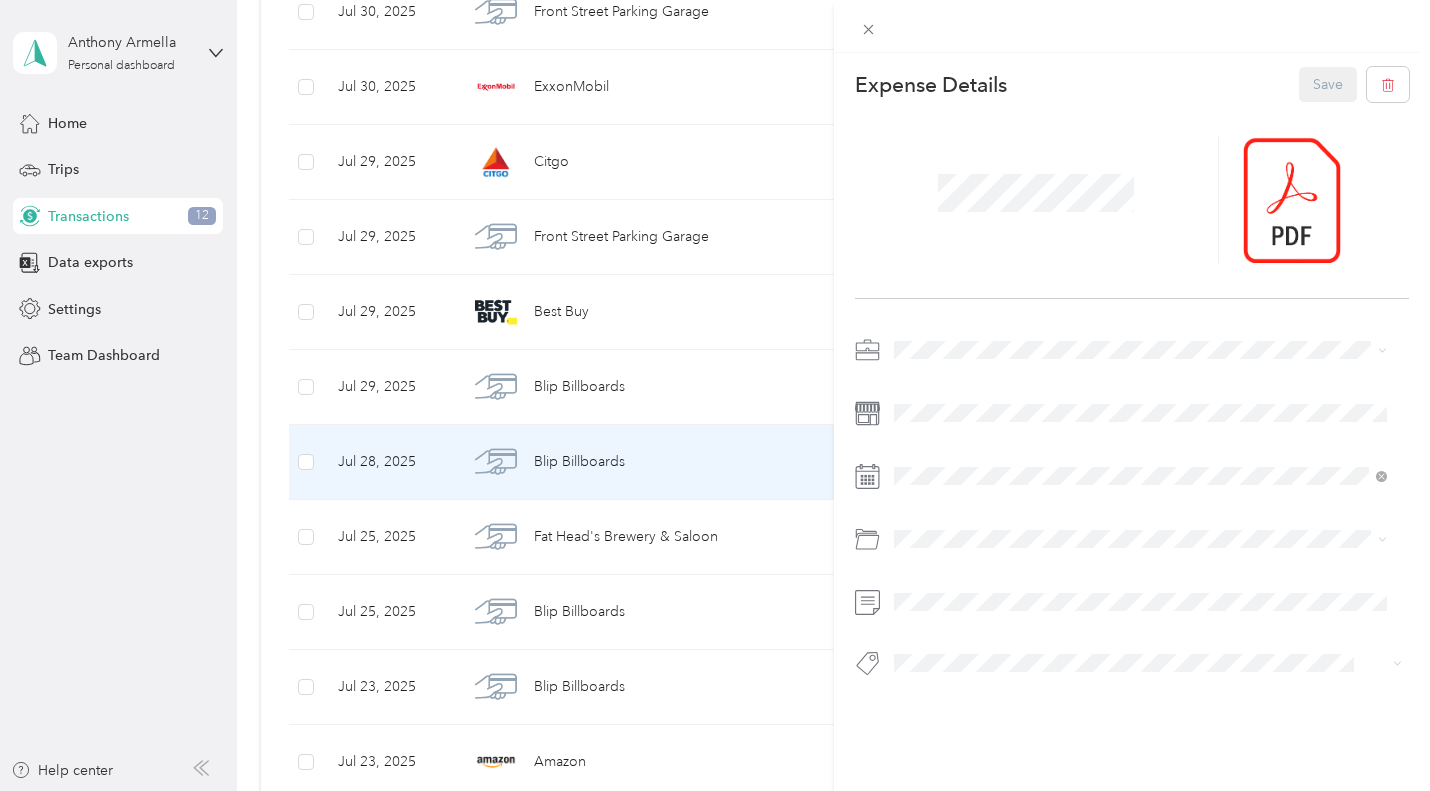 click on "This  expense  cannot be edited because it is either under review, approved, or paid. Contact your Team Manager to edit it.  Expense Details Save" at bounding box center [715, 395] 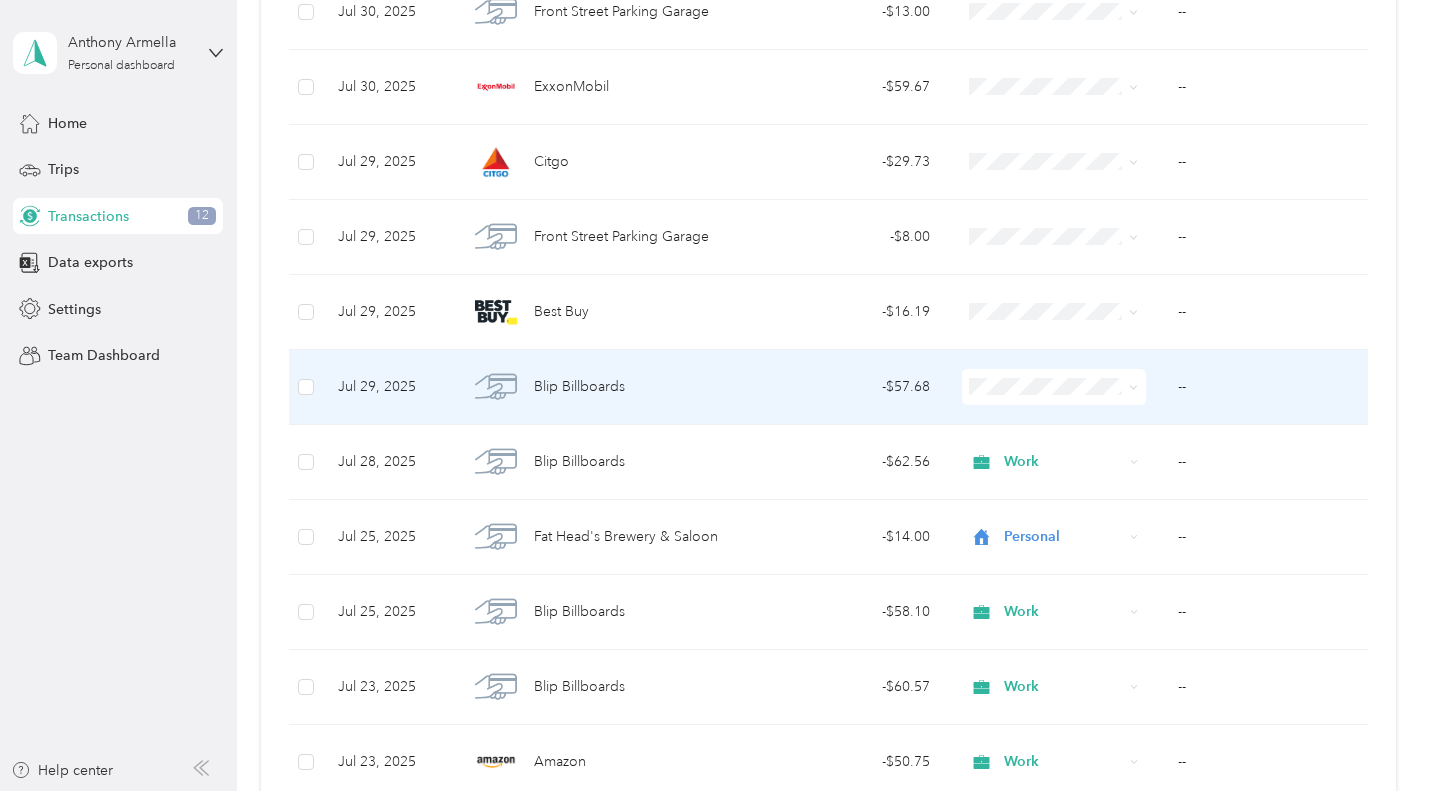 click on "Blip Billboards" at bounding box center (606, 387) 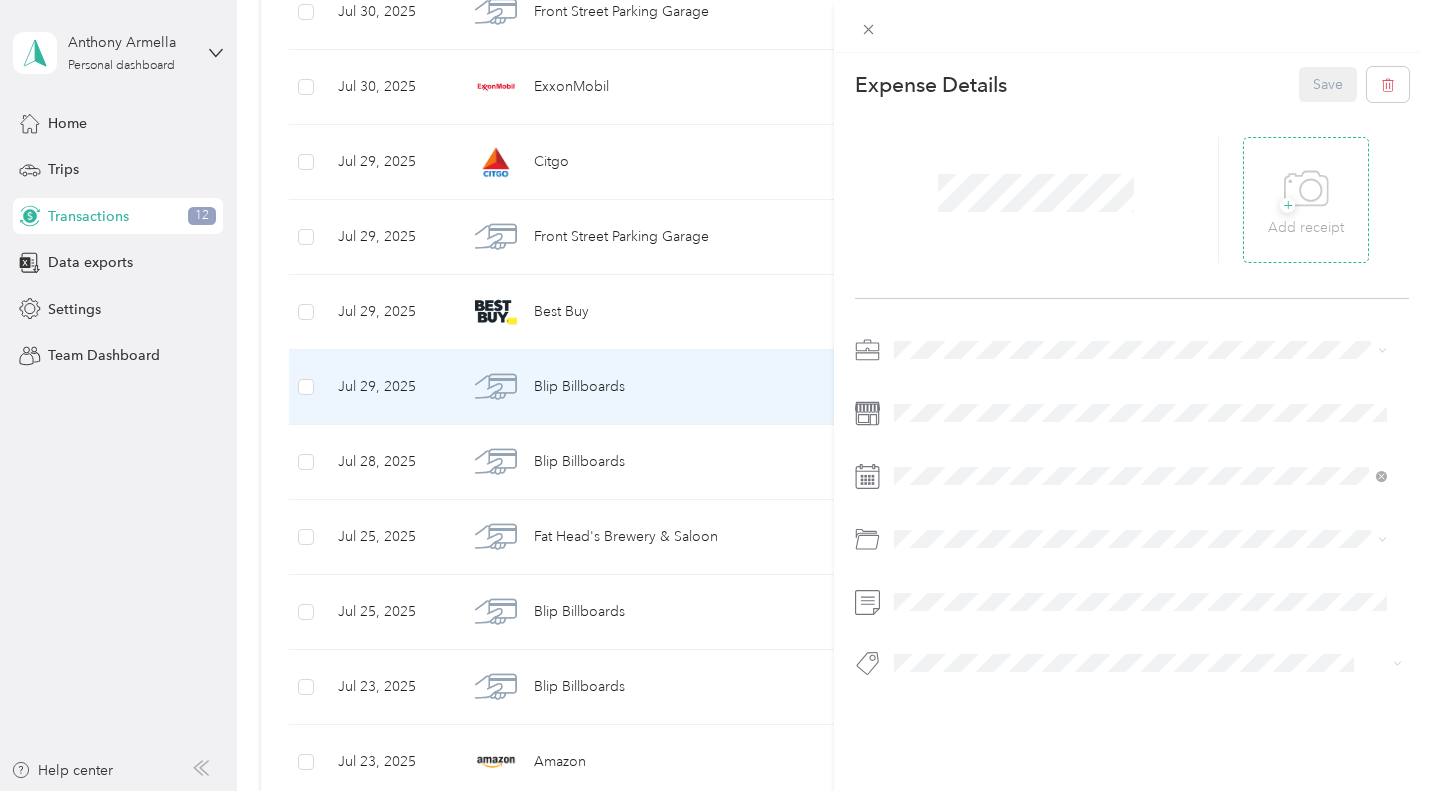 click on "Add receipt" at bounding box center (1306, 228) 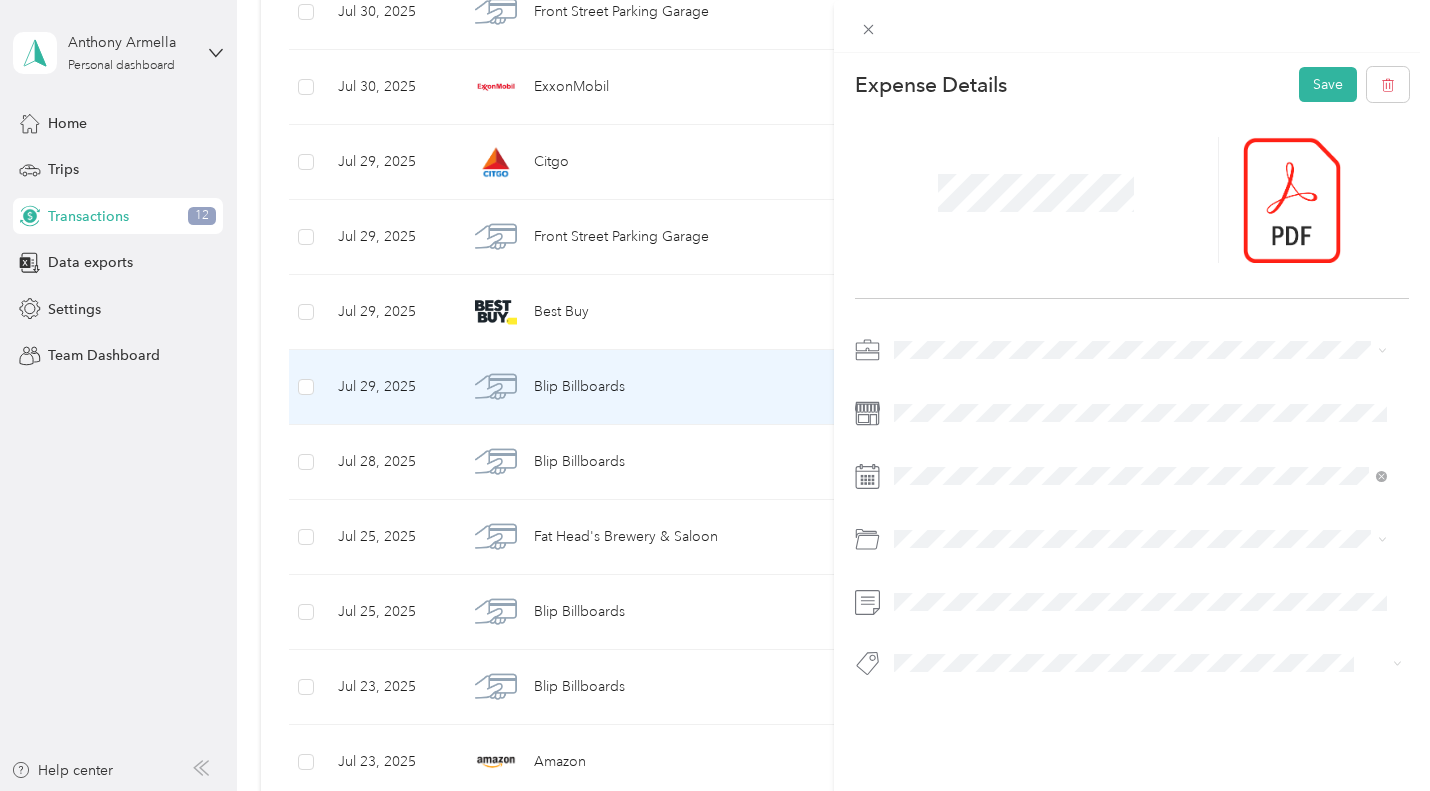 click at bounding box center [1132, 512] 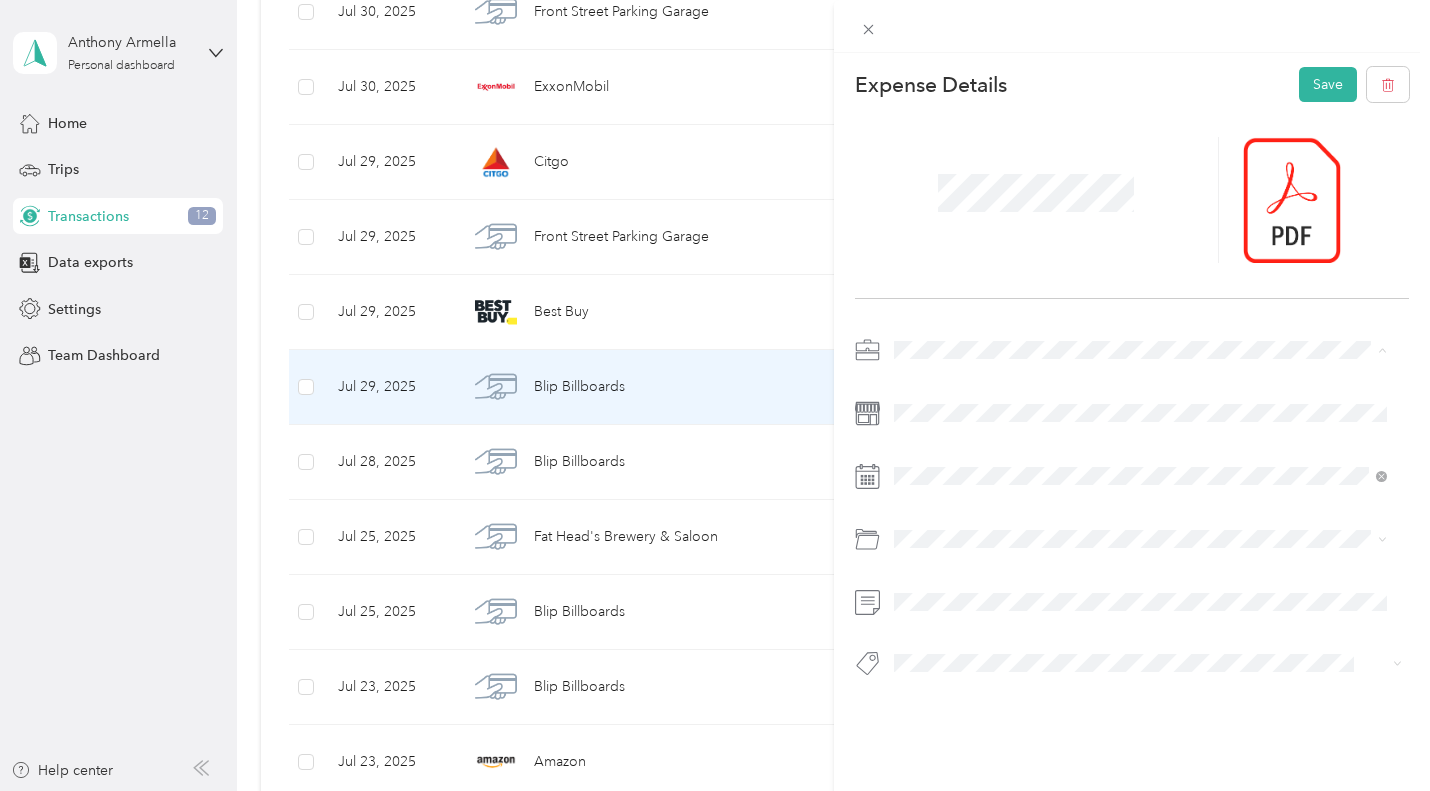 click on "Work" at bounding box center (918, 385) 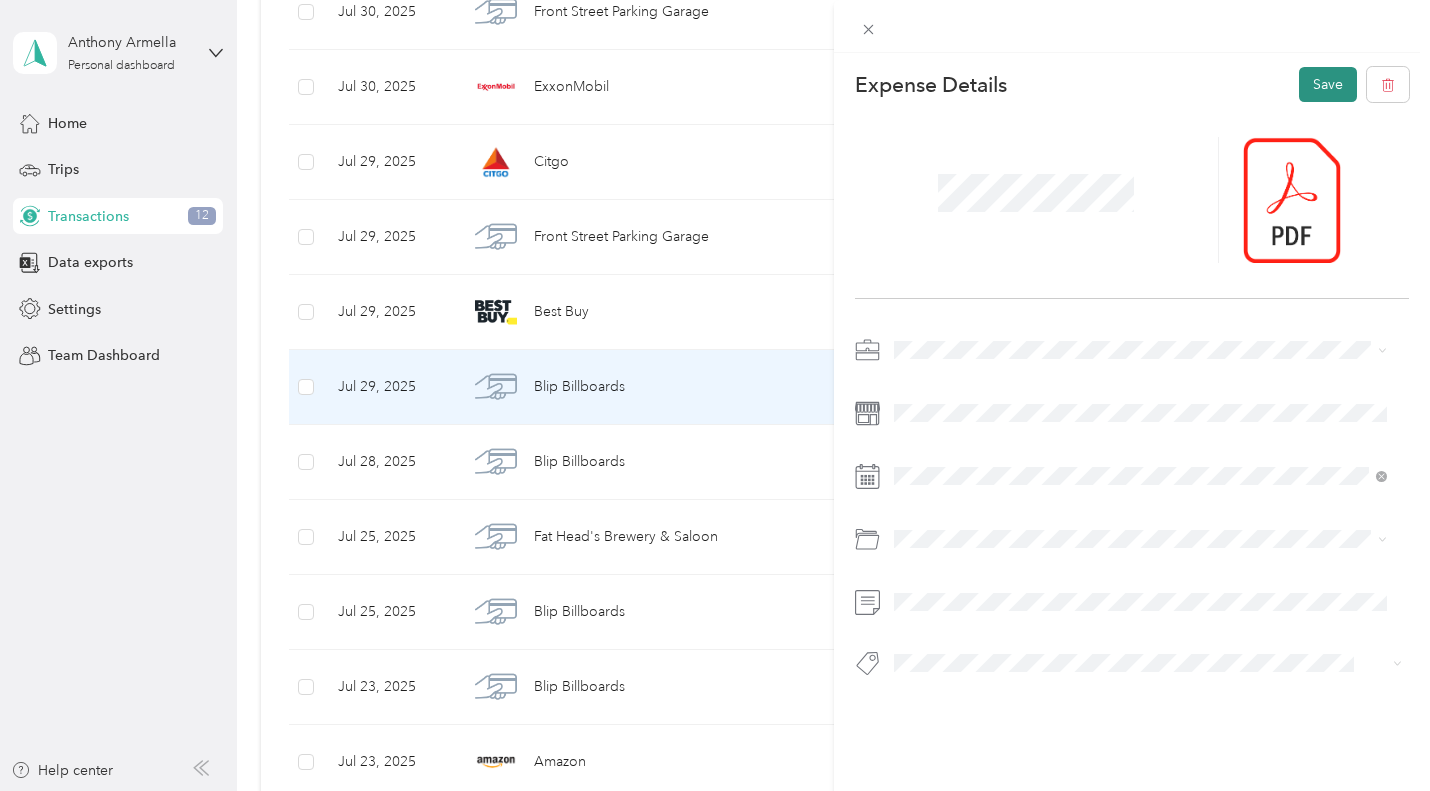 click on "Save" at bounding box center [1328, 84] 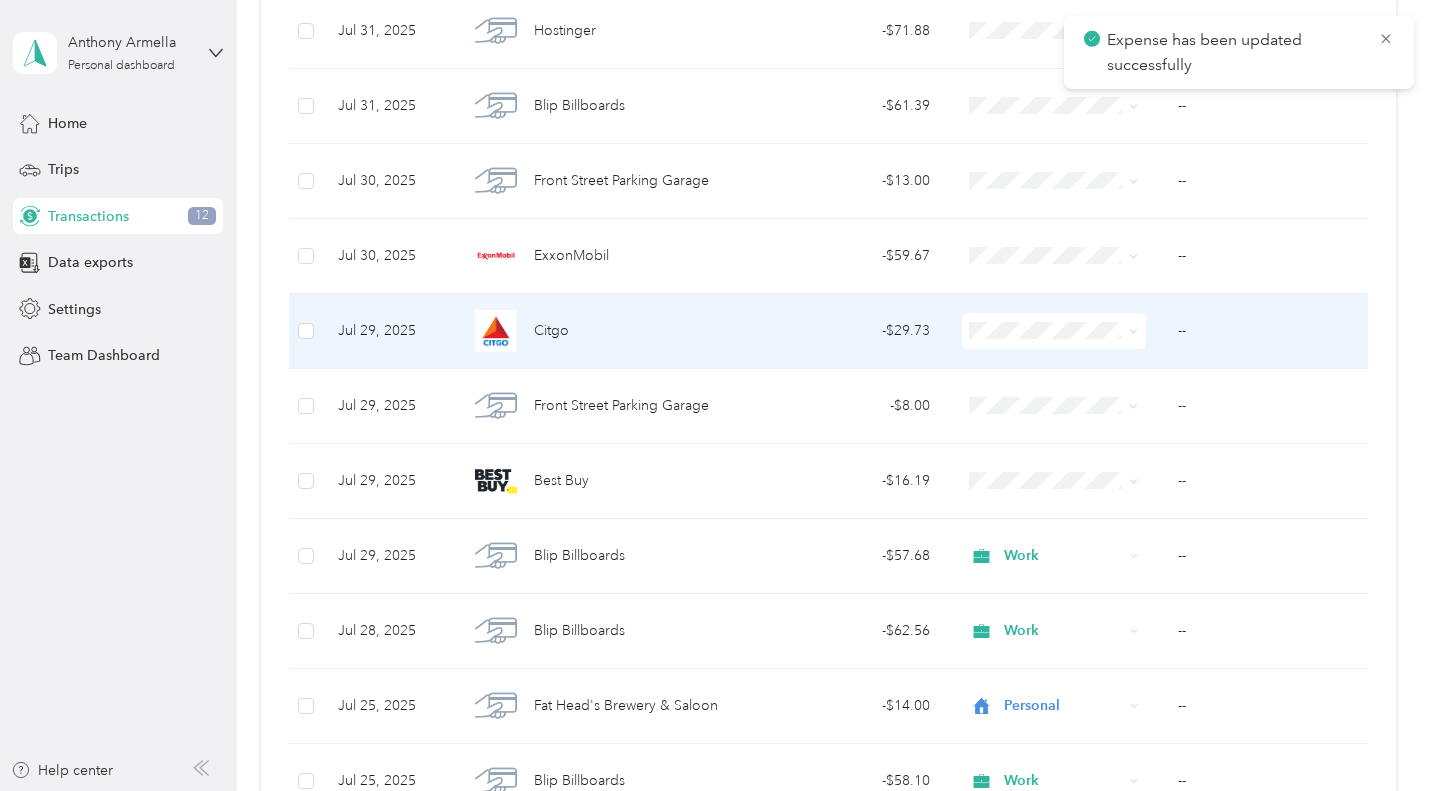 scroll, scrollTop: 582, scrollLeft: 0, axis: vertical 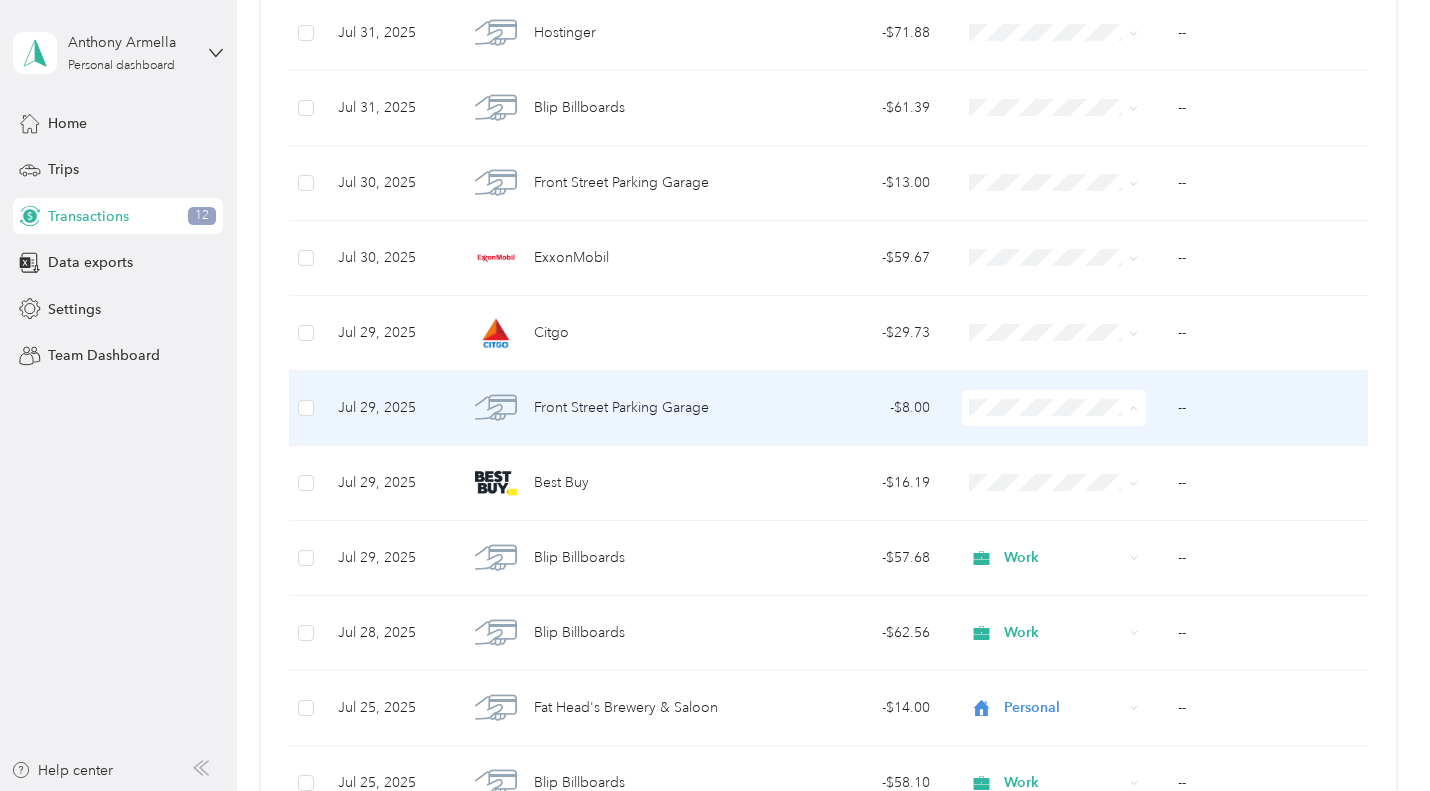 click on "Work" at bounding box center [1068, 445] 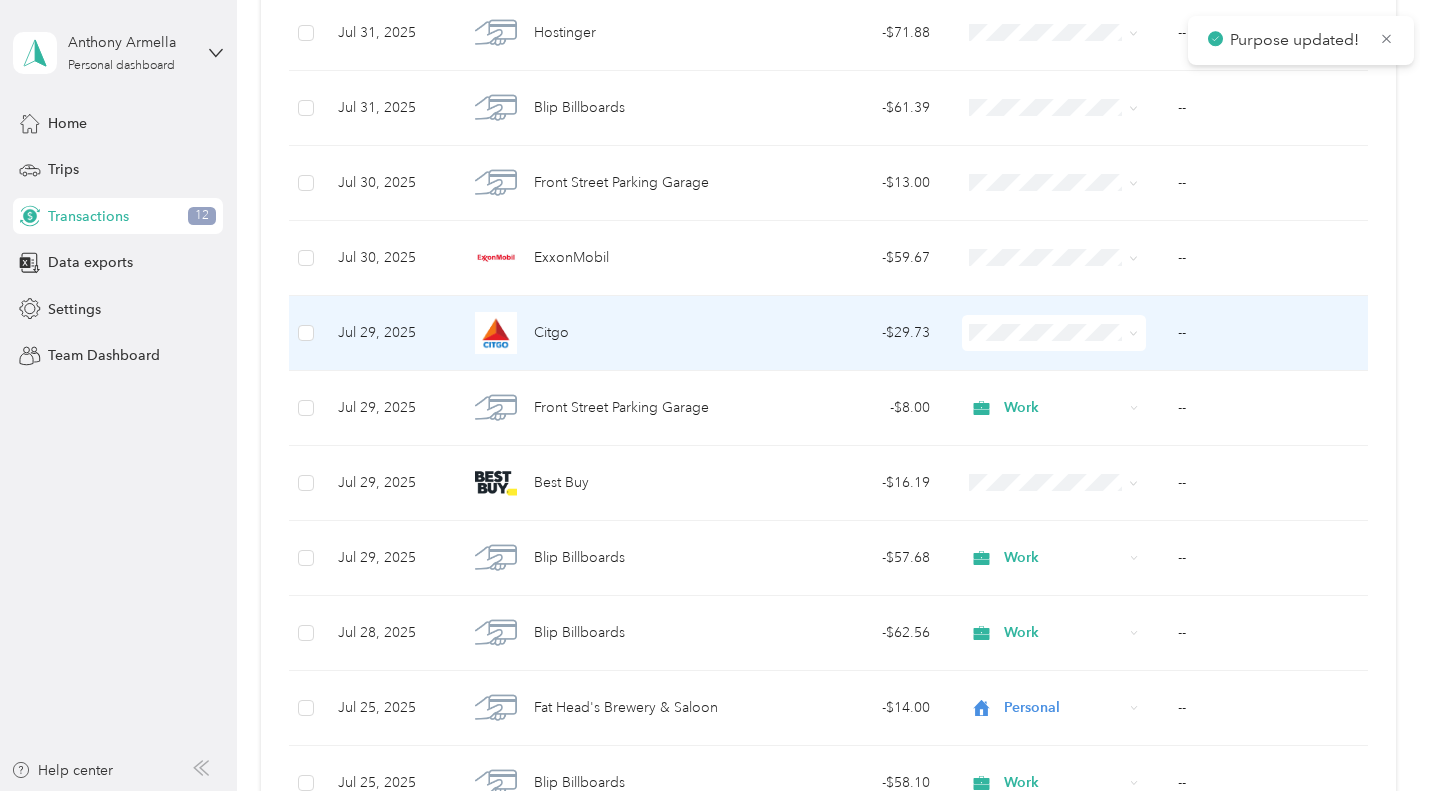 click on "Work" at bounding box center [1050, 365] 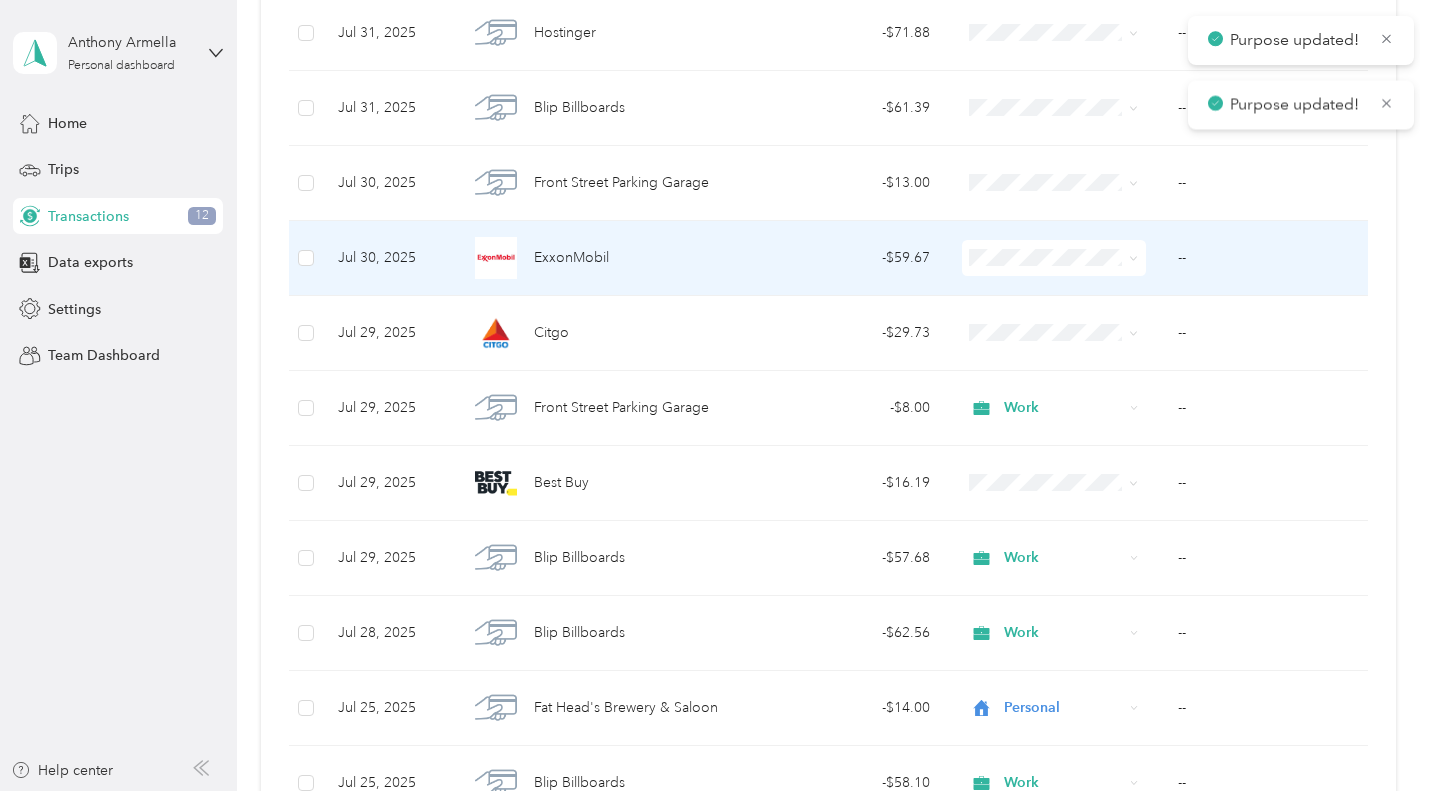 click at bounding box center [1054, 258] 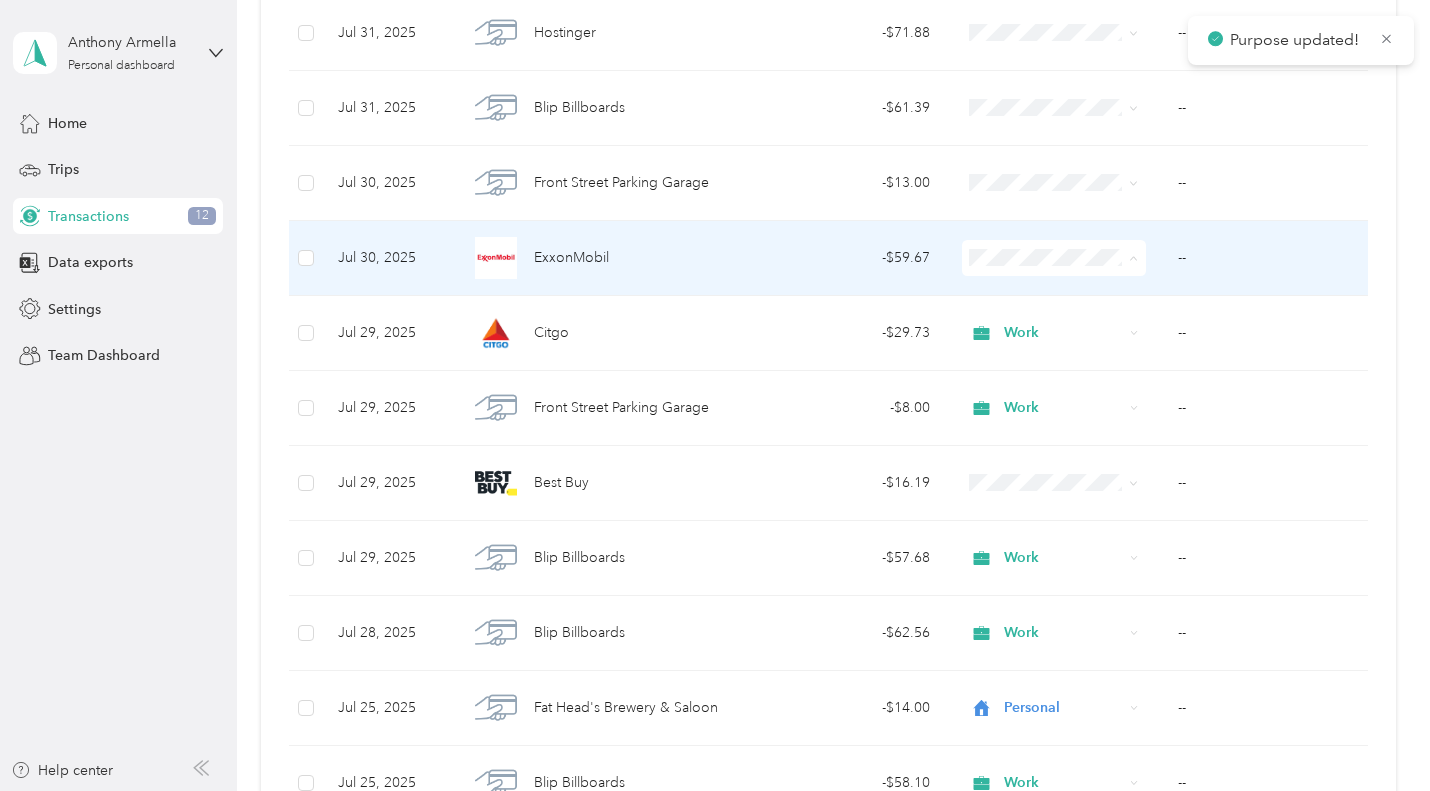 click on "Work" at bounding box center (1068, 295) 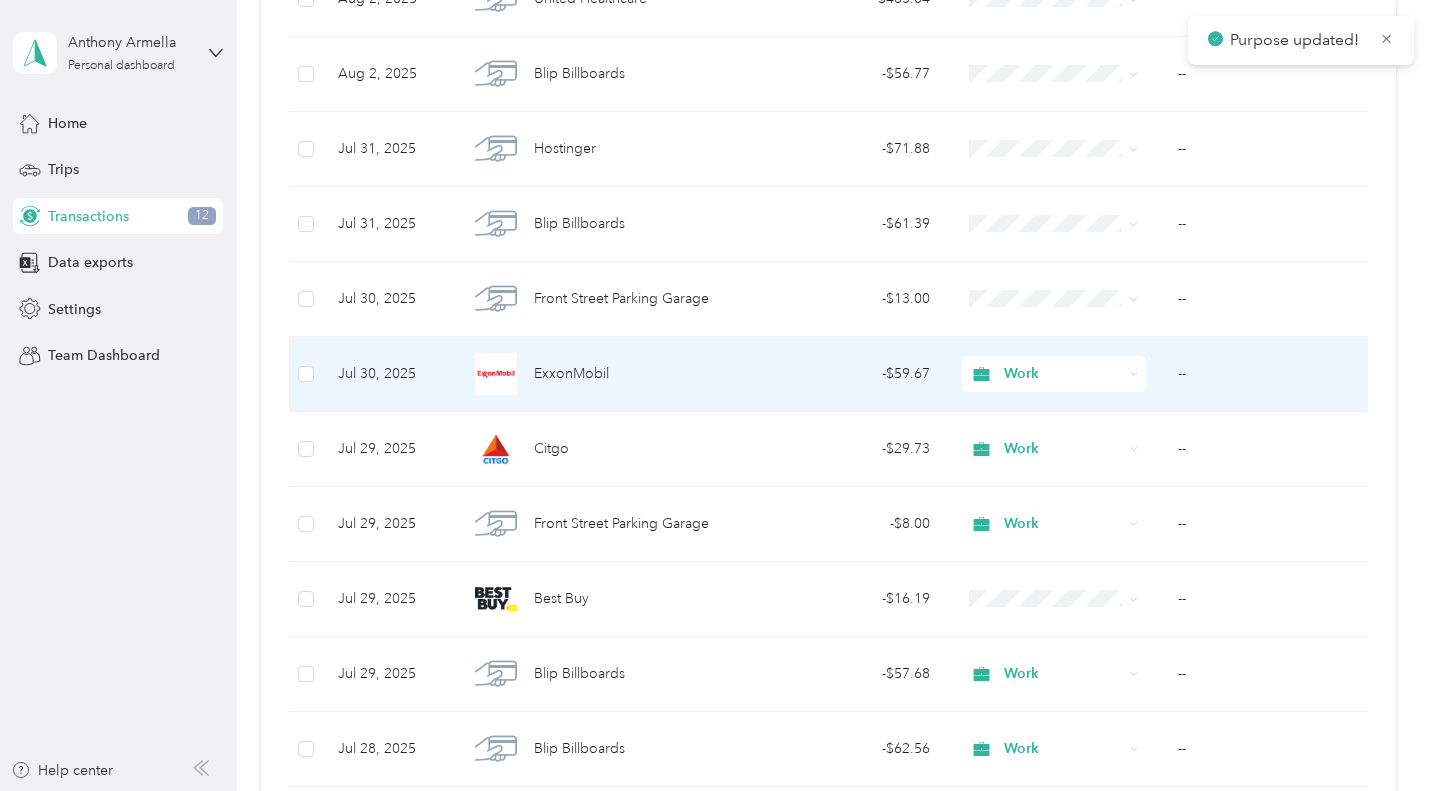 scroll, scrollTop: 444, scrollLeft: 0, axis: vertical 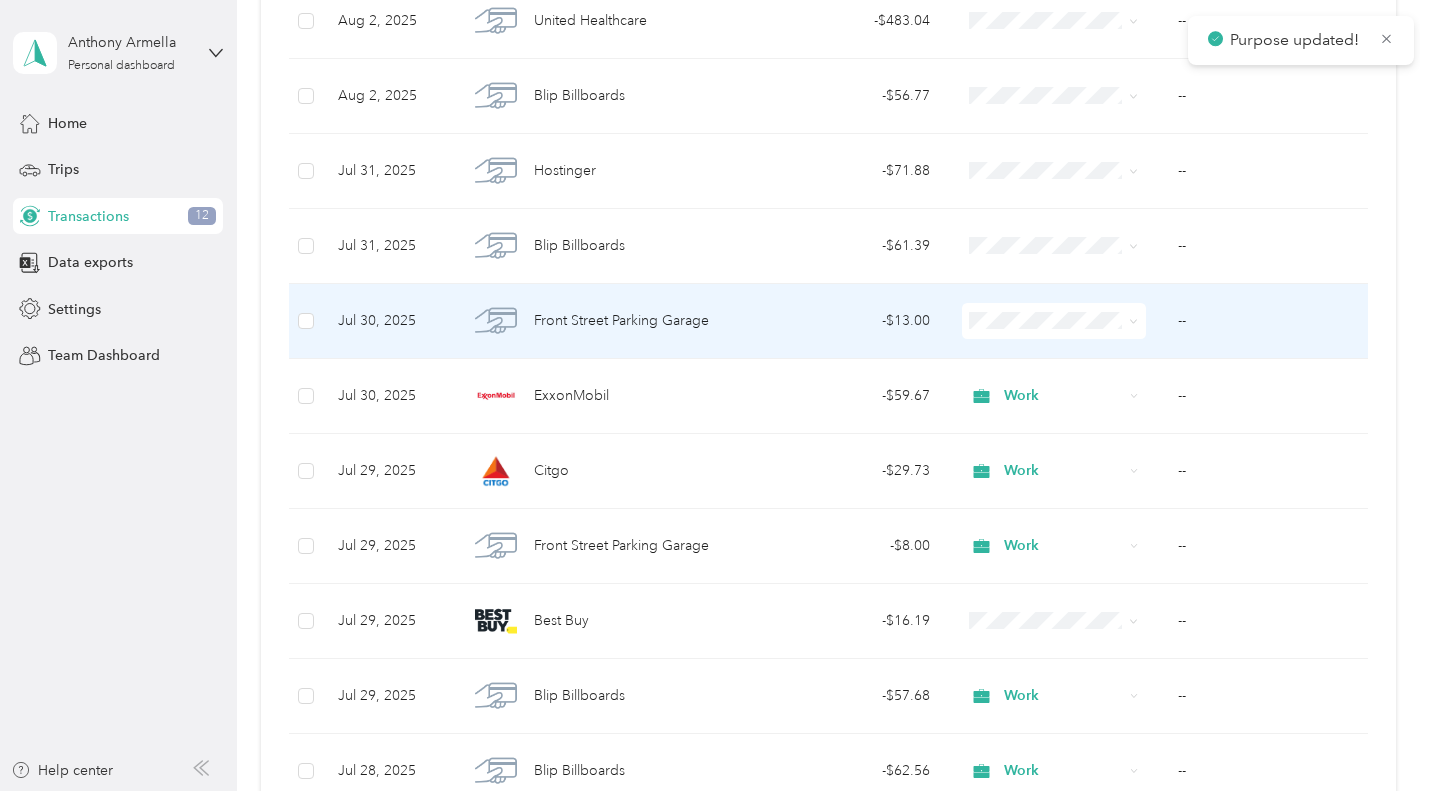 click at bounding box center [1054, 321] 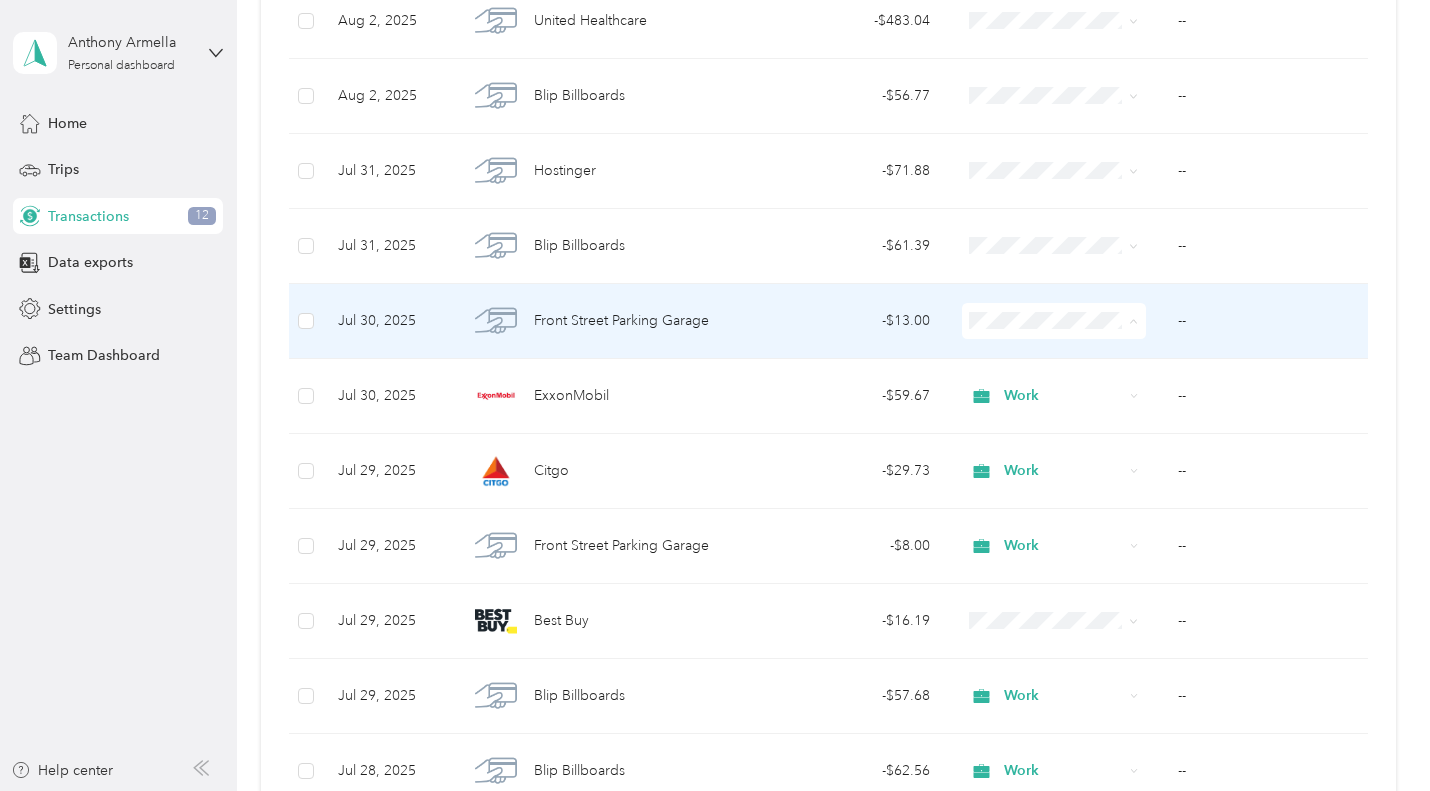 click on "Work" at bounding box center (1050, 358) 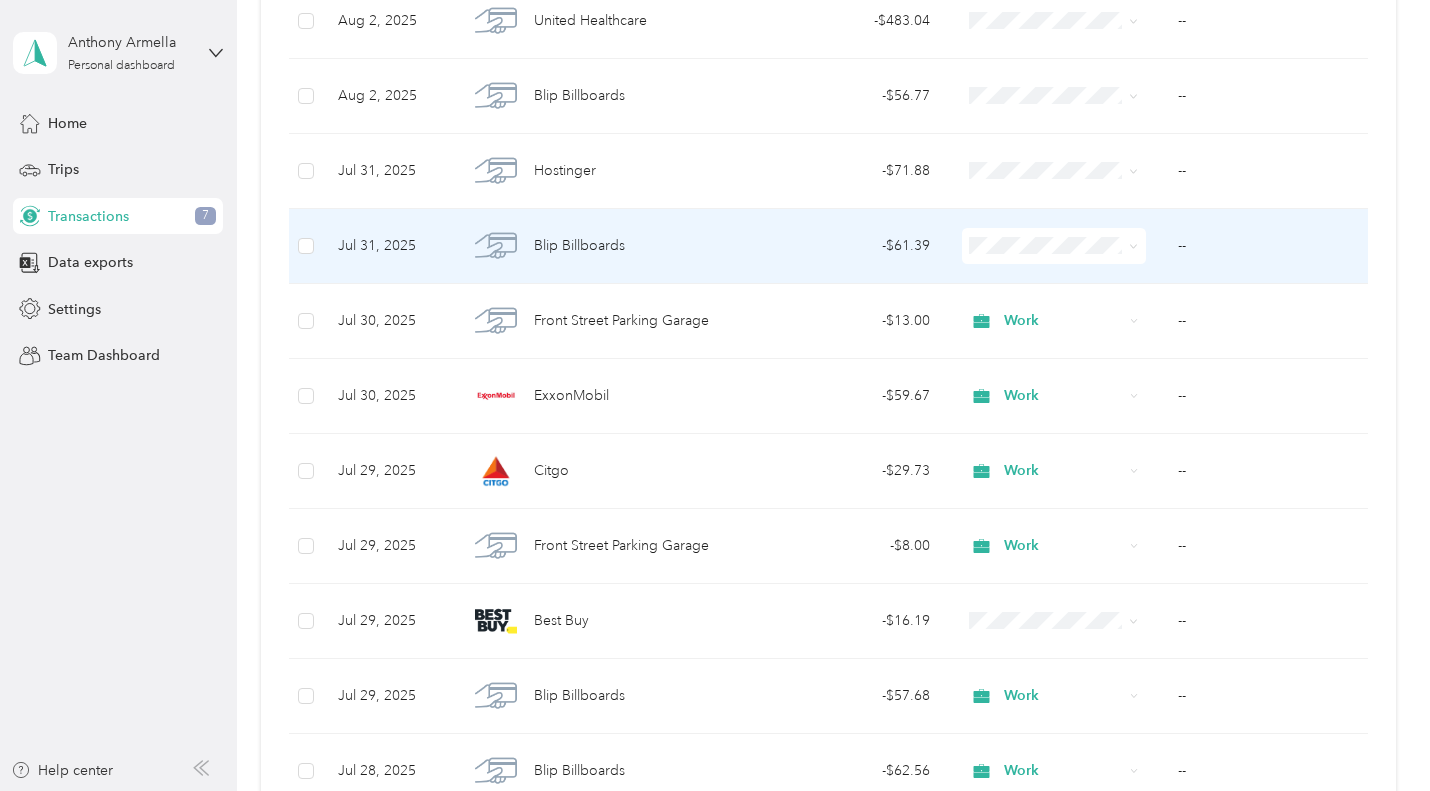 click on "--" at bounding box center (1265, 246) 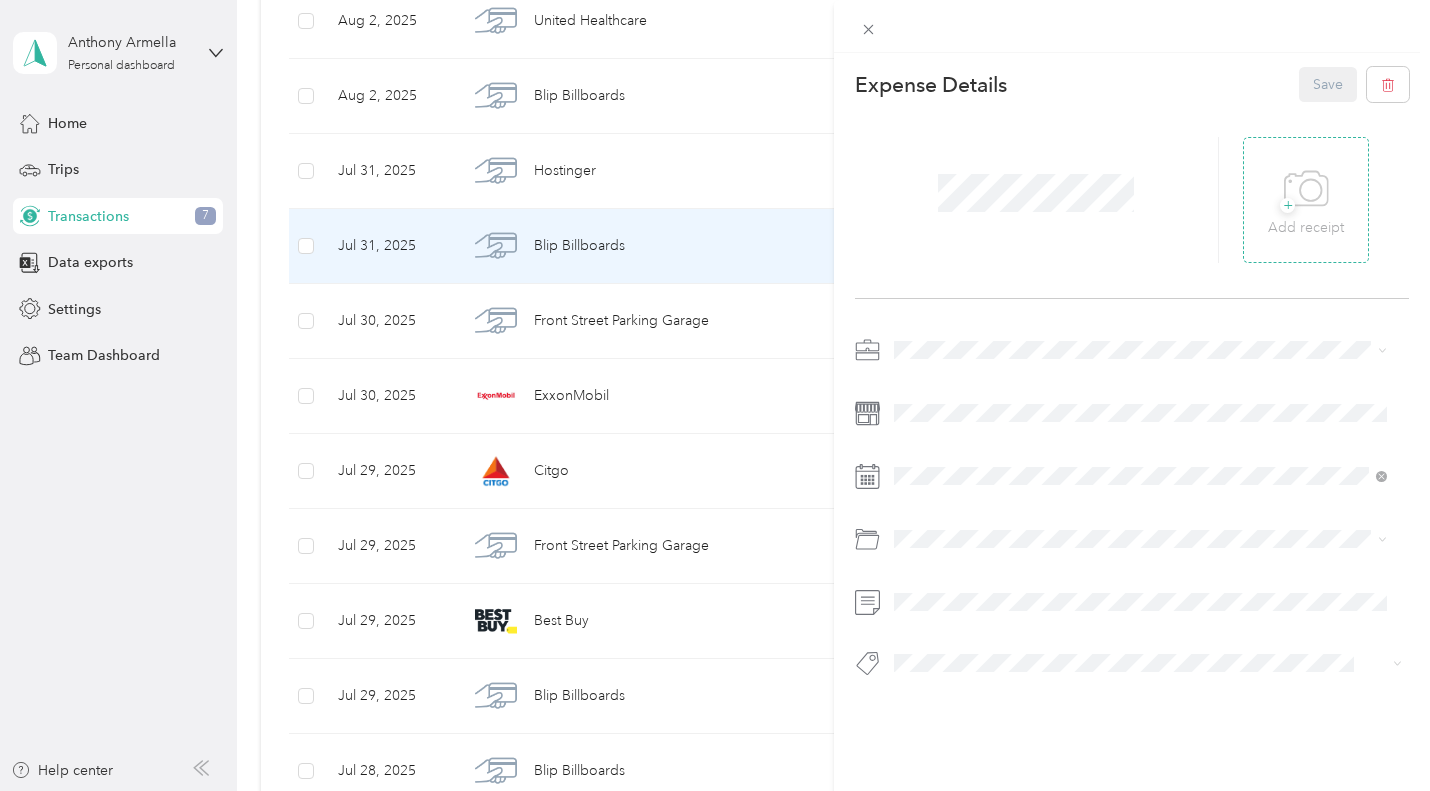 click 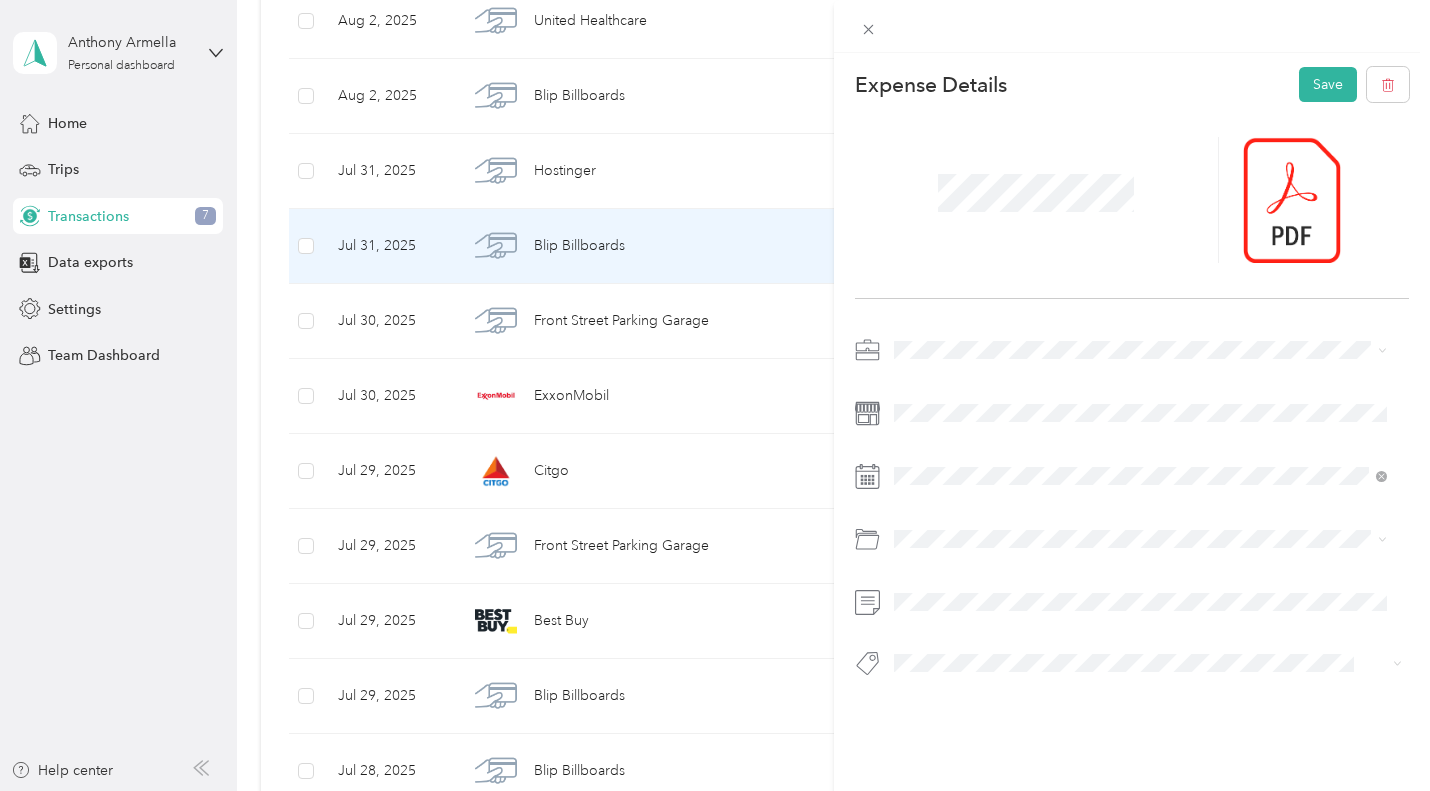 click on "Work" at bounding box center (918, 384) 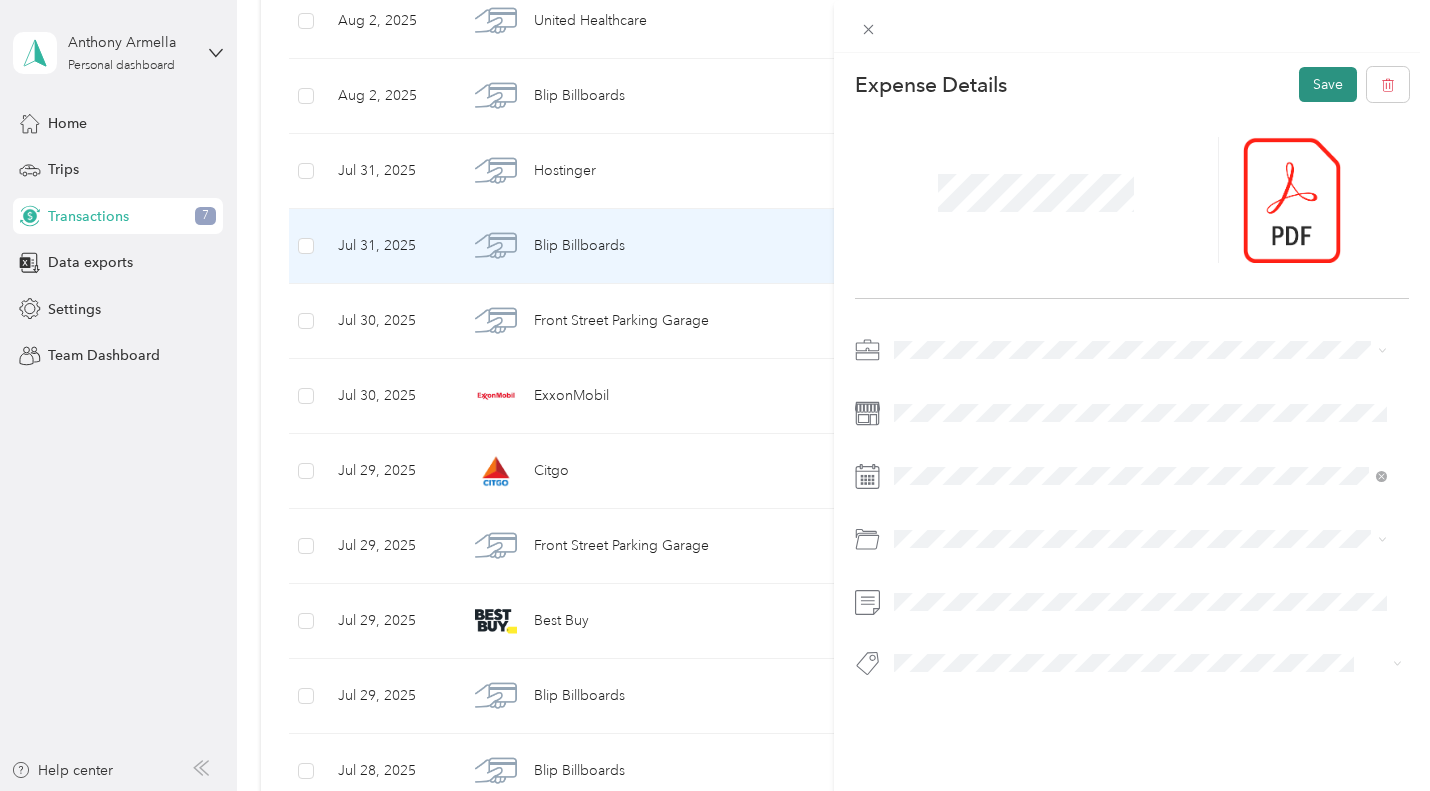 click on "Save" at bounding box center [1328, 84] 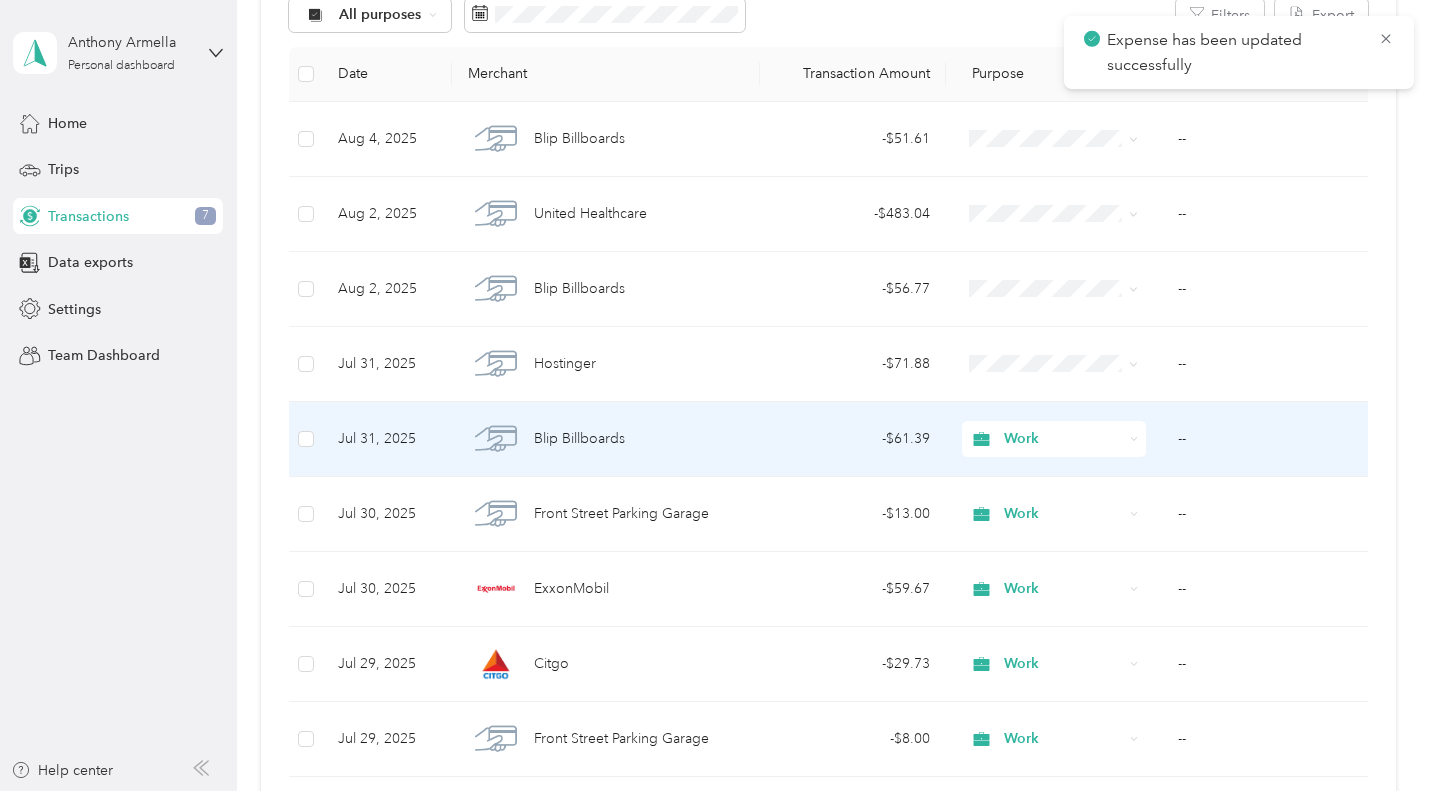 scroll, scrollTop: 250, scrollLeft: 0, axis: vertical 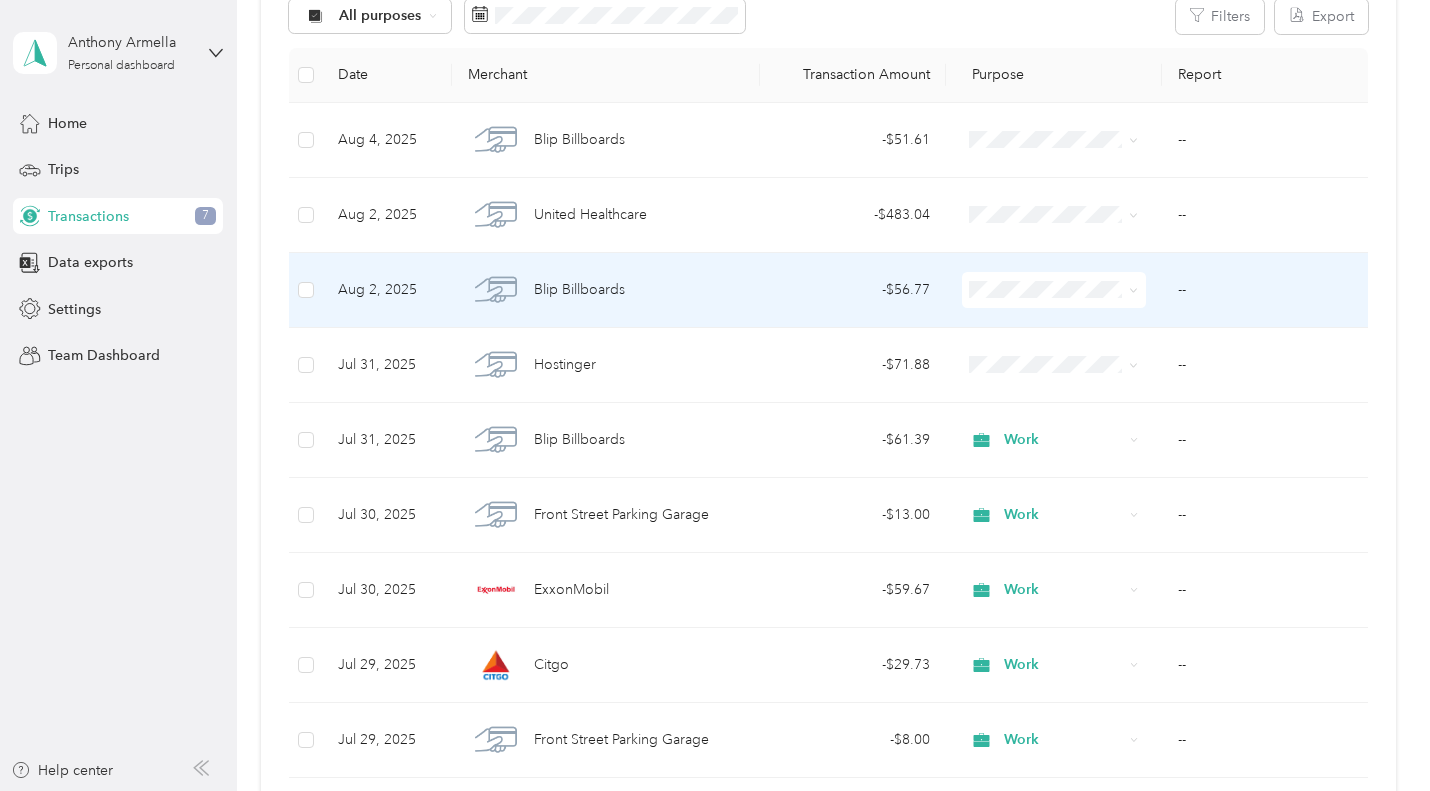 click on "--" at bounding box center (1265, 290) 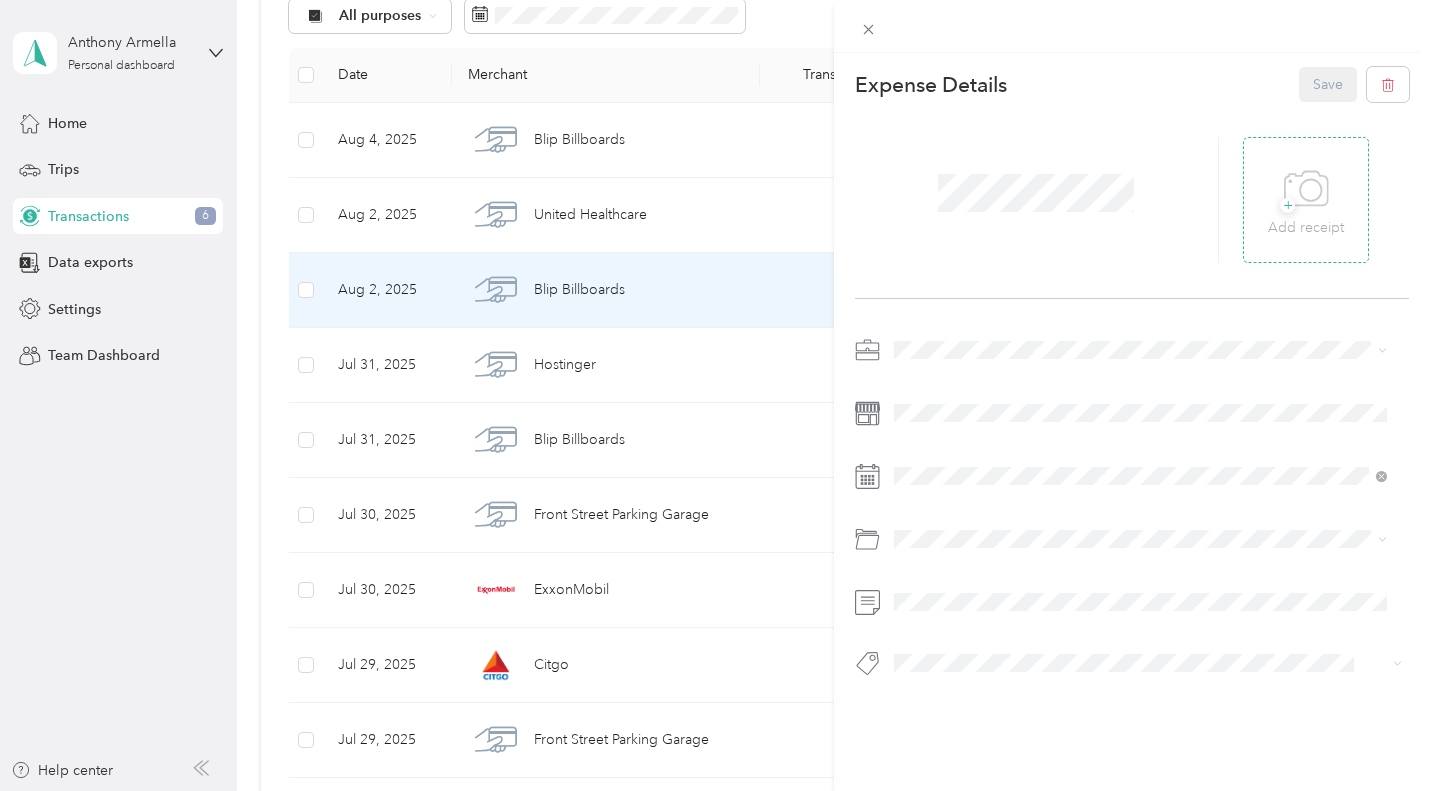click 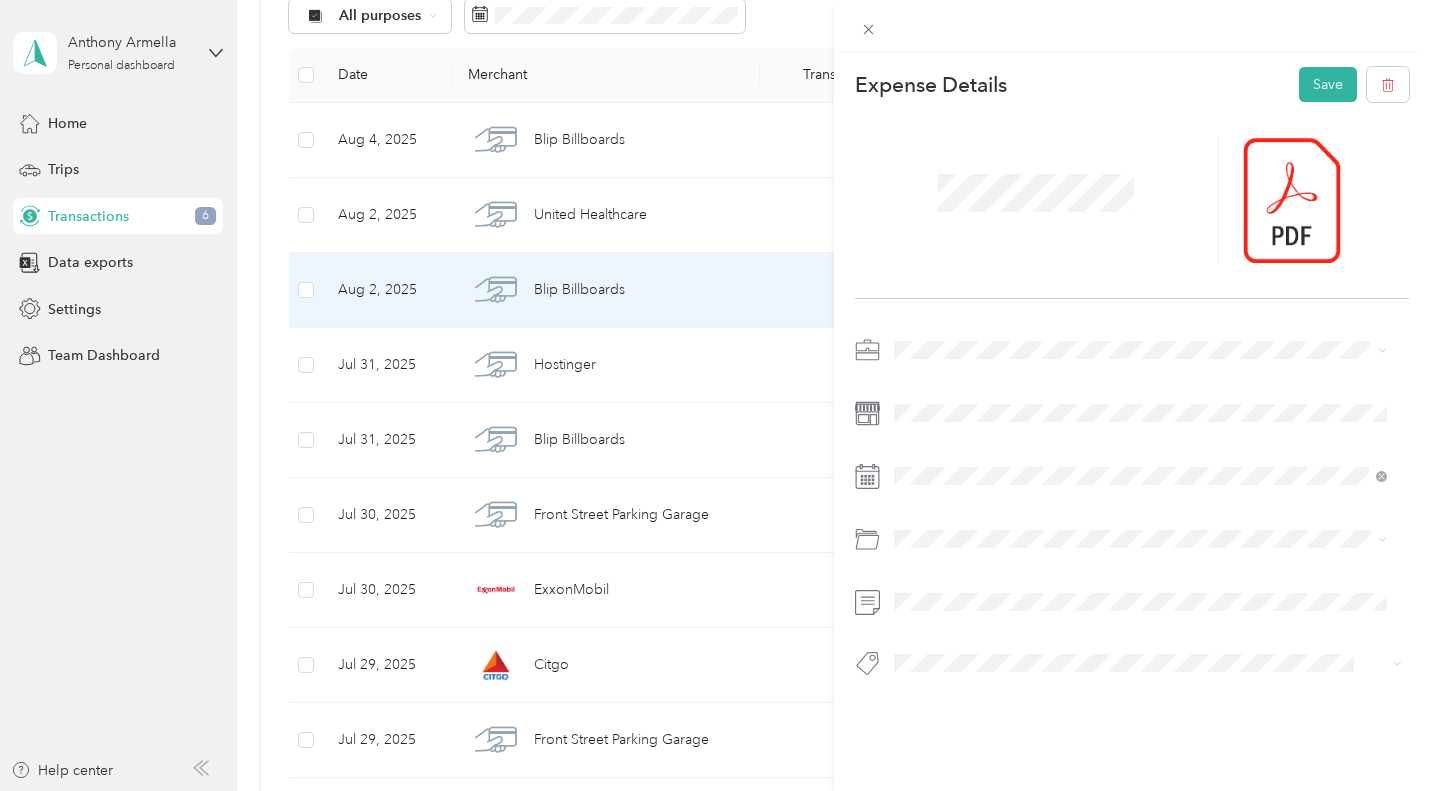 click at bounding box center (1148, 350) 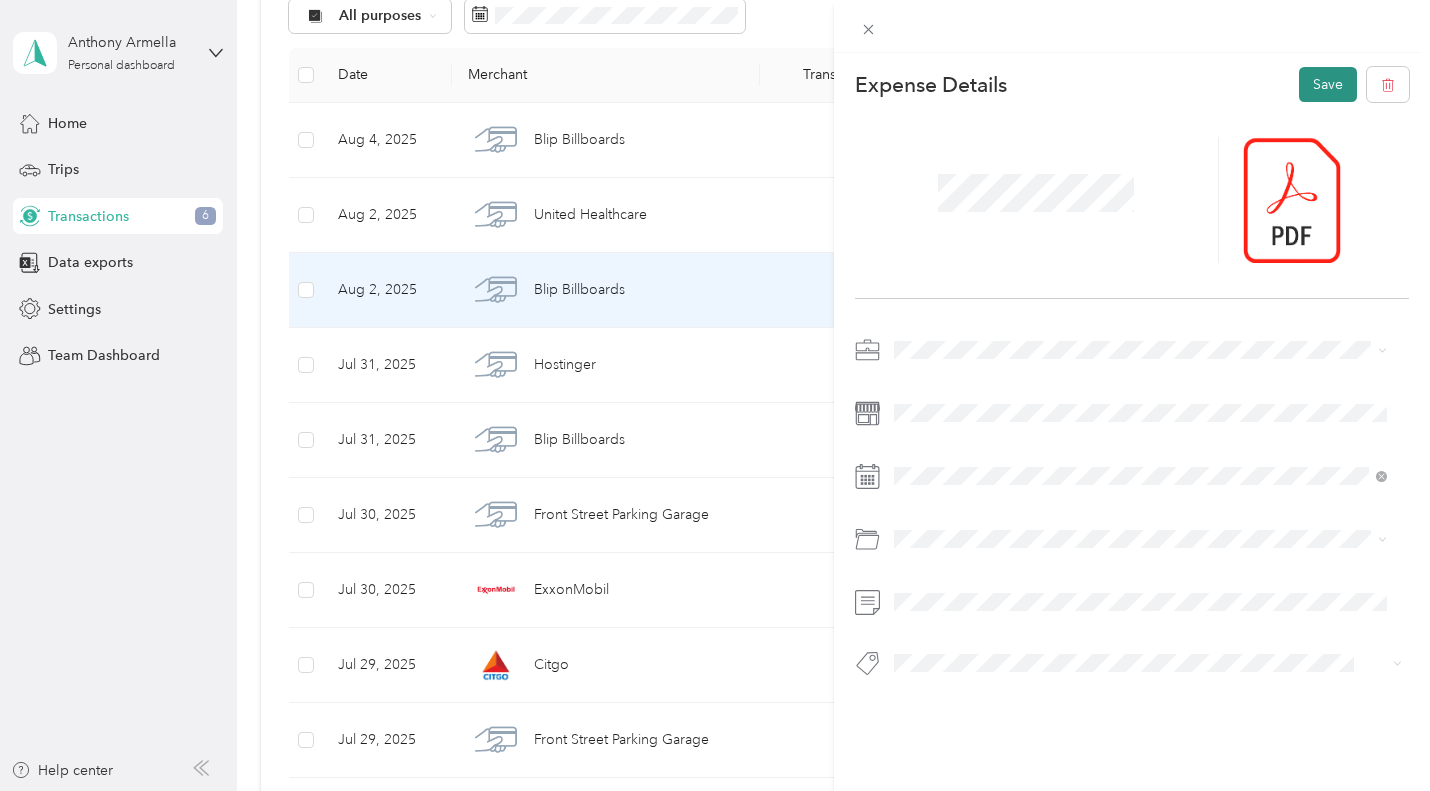 click on "Save" at bounding box center [1328, 84] 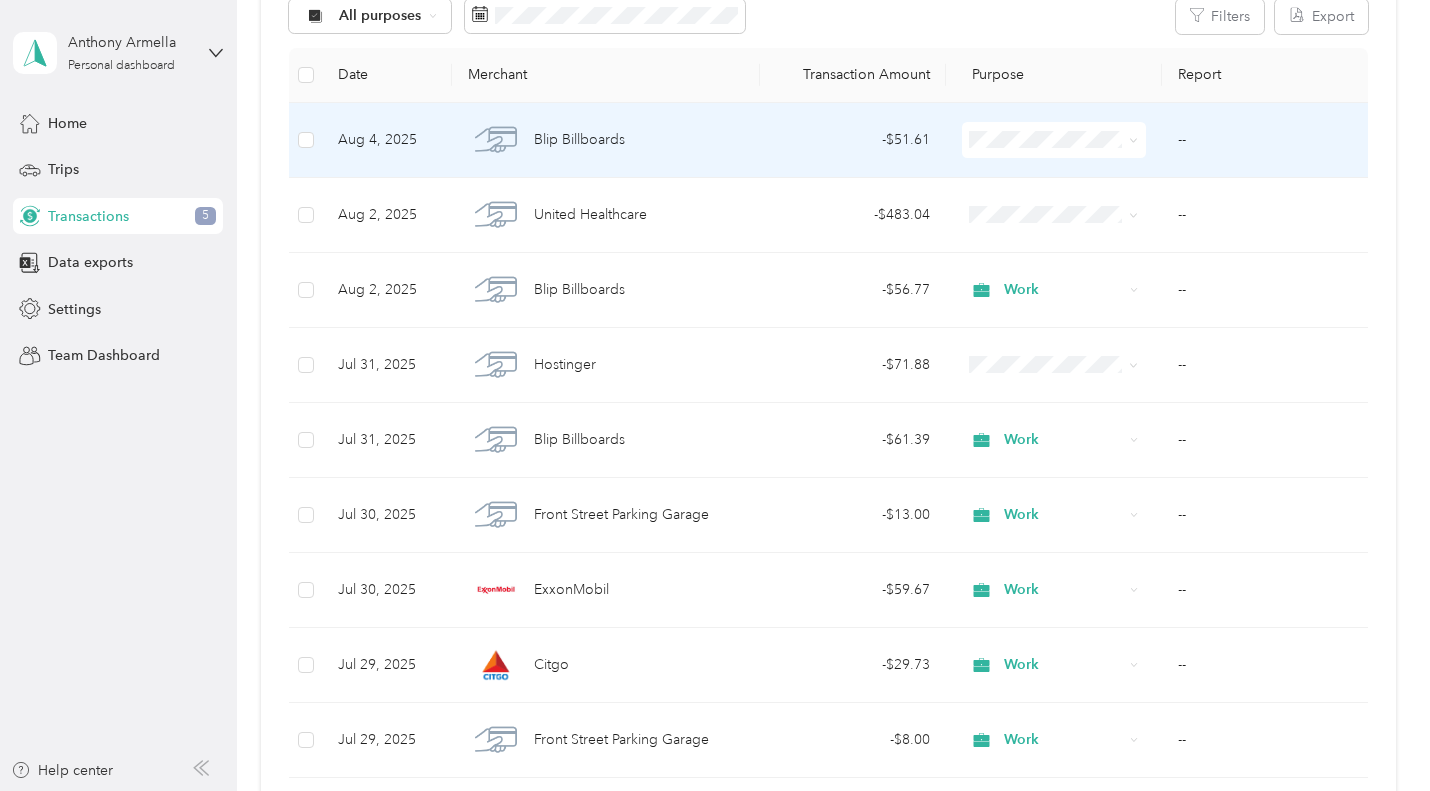 click on "--" at bounding box center [1265, 140] 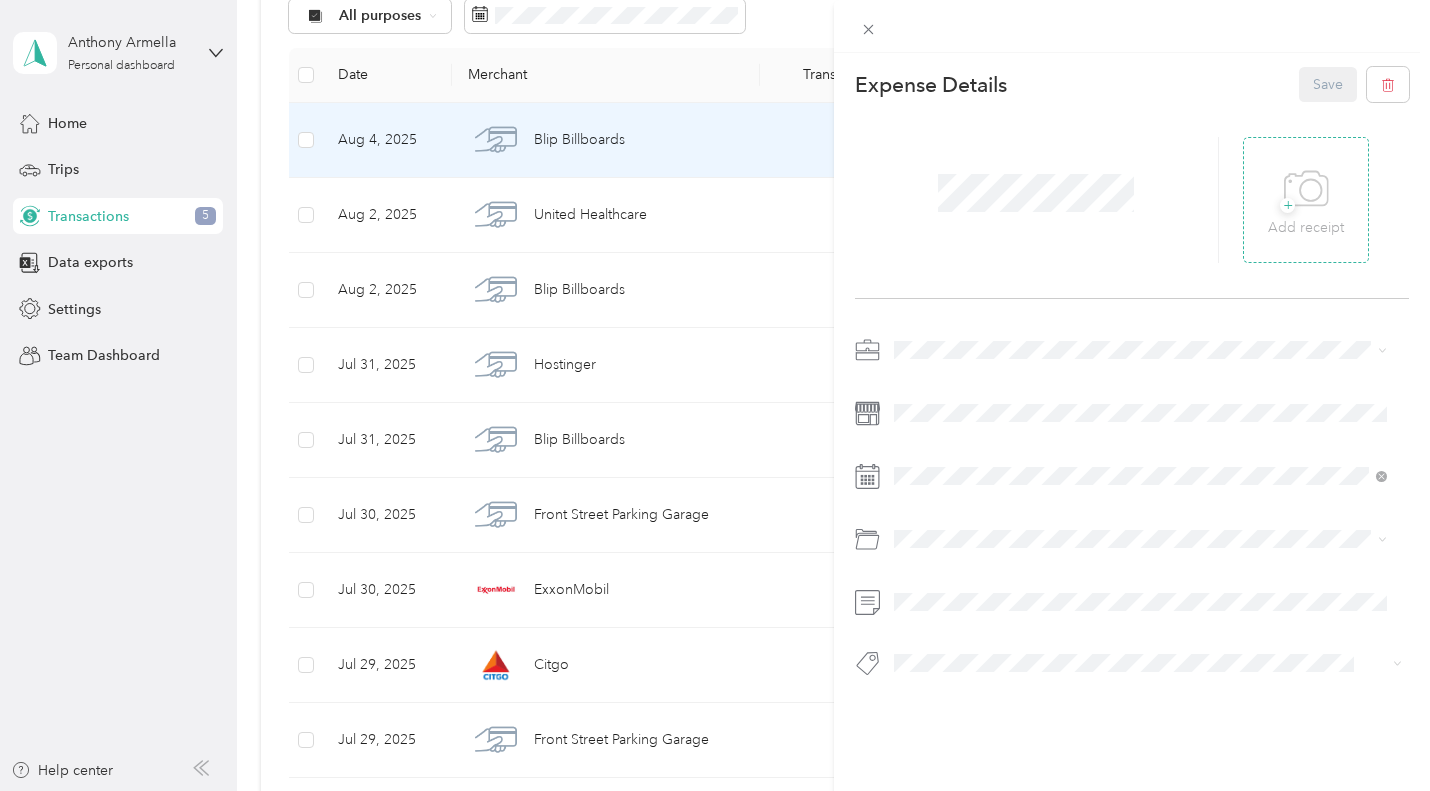 click on "+" at bounding box center (1287, 205) 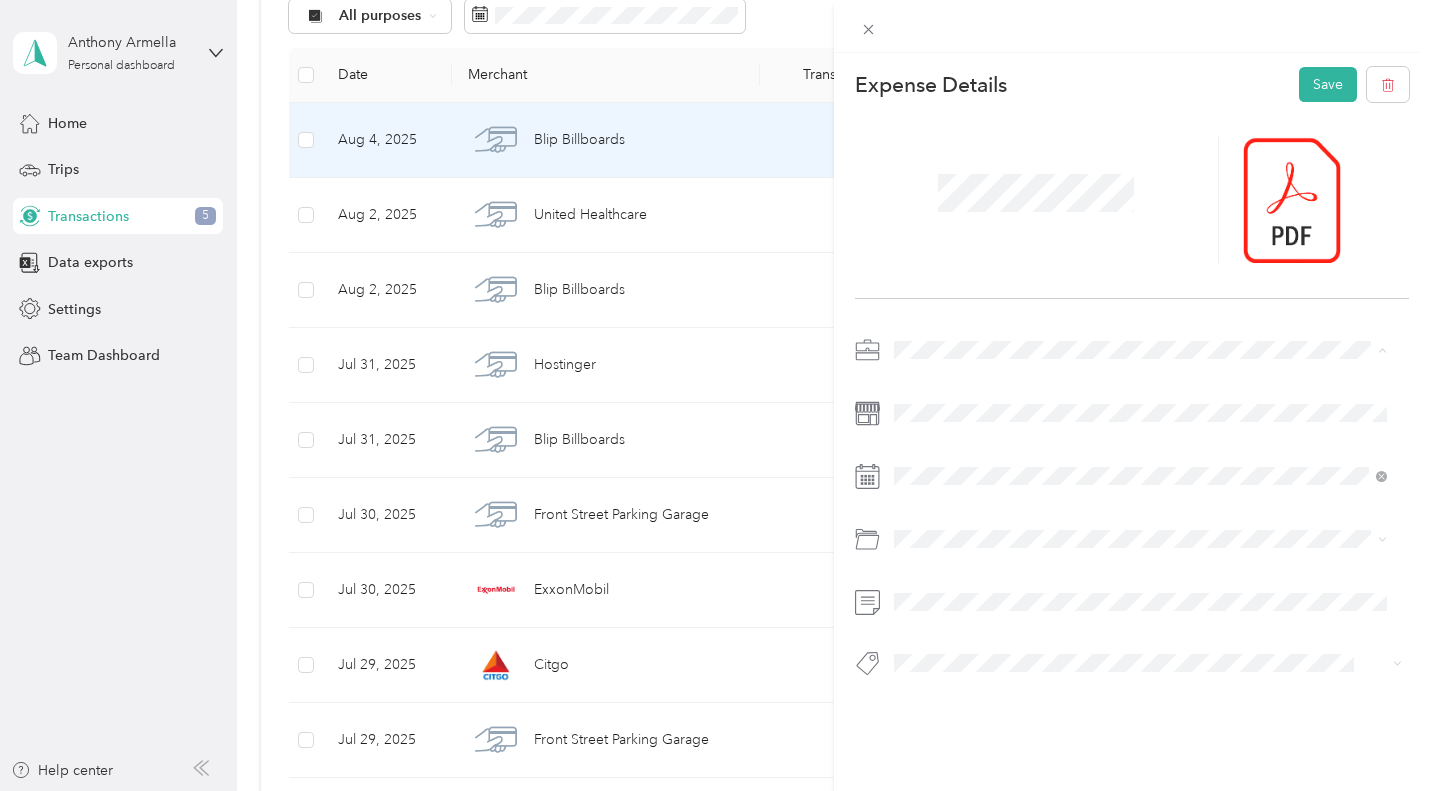 click on "Work" at bounding box center [918, 385] 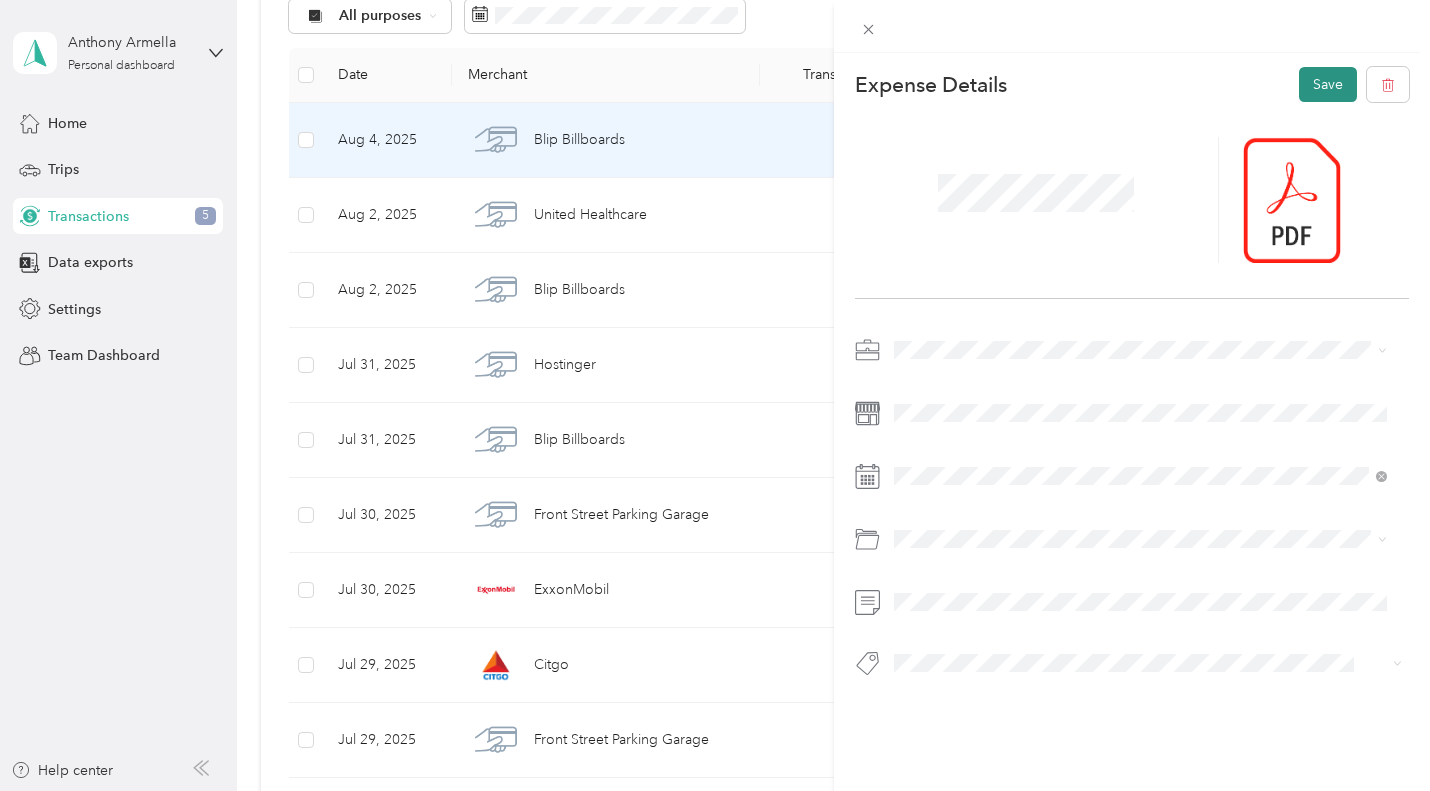 click on "Save" at bounding box center [1328, 84] 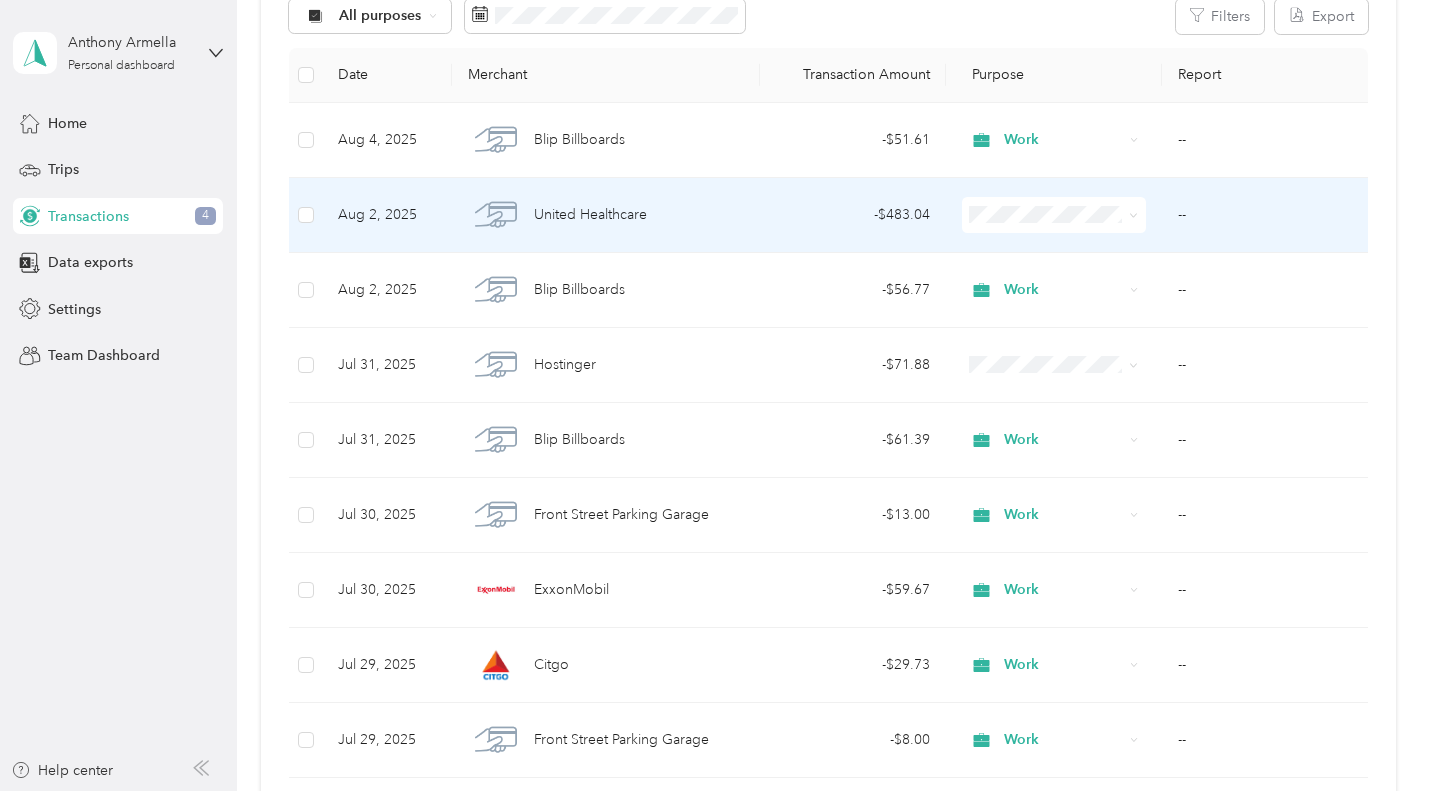 click on "--" at bounding box center (1265, 215) 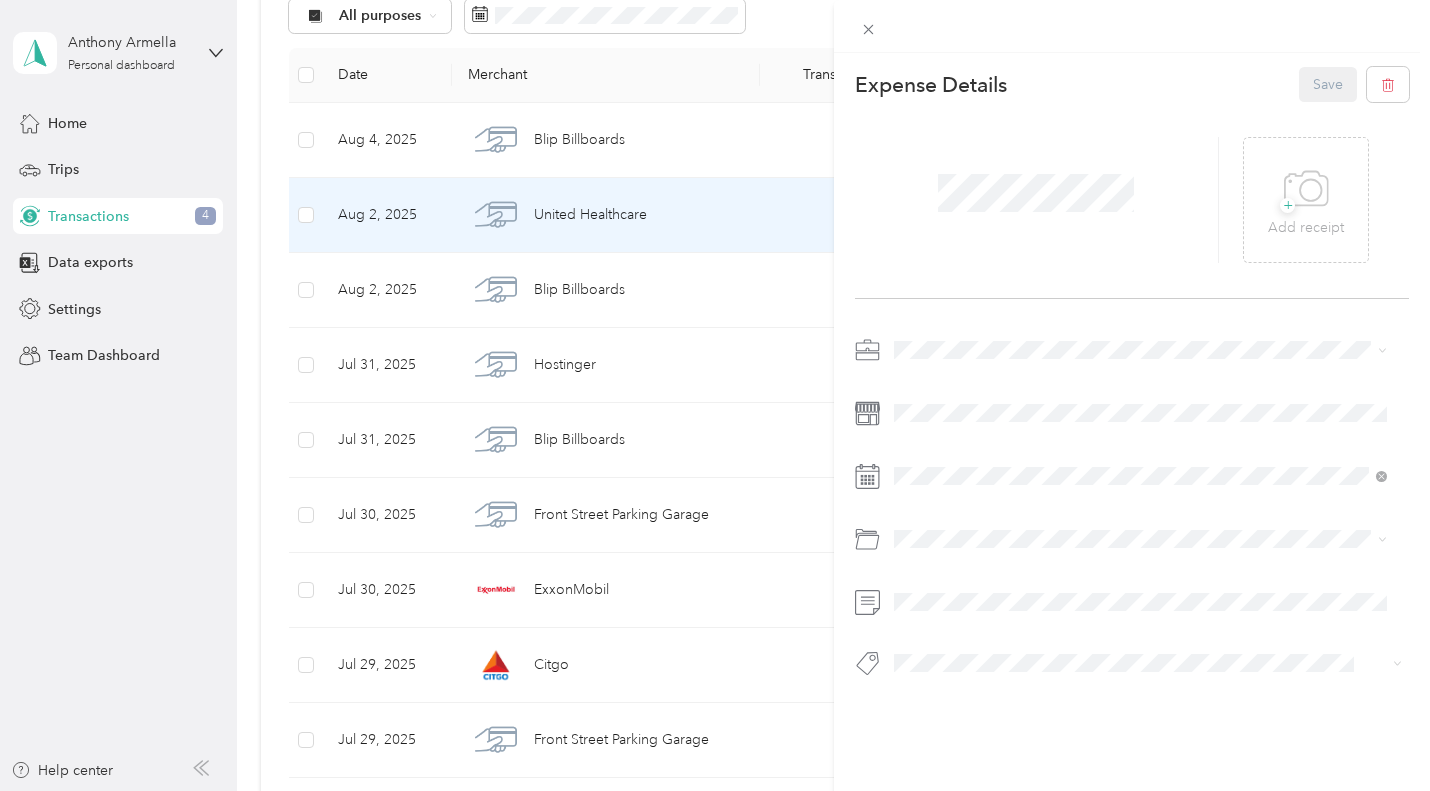 click on "This  expense  cannot be edited because it is either under review, approved, or paid. Contact your Team Manager to edit it.  Expense Details Save + Add receipt" at bounding box center (715, 395) 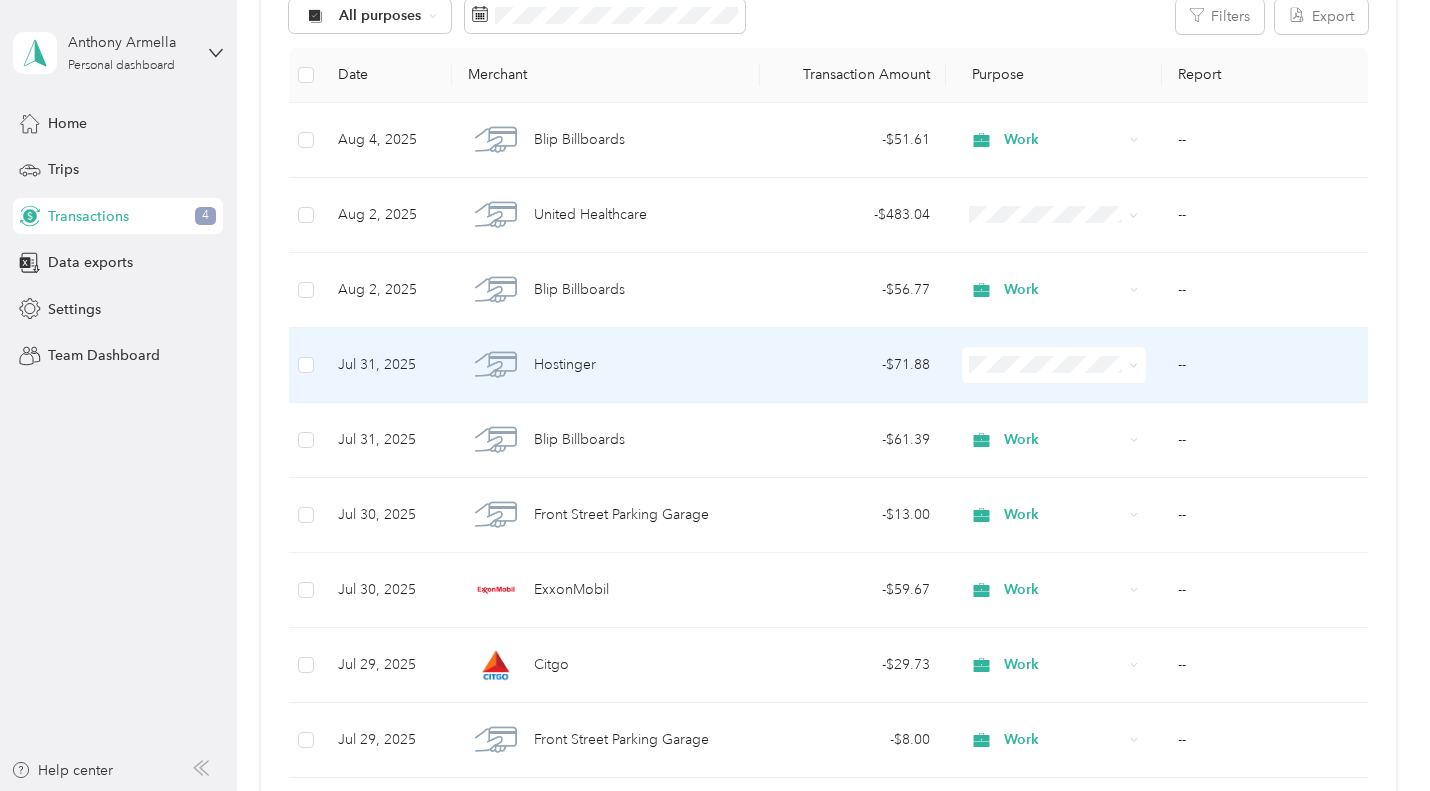 click on "Hostinger" at bounding box center [606, 365] 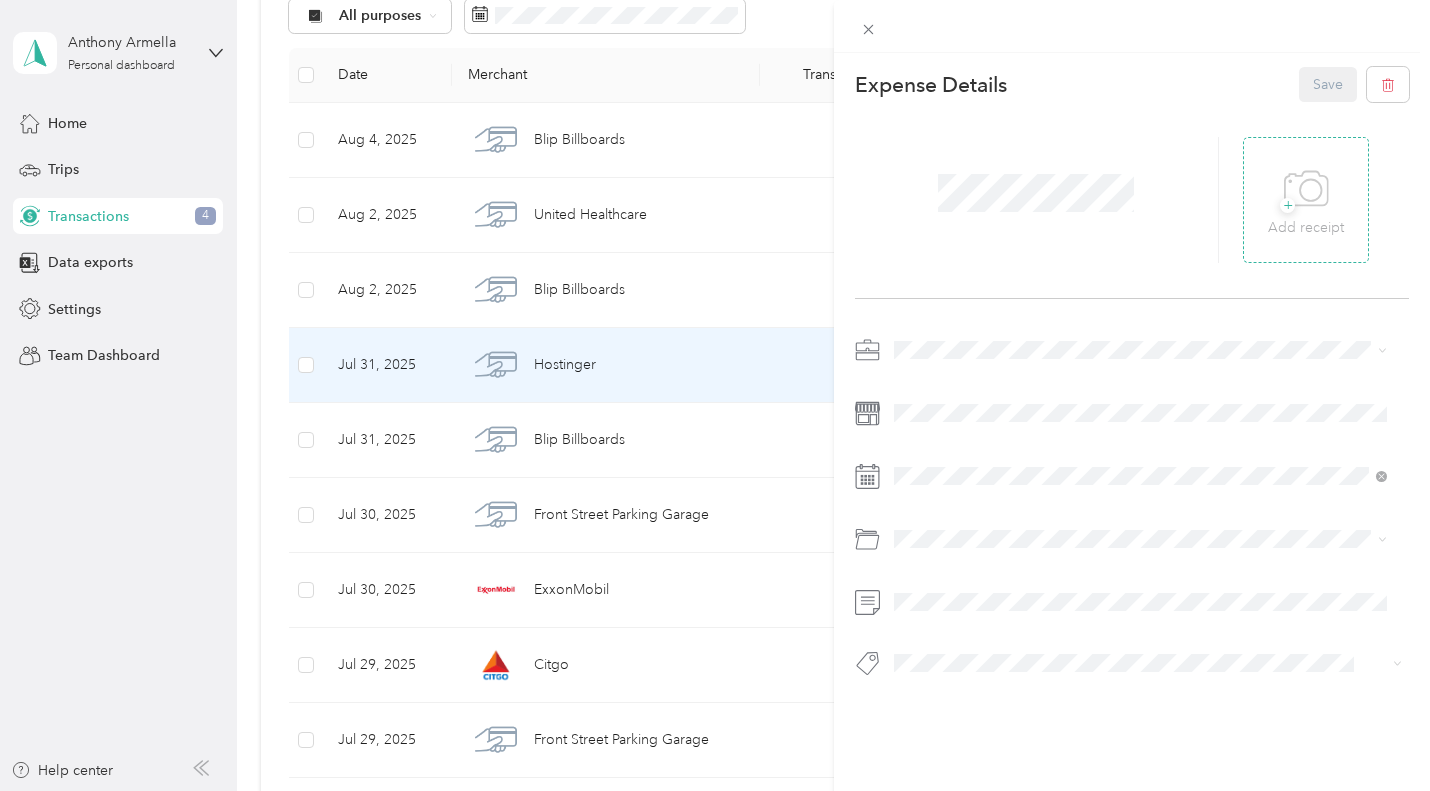 click on "+ Add receipt" at bounding box center [1306, 200] 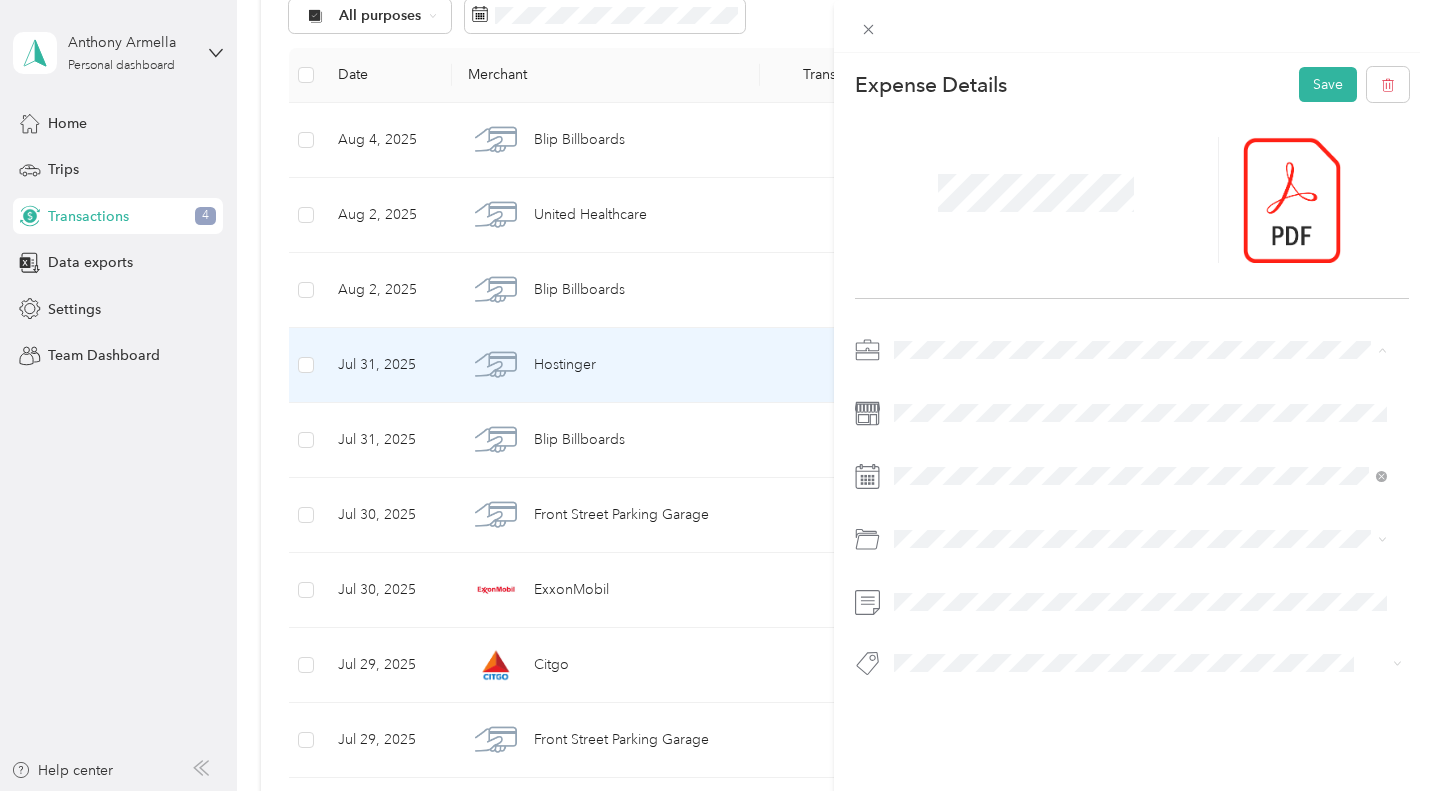 click on "Work" at bounding box center (1140, 385) 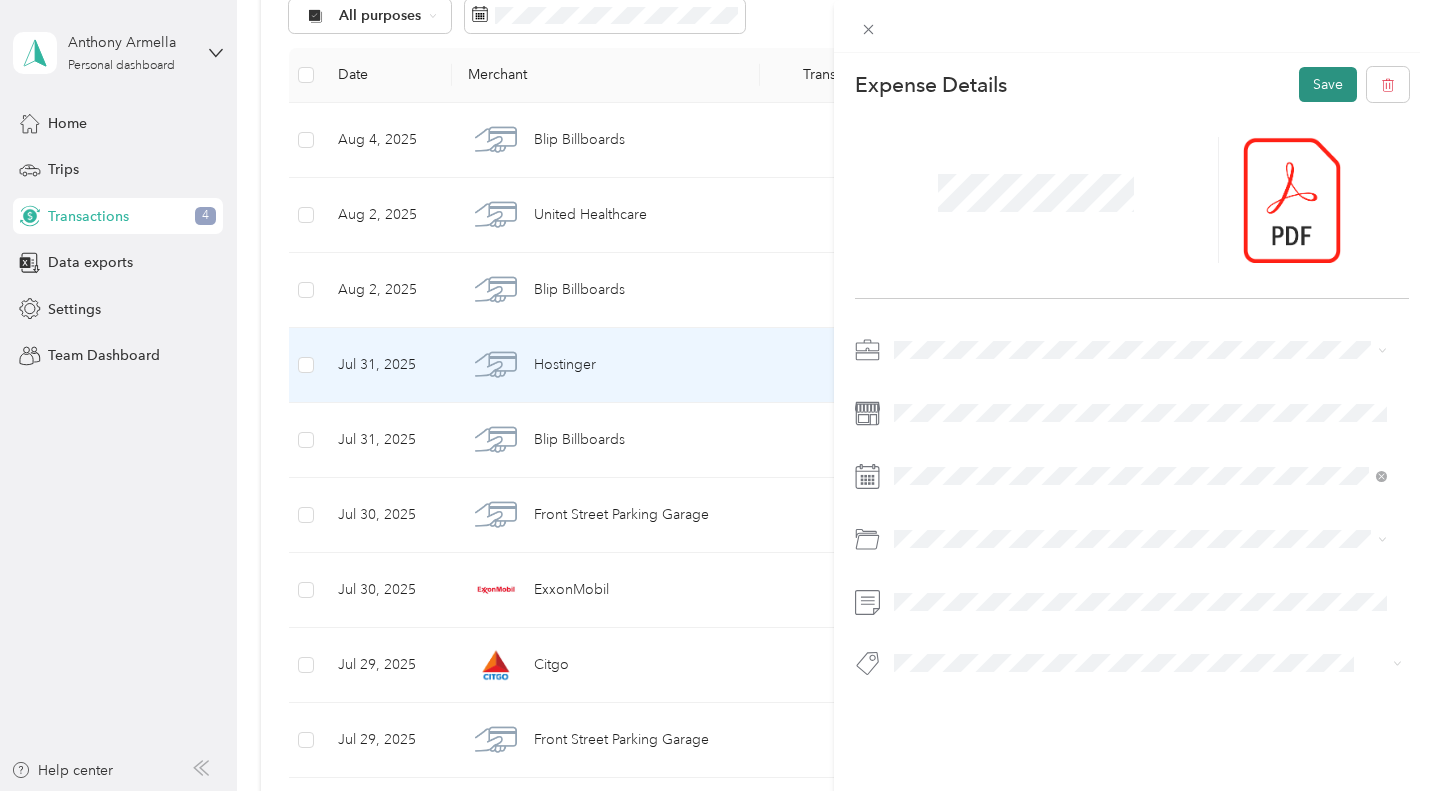click on "Save" at bounding box center [1328, 84] 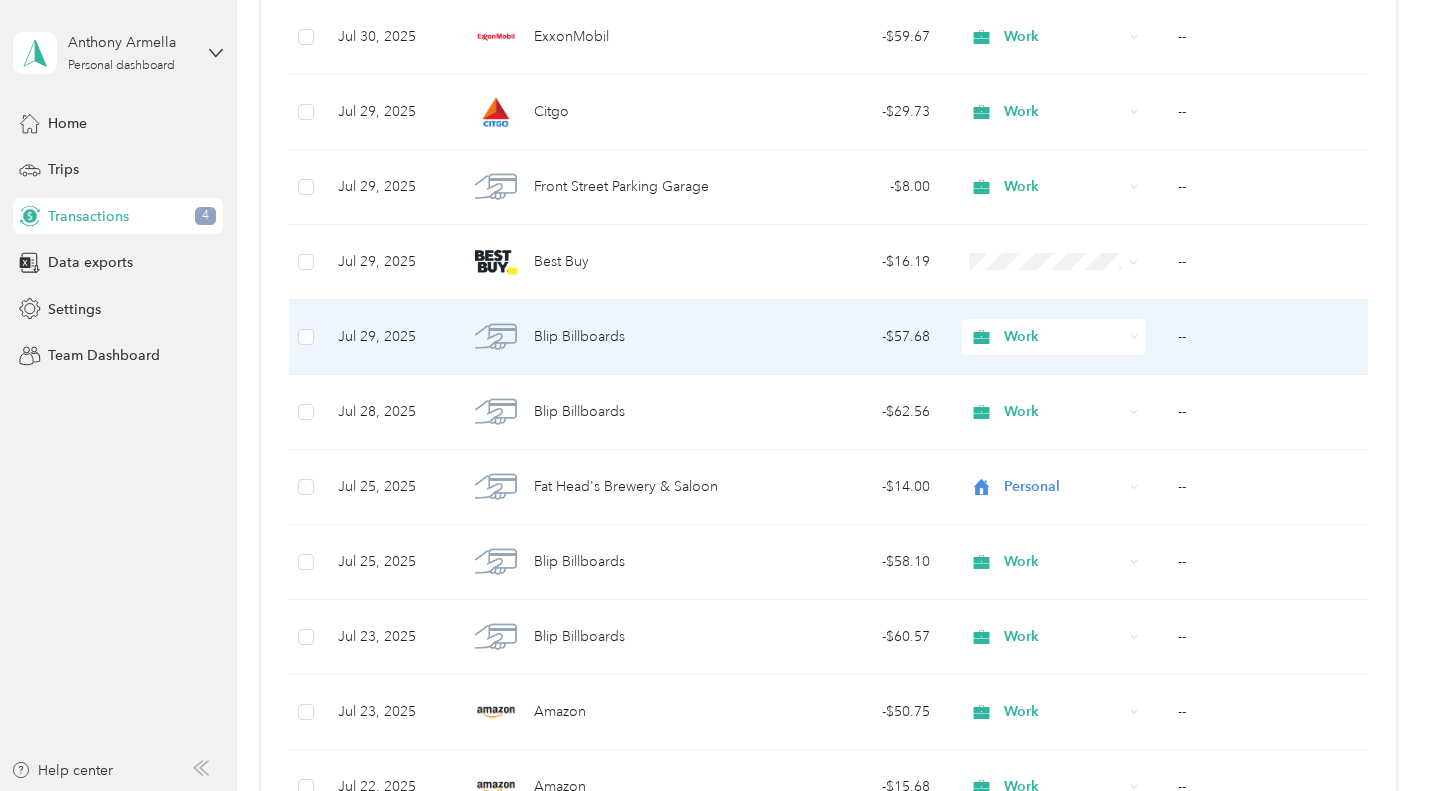 scroll, scrollTop: 801, scrollLeft: 0, axis: vertical 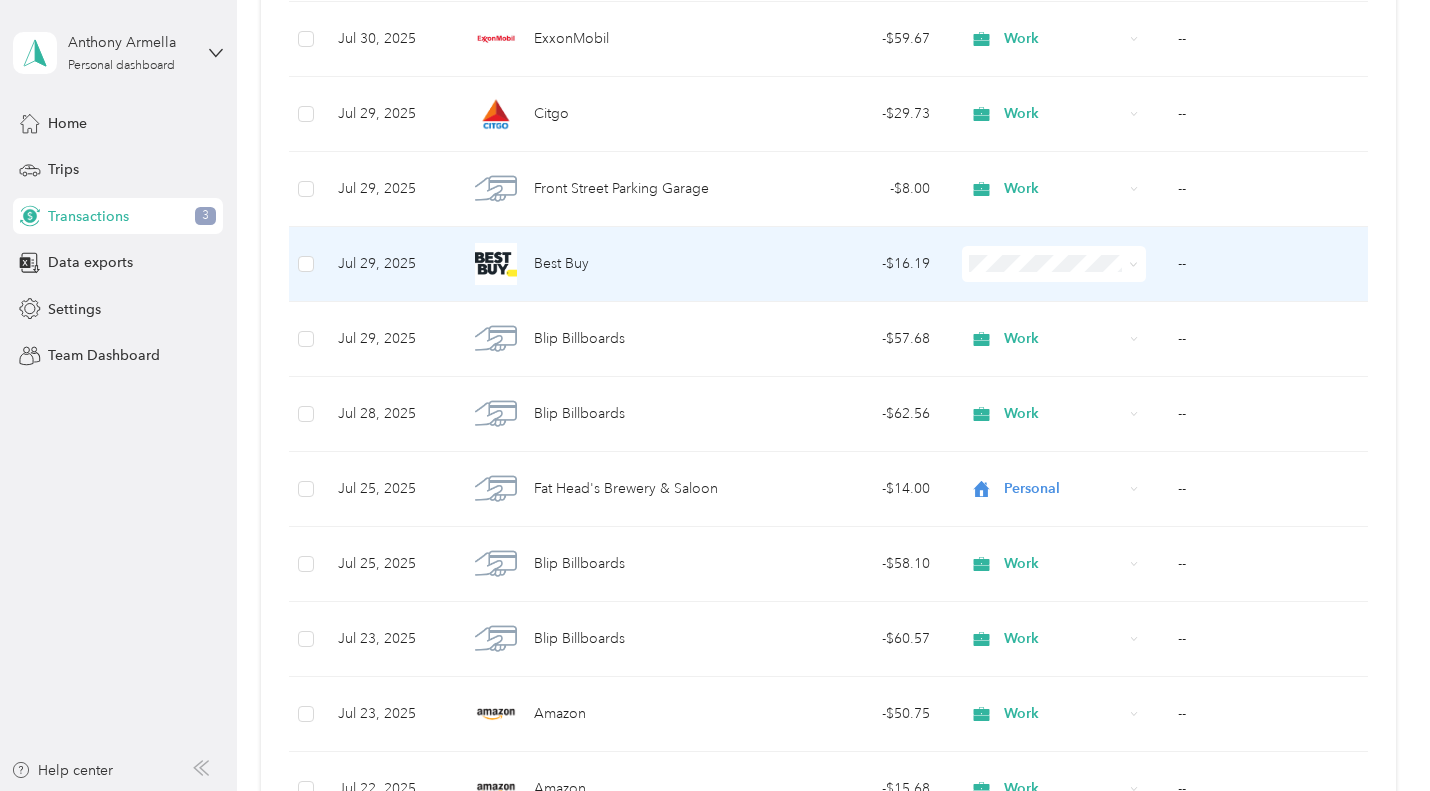 click on "--" at bounding box center [1265, 264] 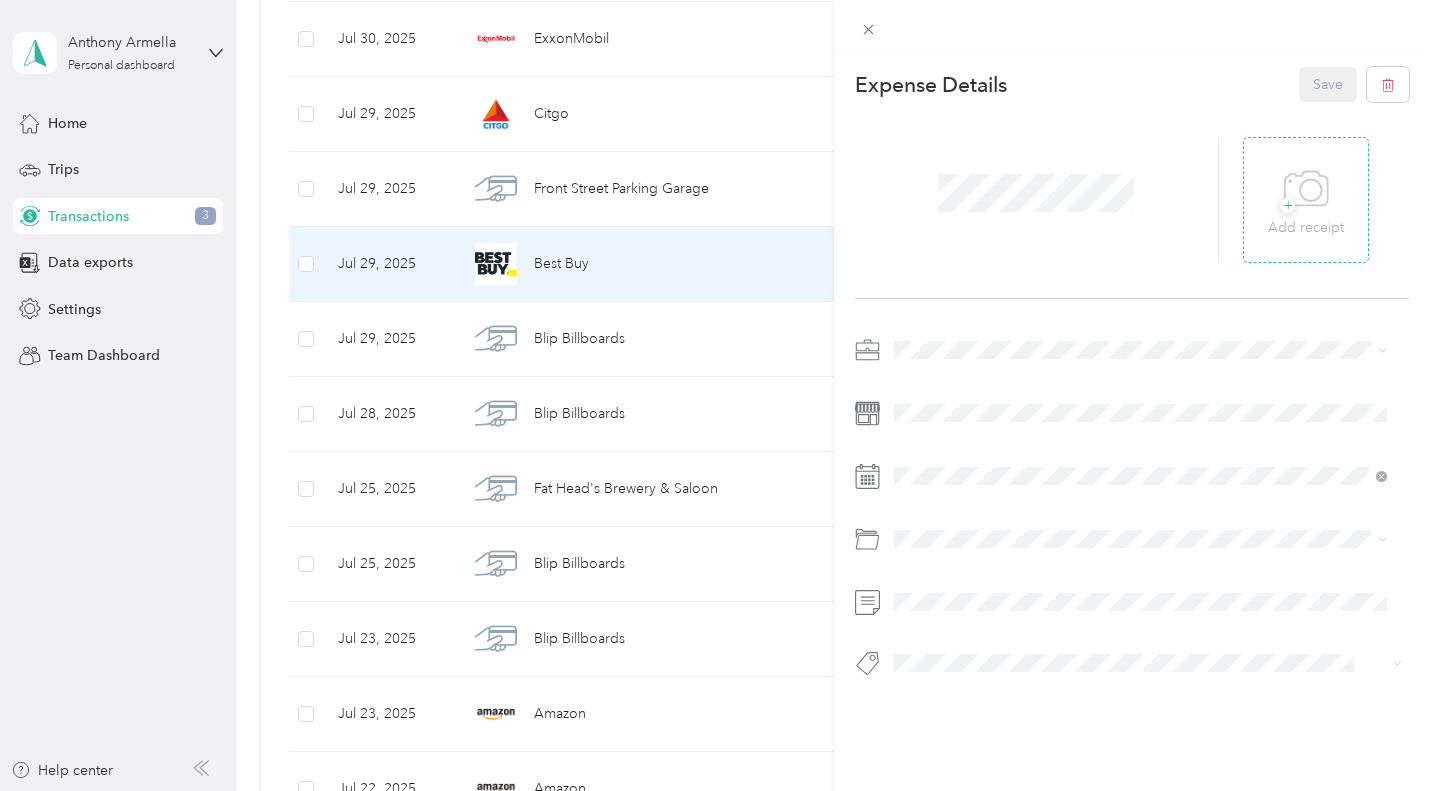 click 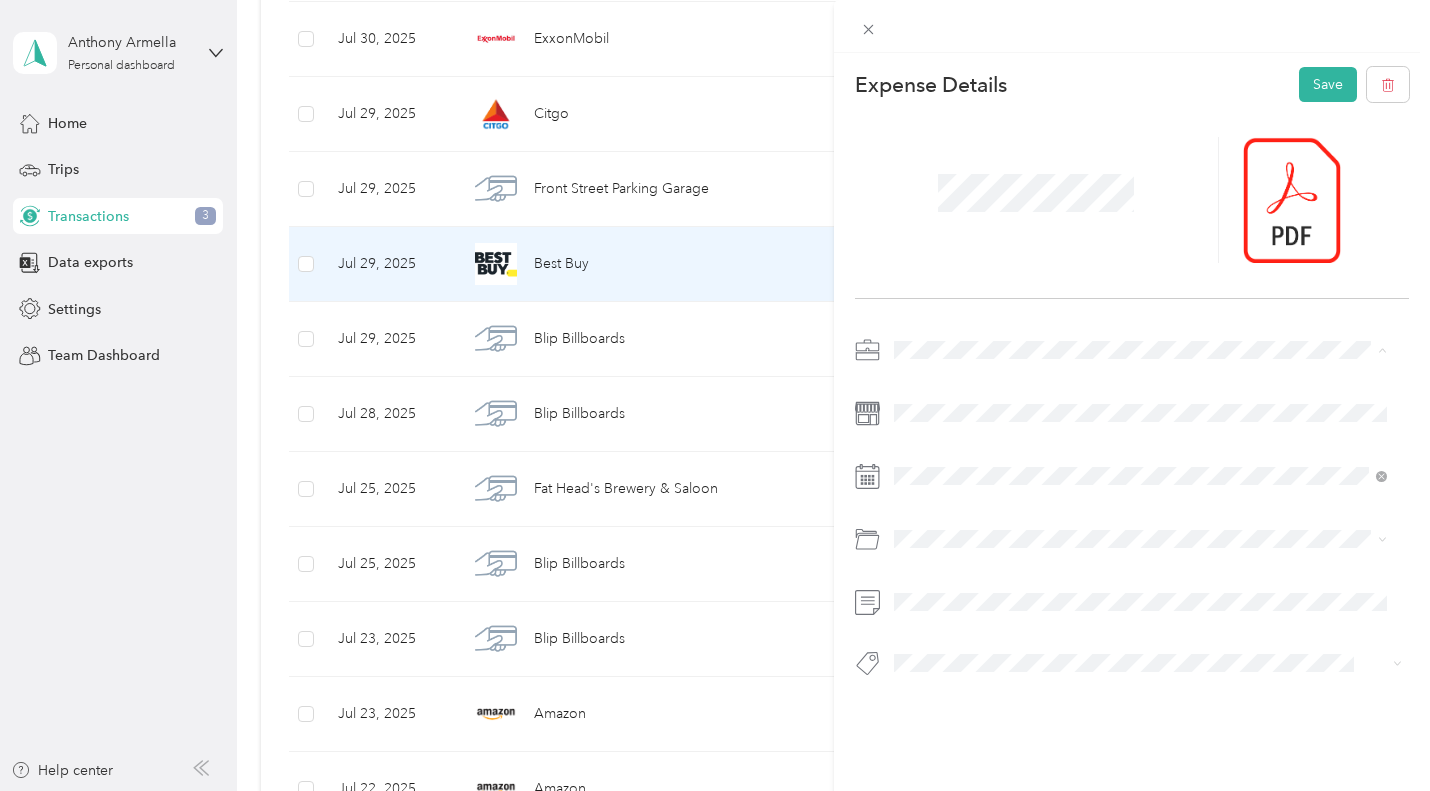 click on "Work" at bounding box center (918, 385) 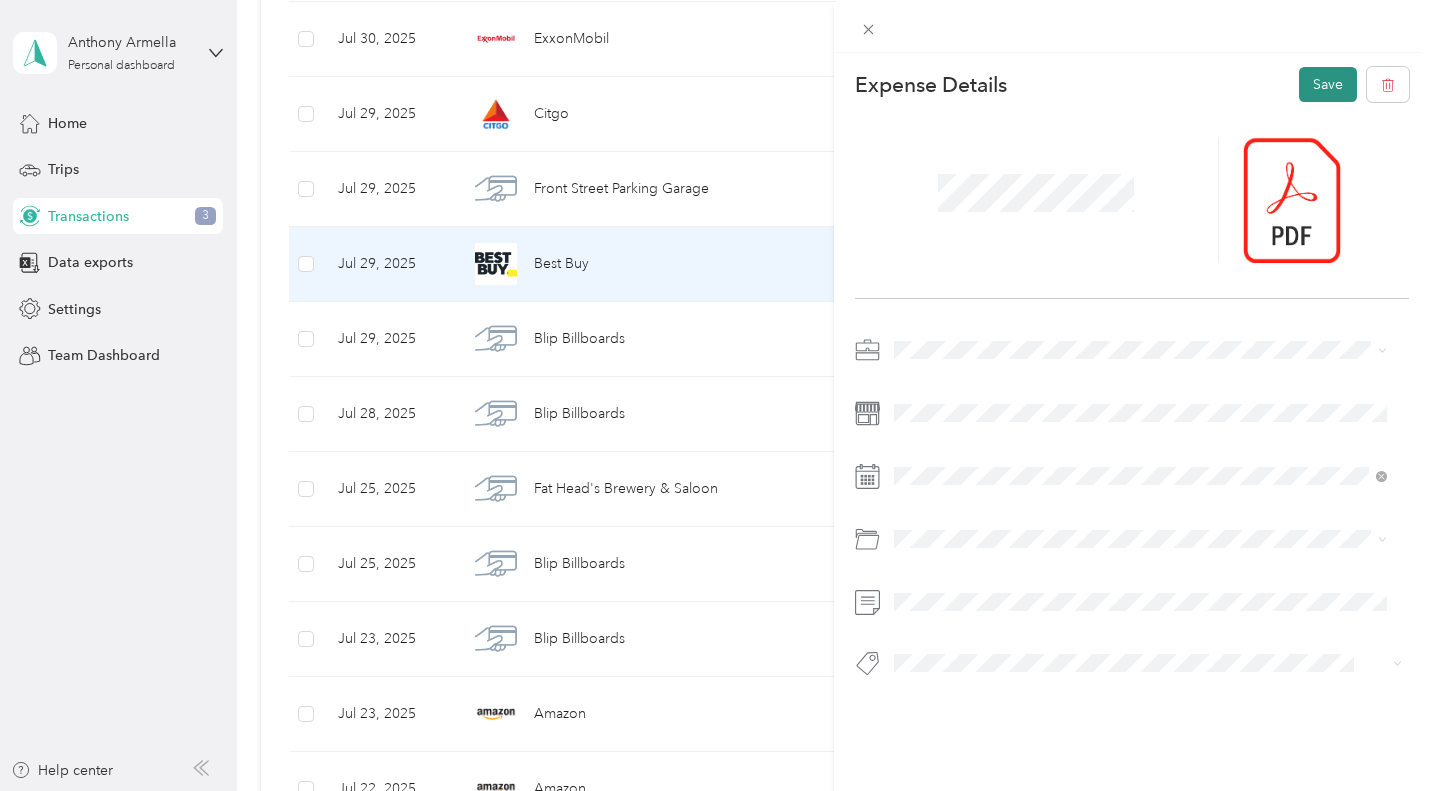 click on "Save" at bounding box center (1328, 84) 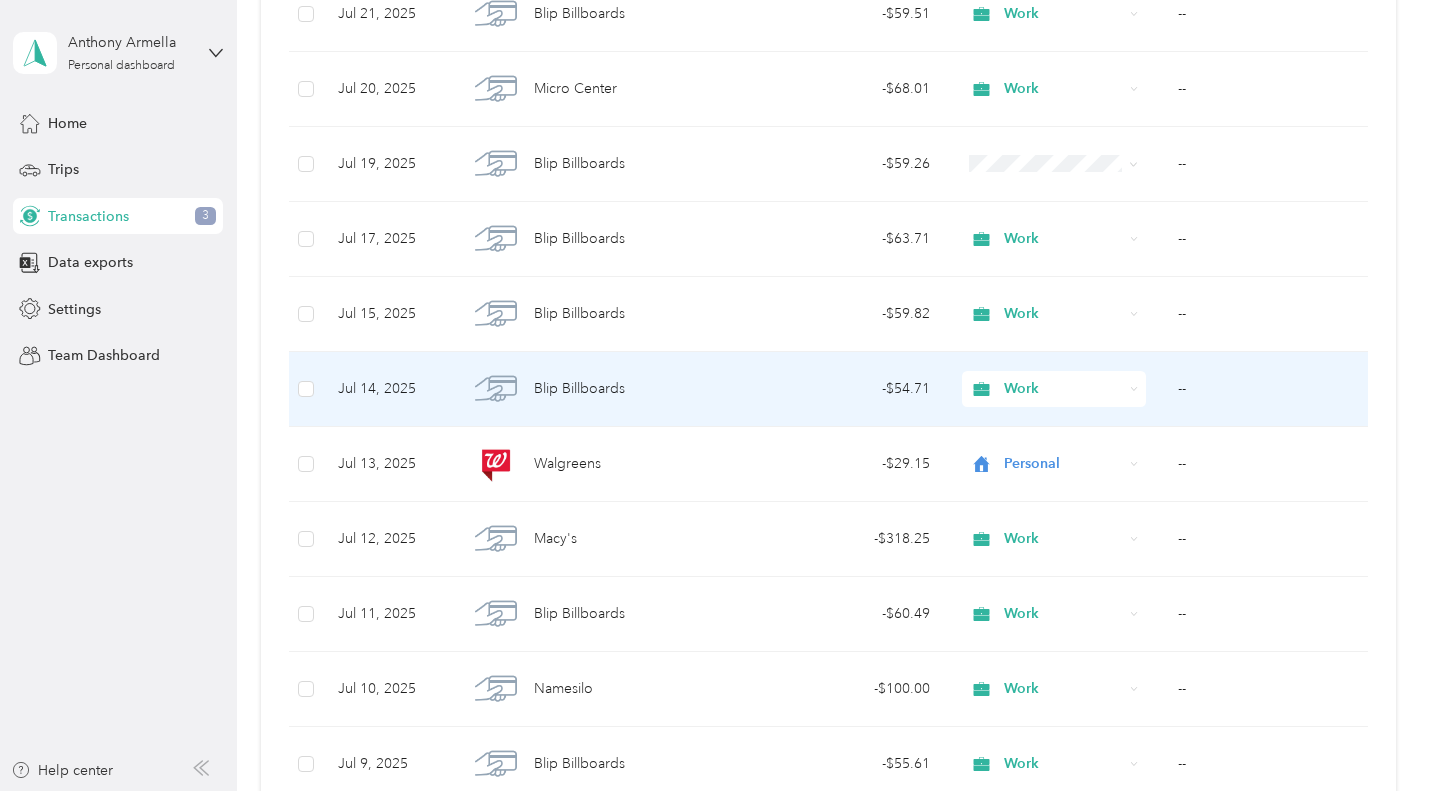 scroll, scrollTop: 1647, scrollLeft: 0, axis: vertical 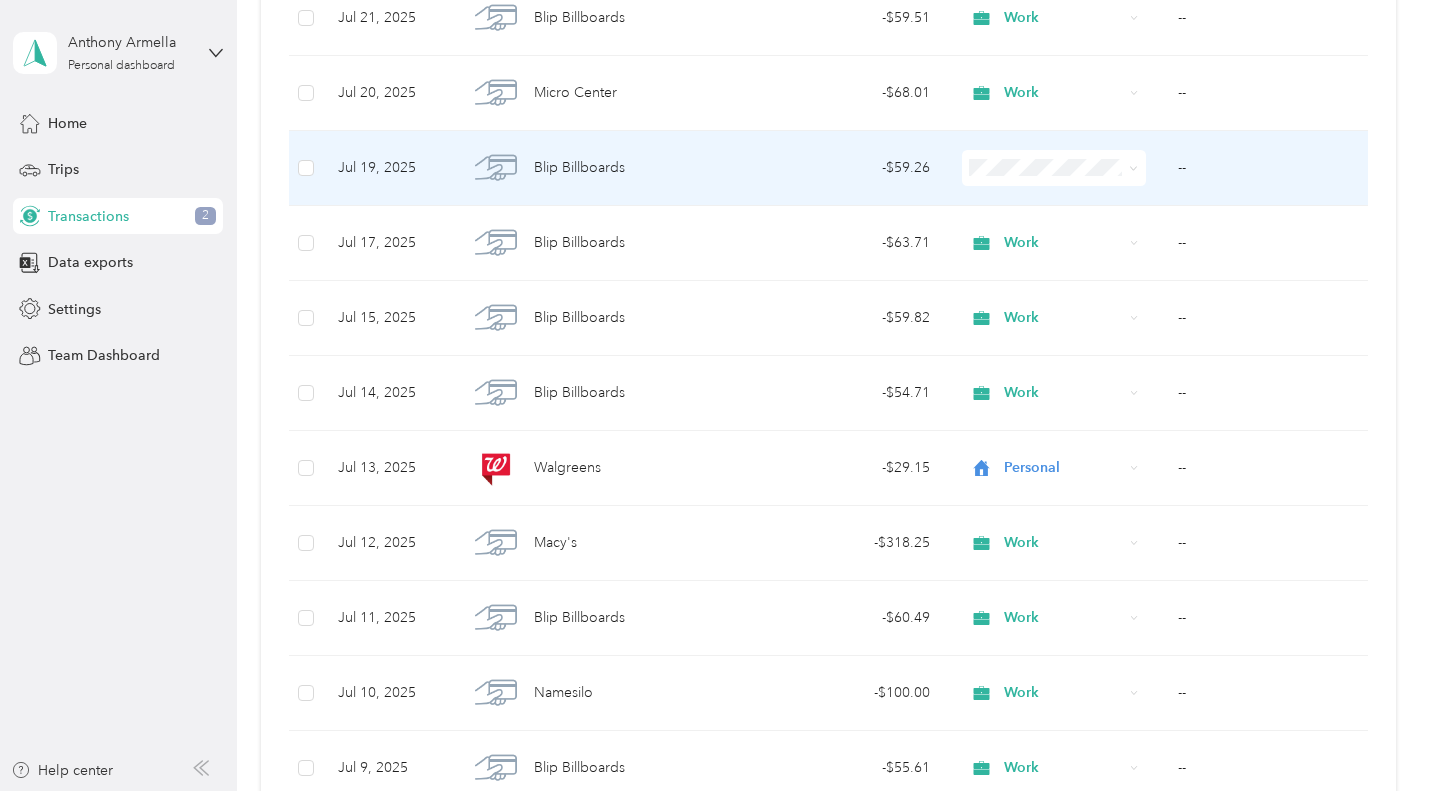 click on "--" at bounding box center (1265, 168) 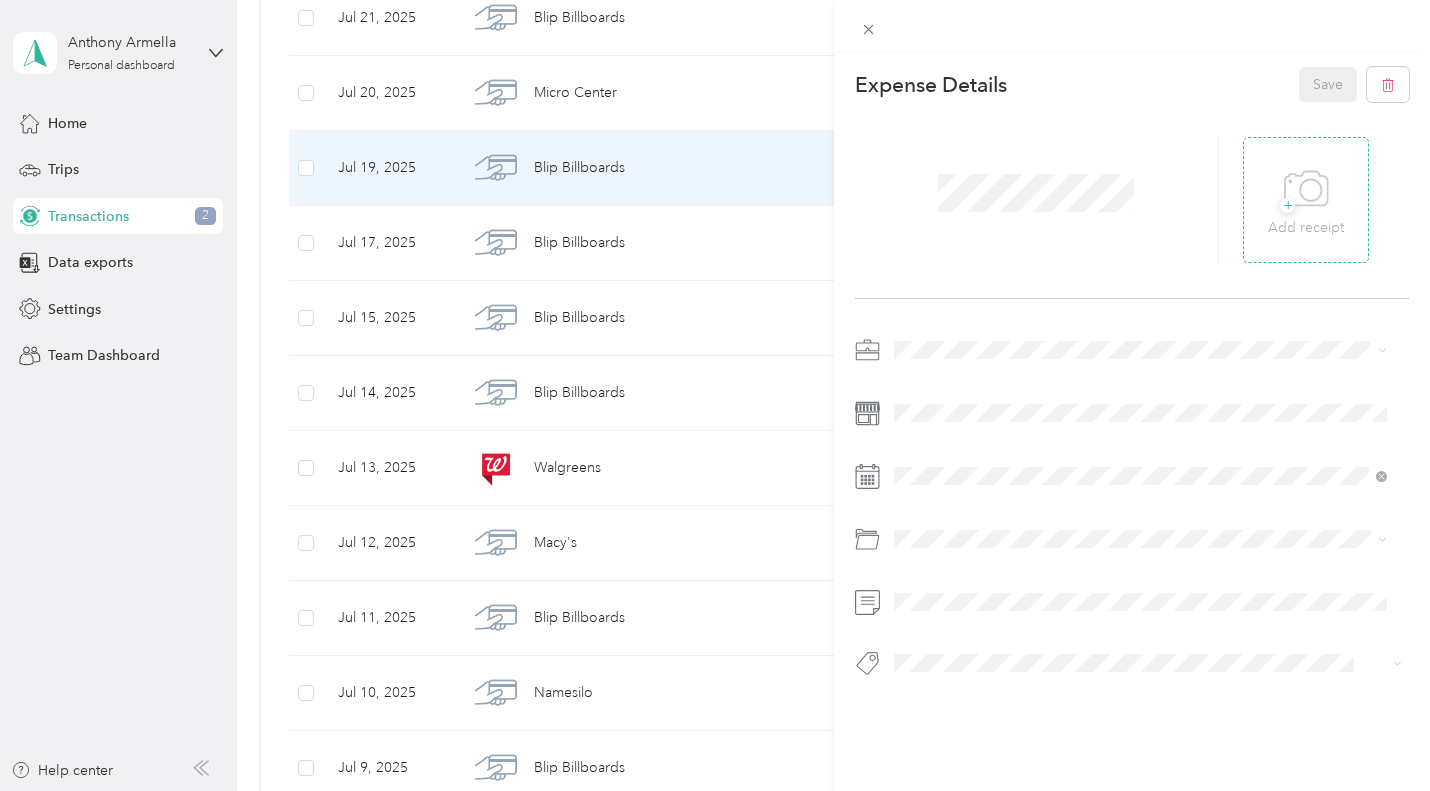 click 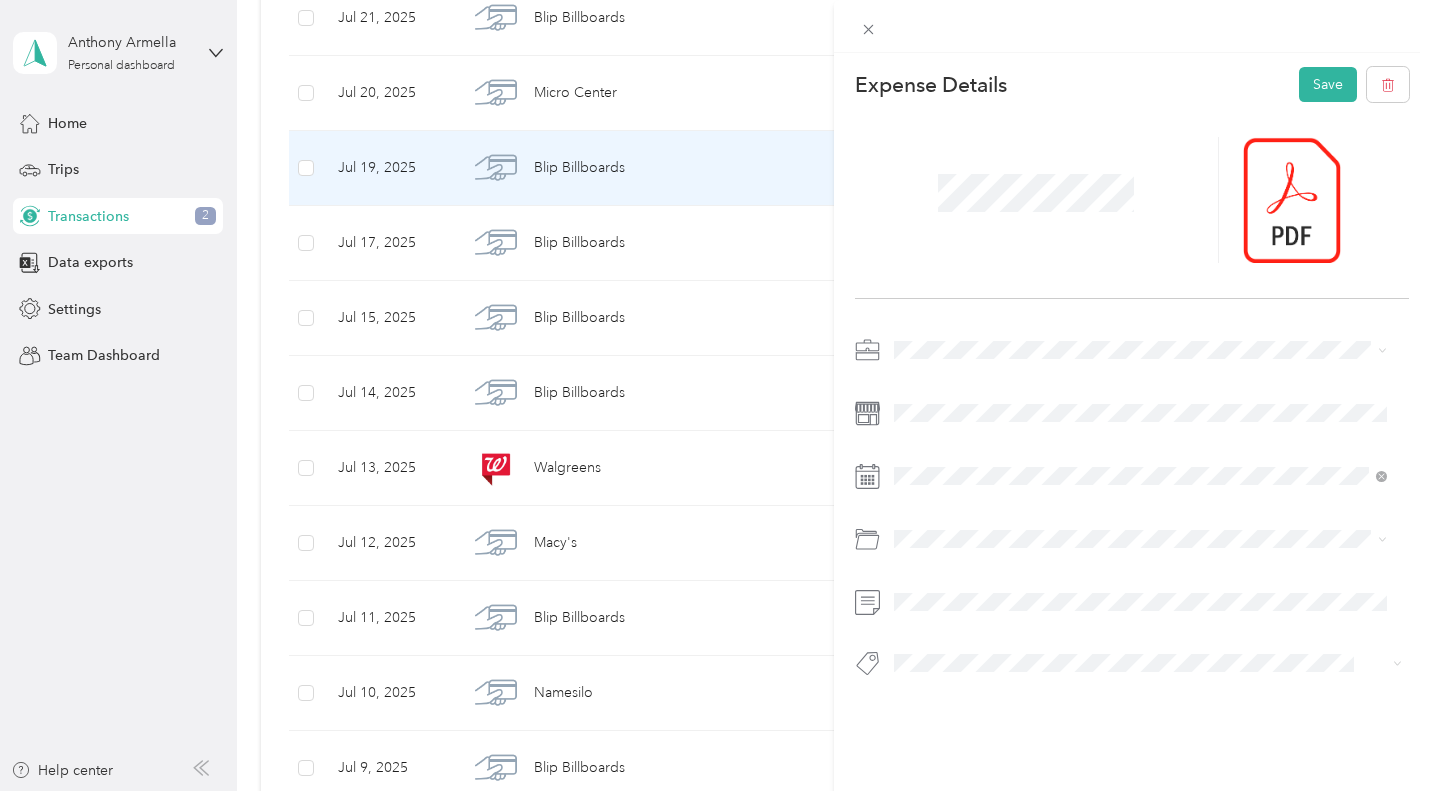 click at bounding box center (1132, 512) 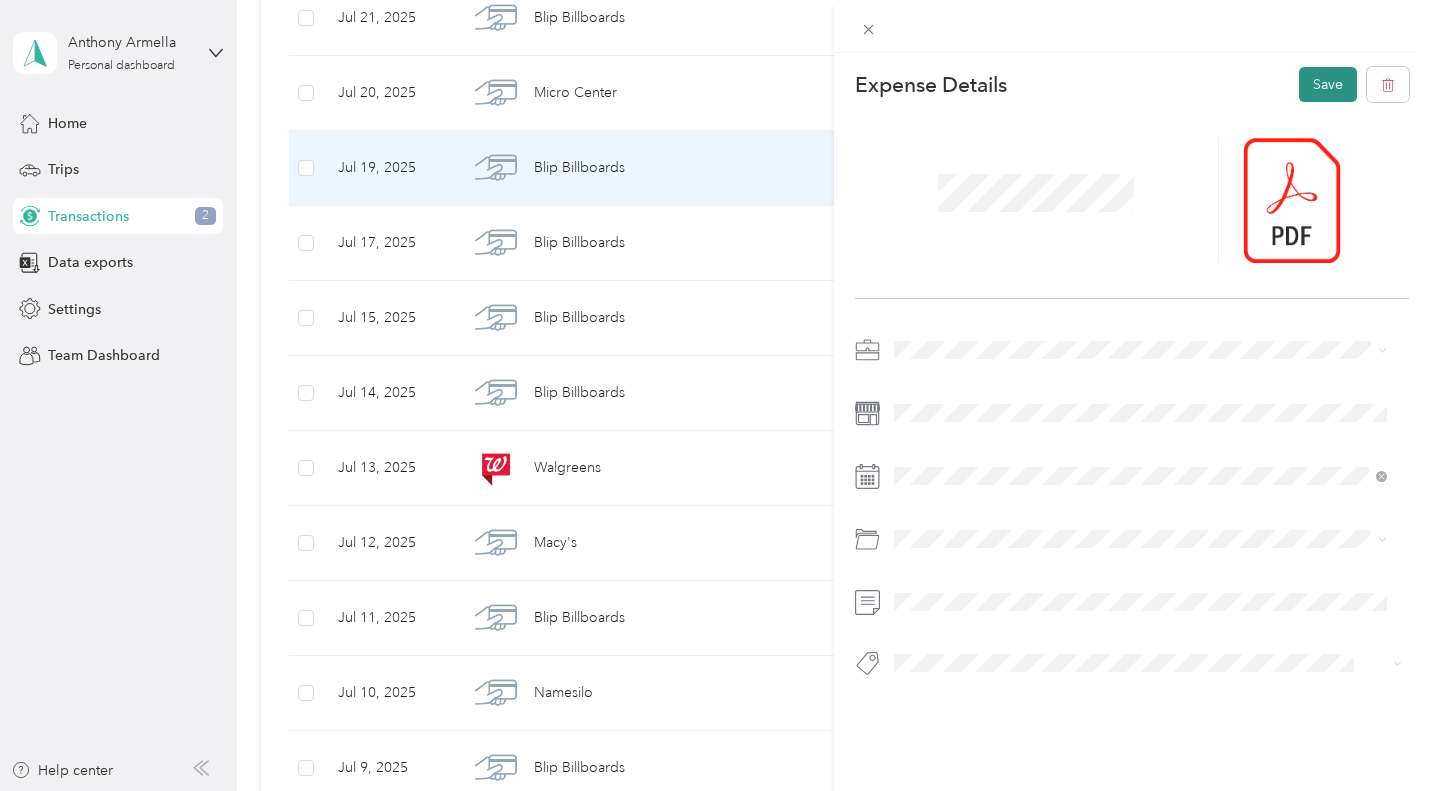 click on "Save" at bounding box center (1328, 84) 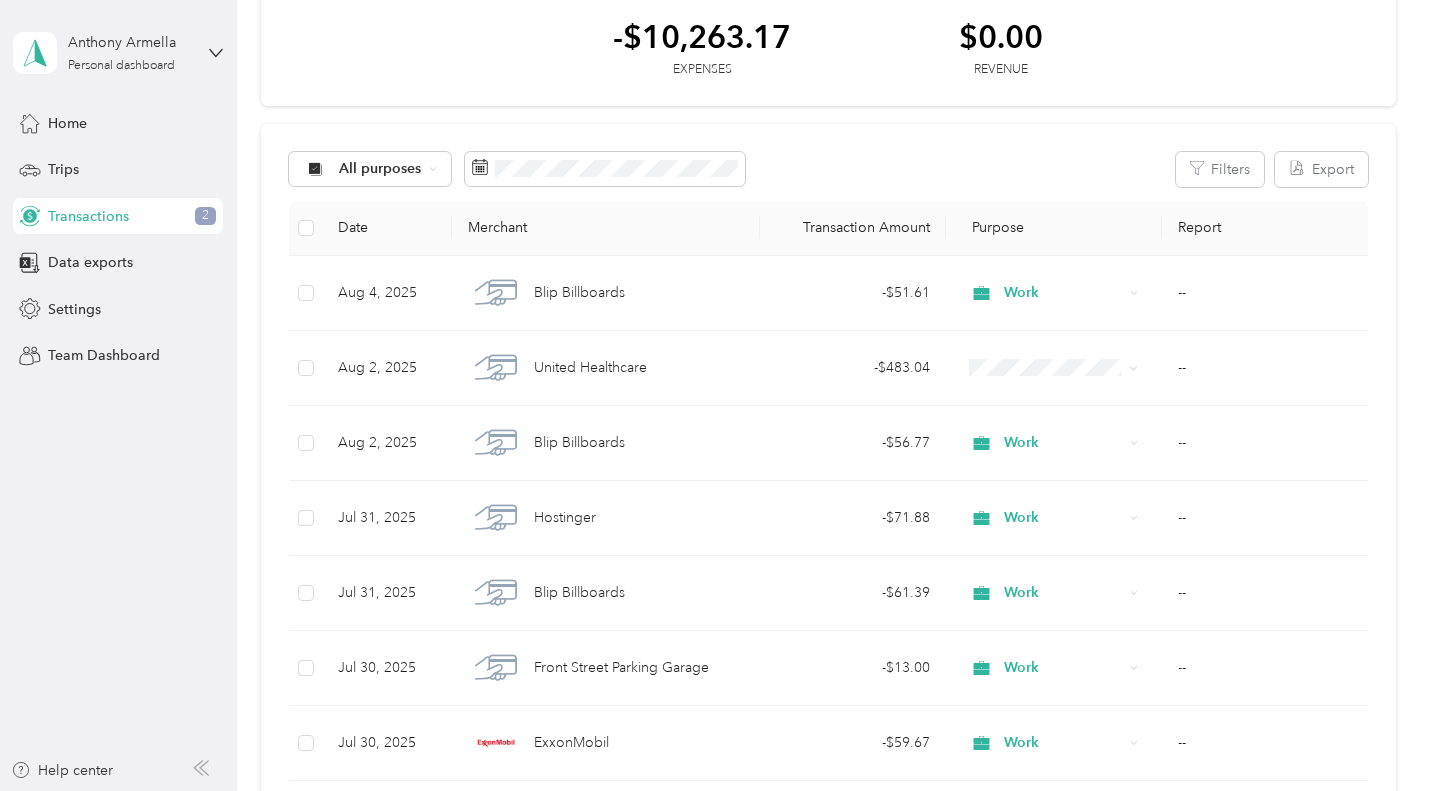 scroll, scrollTop: 0, scrollLeft: 0, axis: both 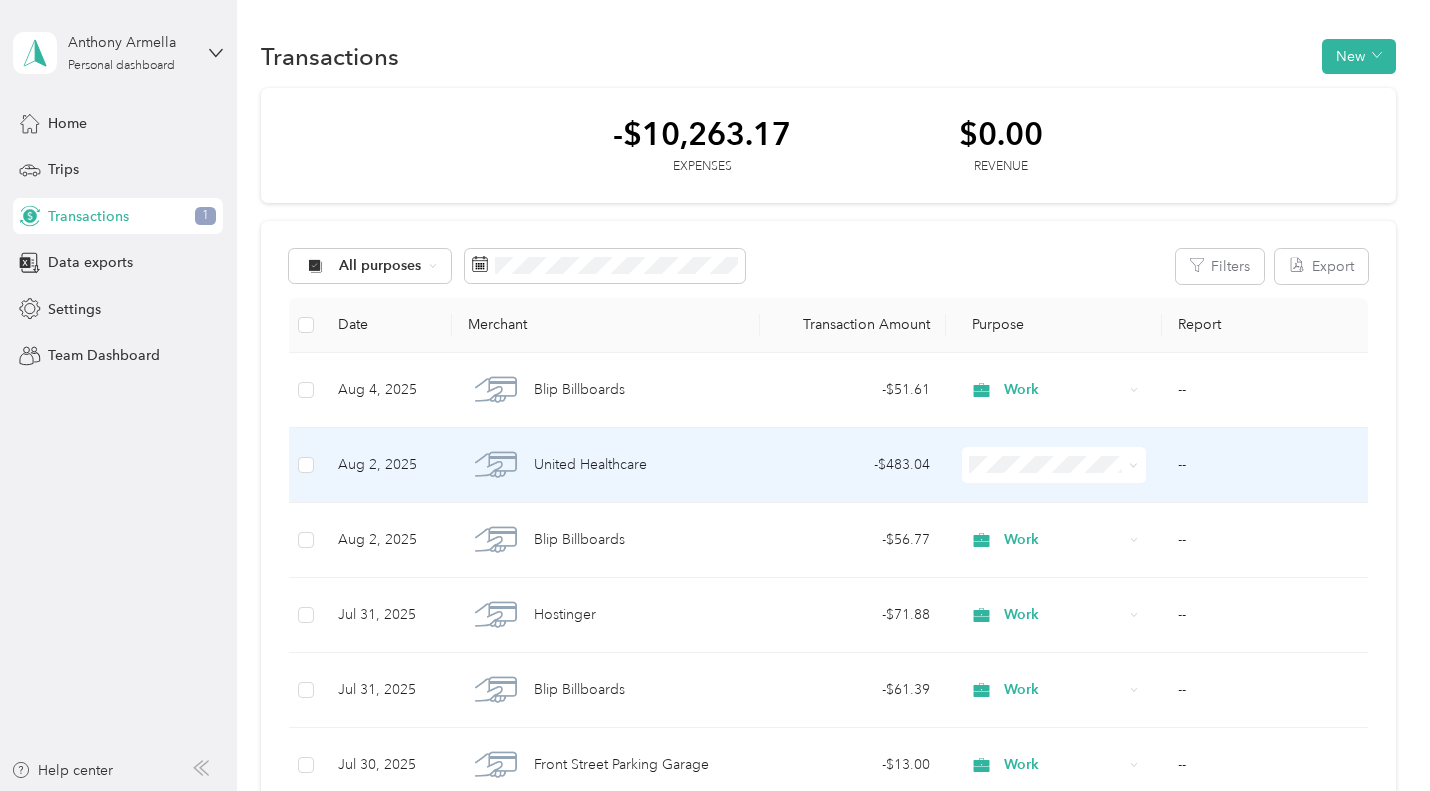click on "--" at bounding box center [1265, 465] 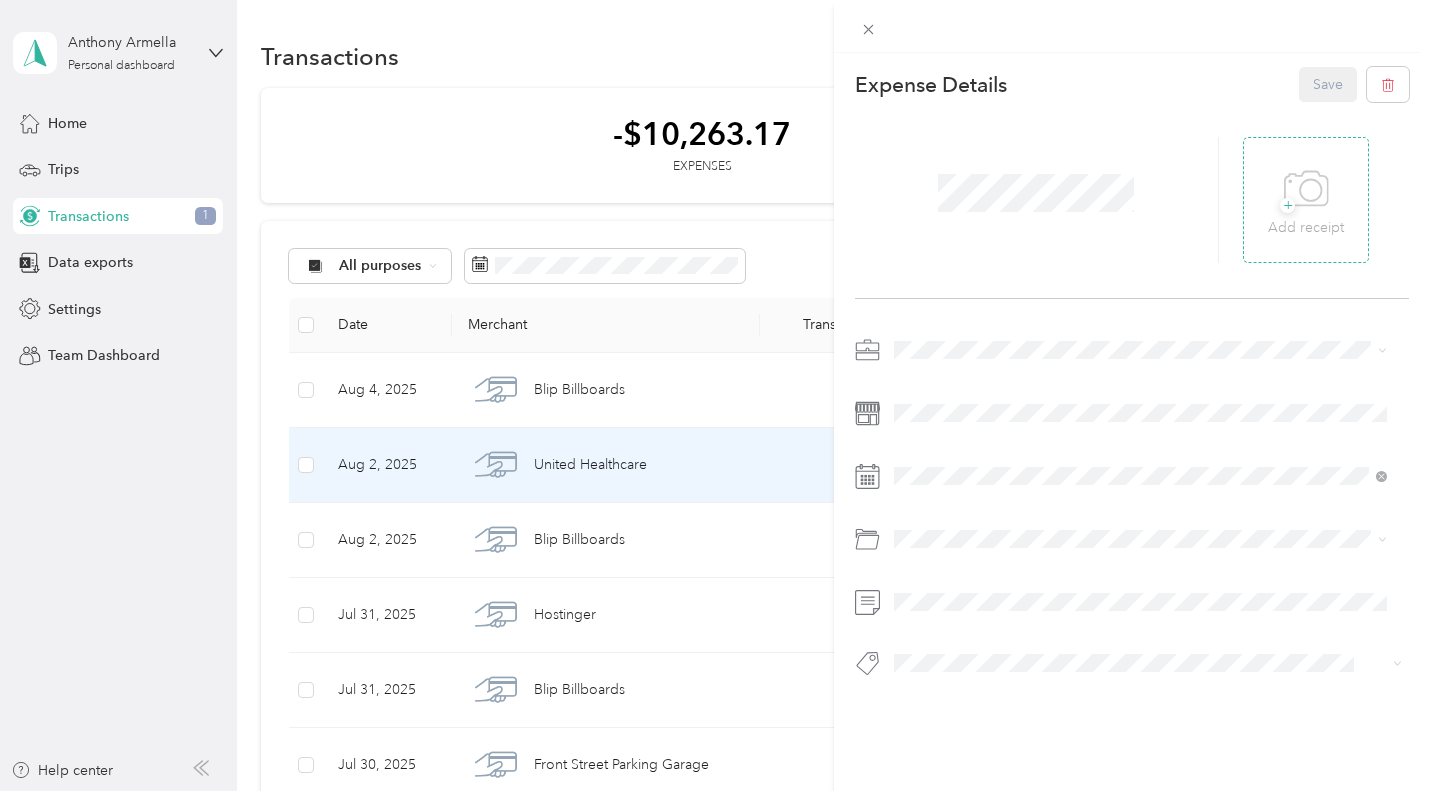 click on "+ Add receipt" at bounding box center [1306, 200] 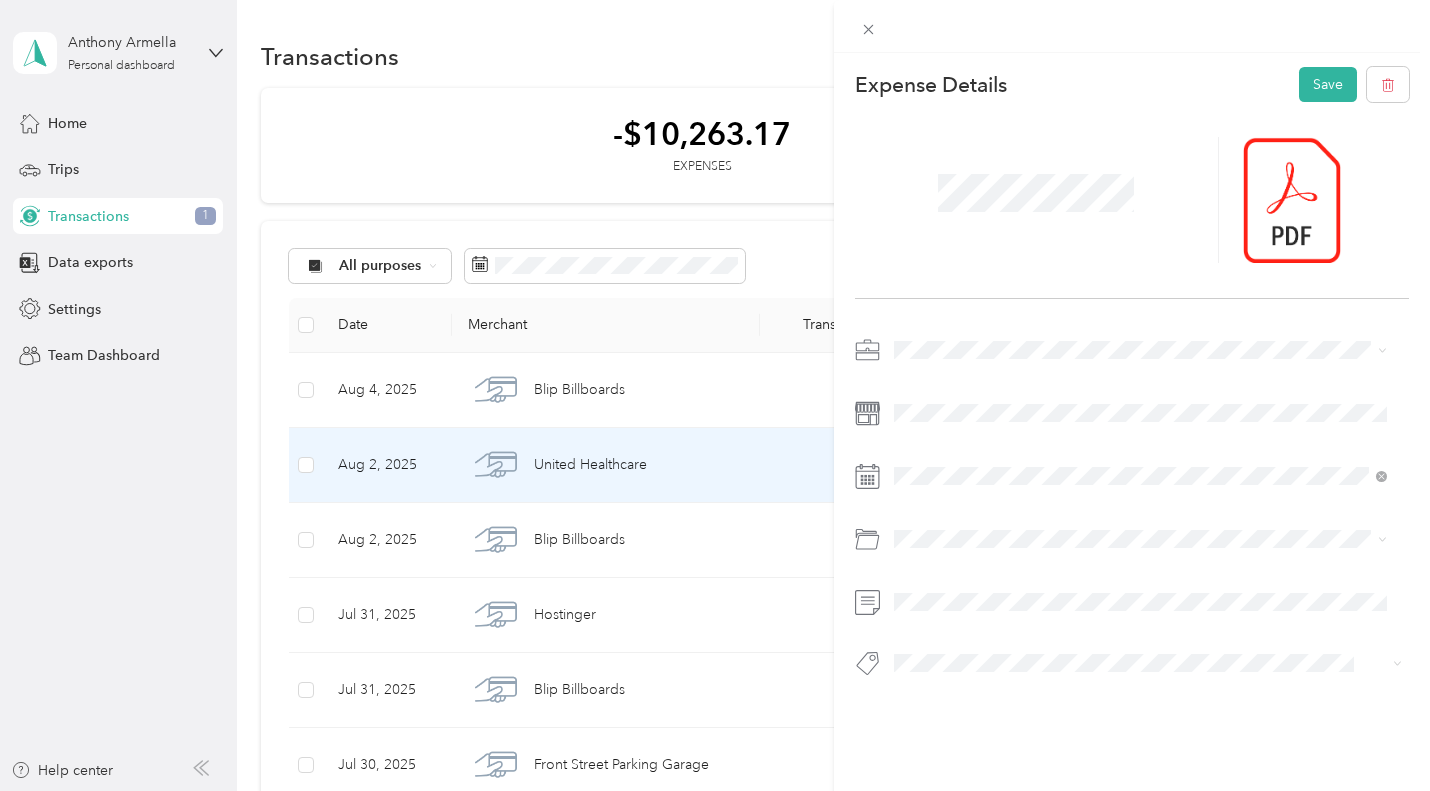 click on "Work Personal Consultant Other Charity Medical Moving Commute" at bounding box center (1140, 504) 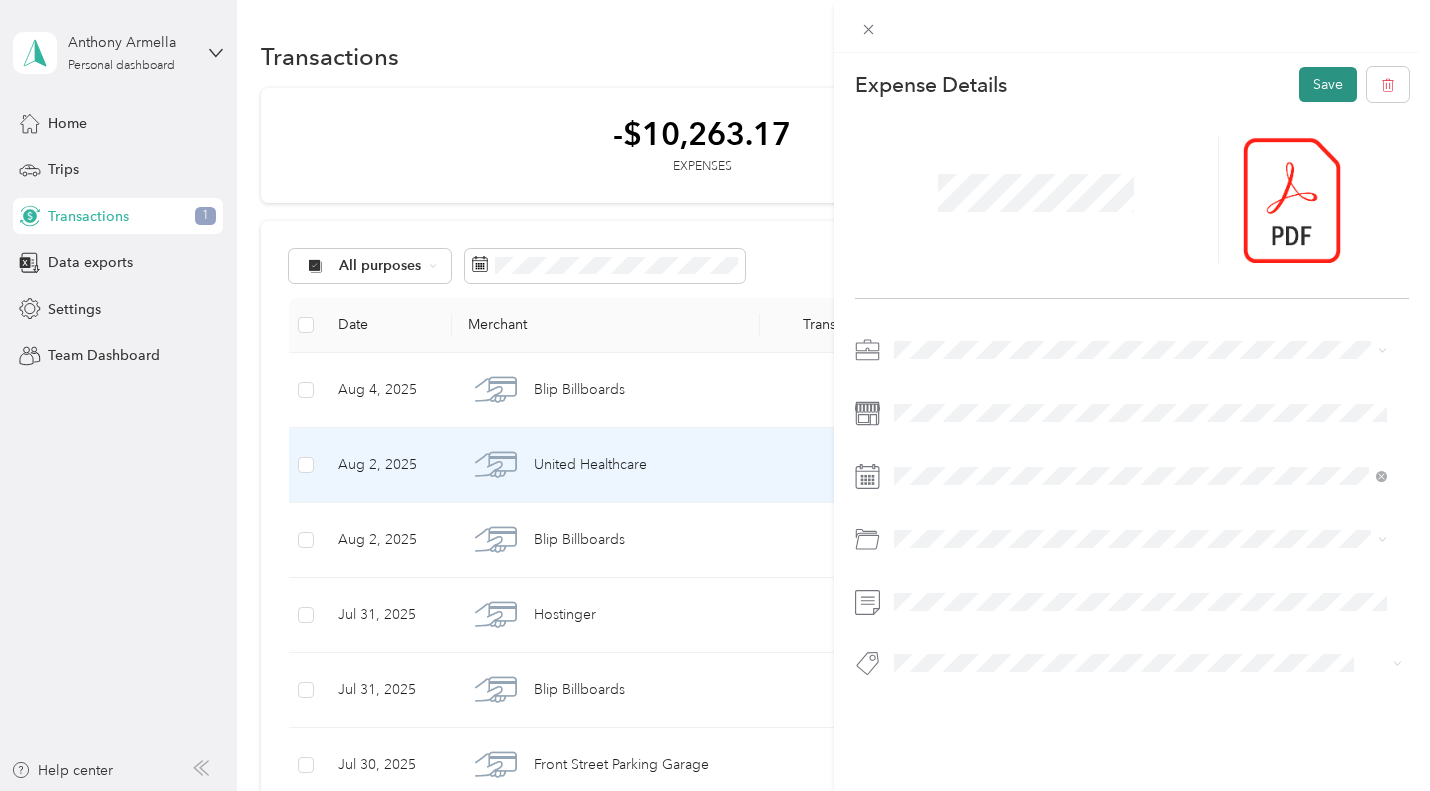 click on "Save" at bounding box center (1328, 84) 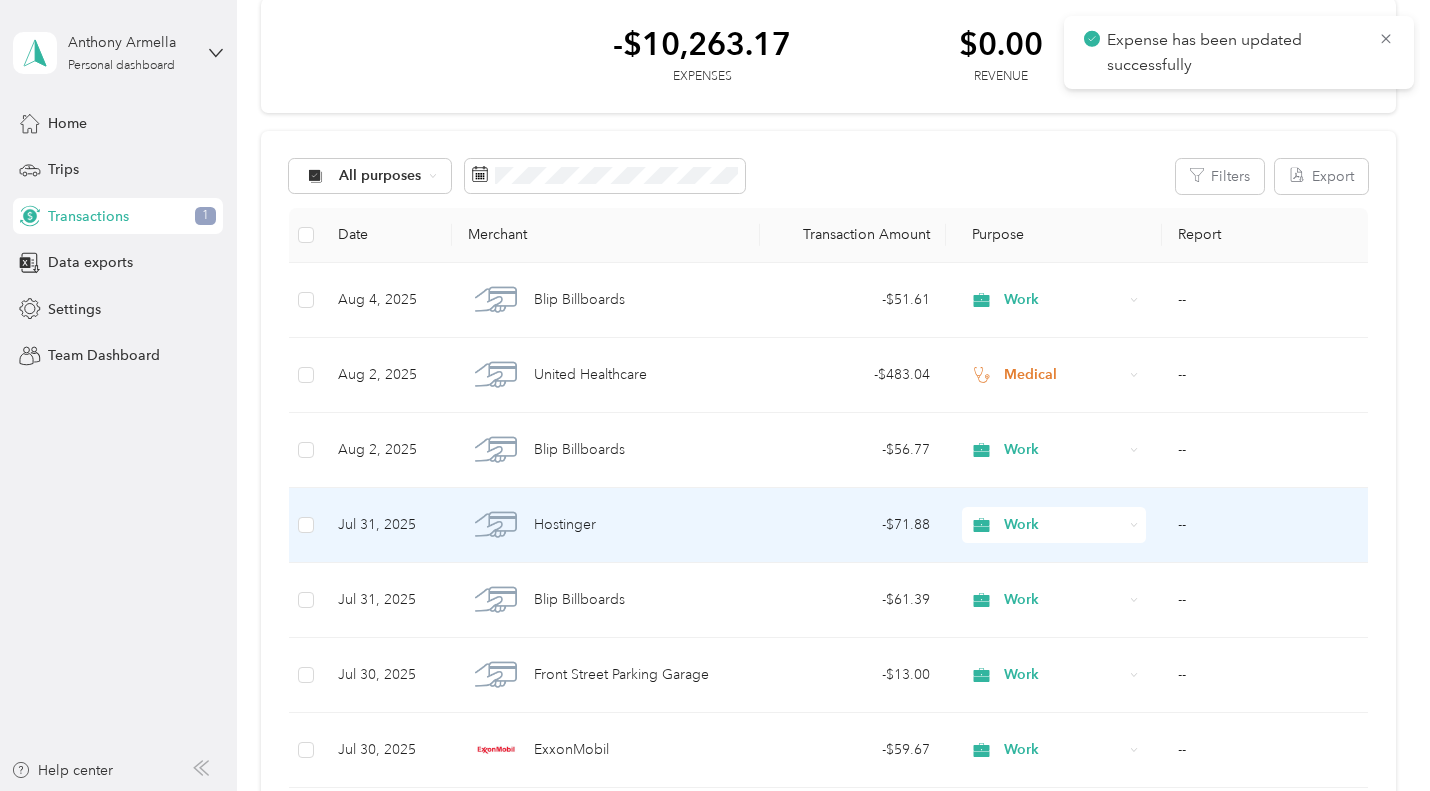 scroll, scrollTop: 38, scrollLeft: 0, axis: vertical 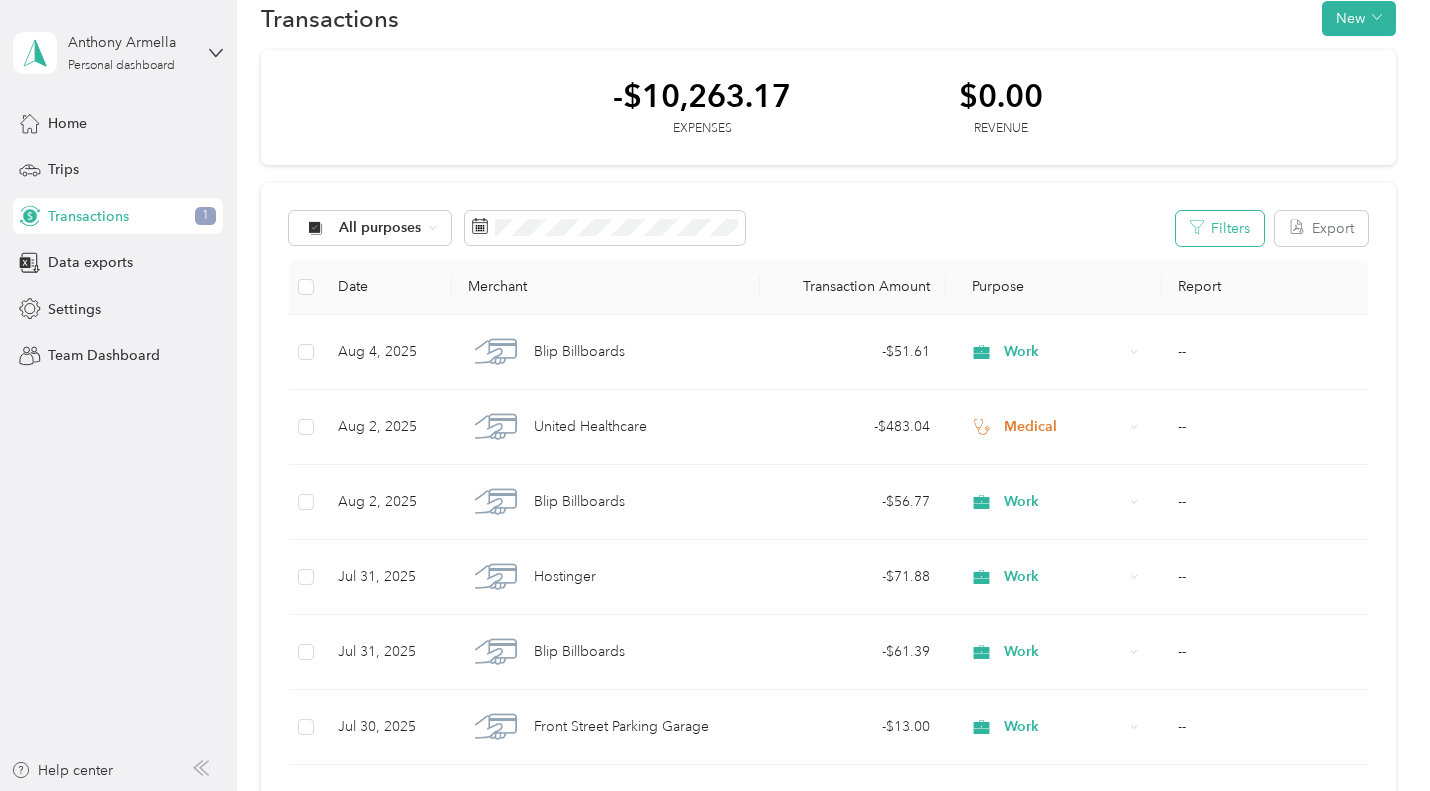 click 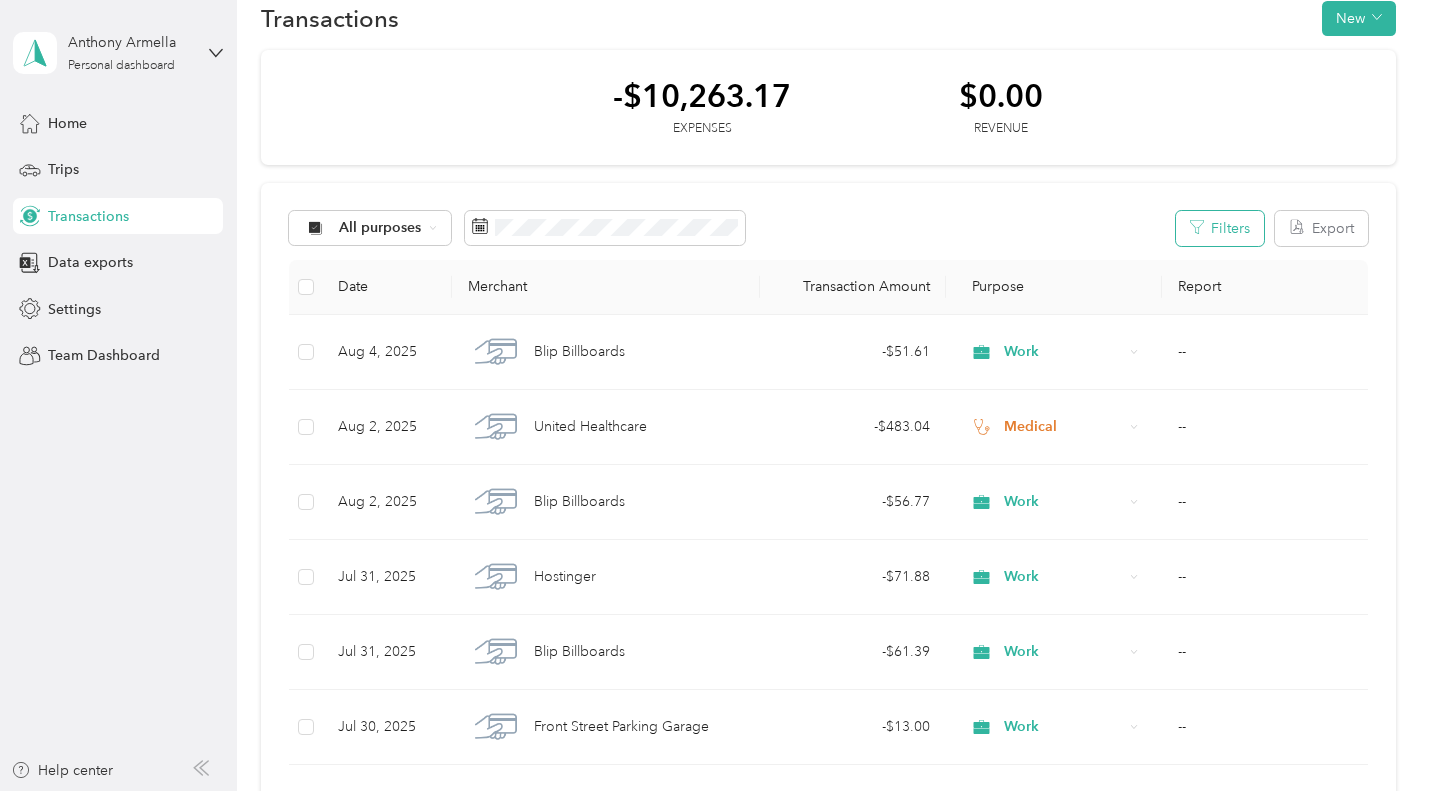 click 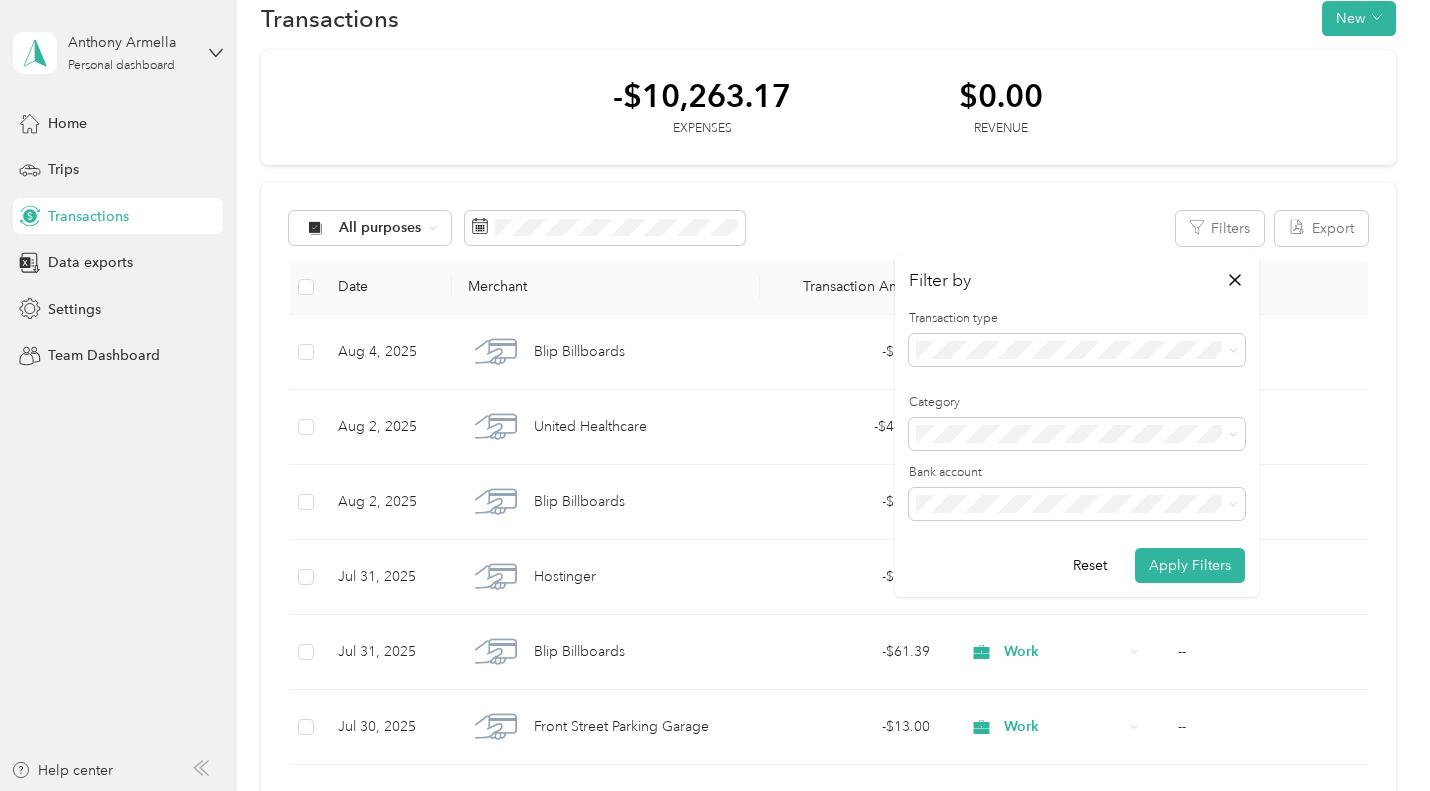 click on "Aug 4, [YEAR] [MERCHANT] - $[AMOUNT] [PURPOSE] -- Aug 2, [YEAR] [MERCHANT] - $[AMOUNT] [PURPOSE] -- Aug 2, [YEAR] [MERCHANT] - $[AMOUNT] [PURPOSE] -- Jul 31, [YEAR] [MERCHANT] - $[AMOUNT] [PURPOSE] -- Jul 31, [YEAR] [MERCHANT] - $[AMOUNT] [PURPOSE] -- Jul 30, [YEAR] [MERCHANT] - $[AMOUNT] [PURPOSE] -- Jul 30, [YEAR] [MERCHANT] - $[AMOUNT] [PURPOSE] -- Jul 29, [YEAR] [MERCHANT] - $[AMOUNT] [PURPOSE] -- Jul 29, [YEAR] [MERCHANT] - $[AMOUNT] [PURPOSE] -- Jul 29, [YEAR] [MERCHANT] - $[AMOUNT] [PURPOSE] -- Jul 29, [YEAR] [MERCHANT] - $[AMOUNT] [PURPOSE] -- Jul 28, [YEAR] [MERCHANT] - $[AMOUNT] [PURPOSE] -- Jul 28, [YEAR] [MERCHANT] - $[AMOUNT] [PURPOSE] -- Jul 25, [YEAR] [MERCHANT] - $[AMOUNT] [PURPOSE] -- Jul 25, [YEAR] [MERCHANT] - $[AMOUNT] [PURPOSE] -- Jul 23, [YEAR] [MERCHANT] - $[AMOUNT] [PURPOSE] -- Jul 23, [YEAR] [MERCHANT] - $[AMOUNT] [PURPOSE] -- Jul 22, [YEAR] [MERCHANT] - $[AMOUNT] [PURPOSE] -- Jul 21, [YEAR] [MERCHANT] - $[AMOUNT] [PURPOSE] -- Jul 20, [YEAR] [MERCHANT] - $[AMOUNT] [PURPOSE] -- Jul 19, [YEAR] [MERCHANT] - $[AMOUNT] [PURPOSE]" at bounding box center (828, 4033) 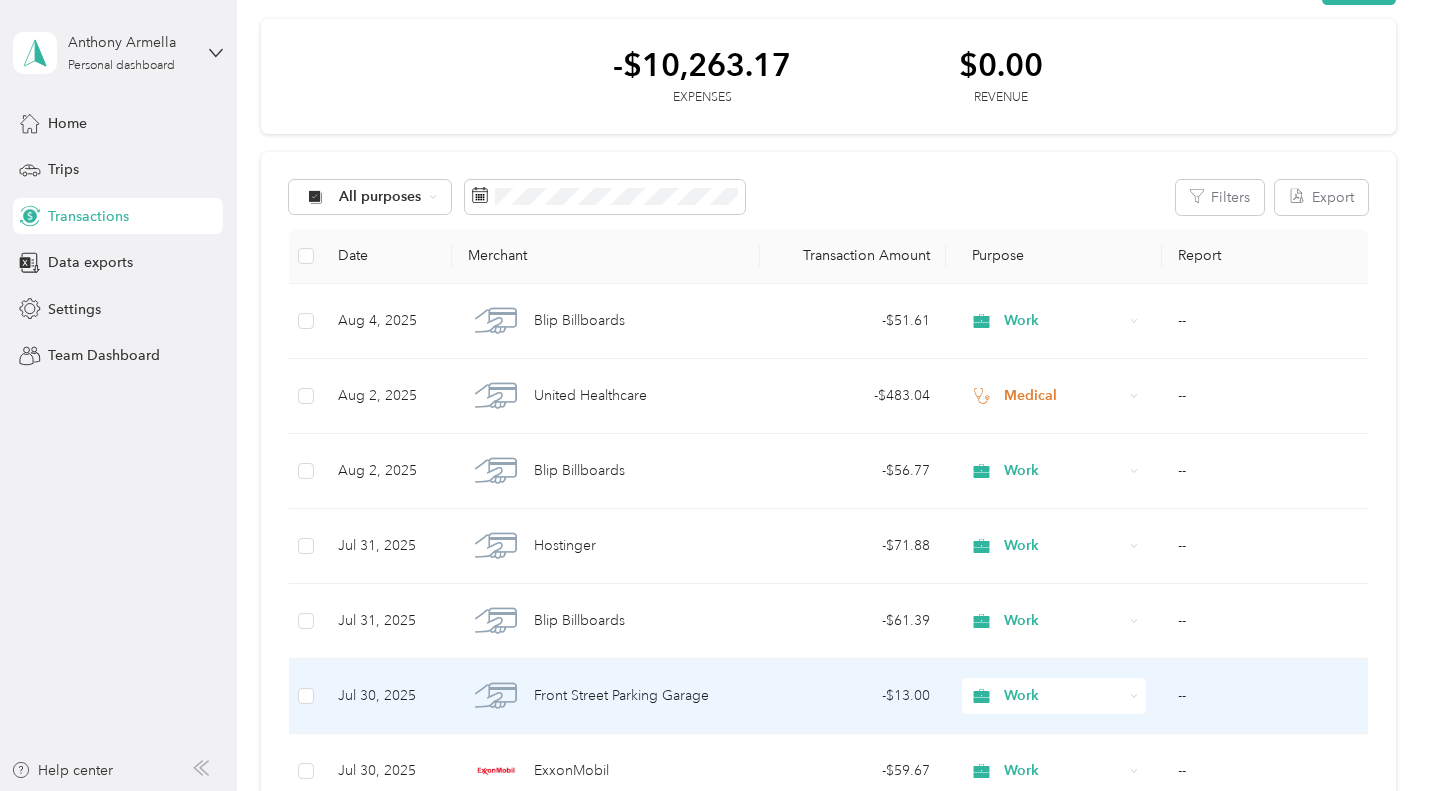 scroll, scrollTop: 2769, scrollLeft: 0, axis: vertical 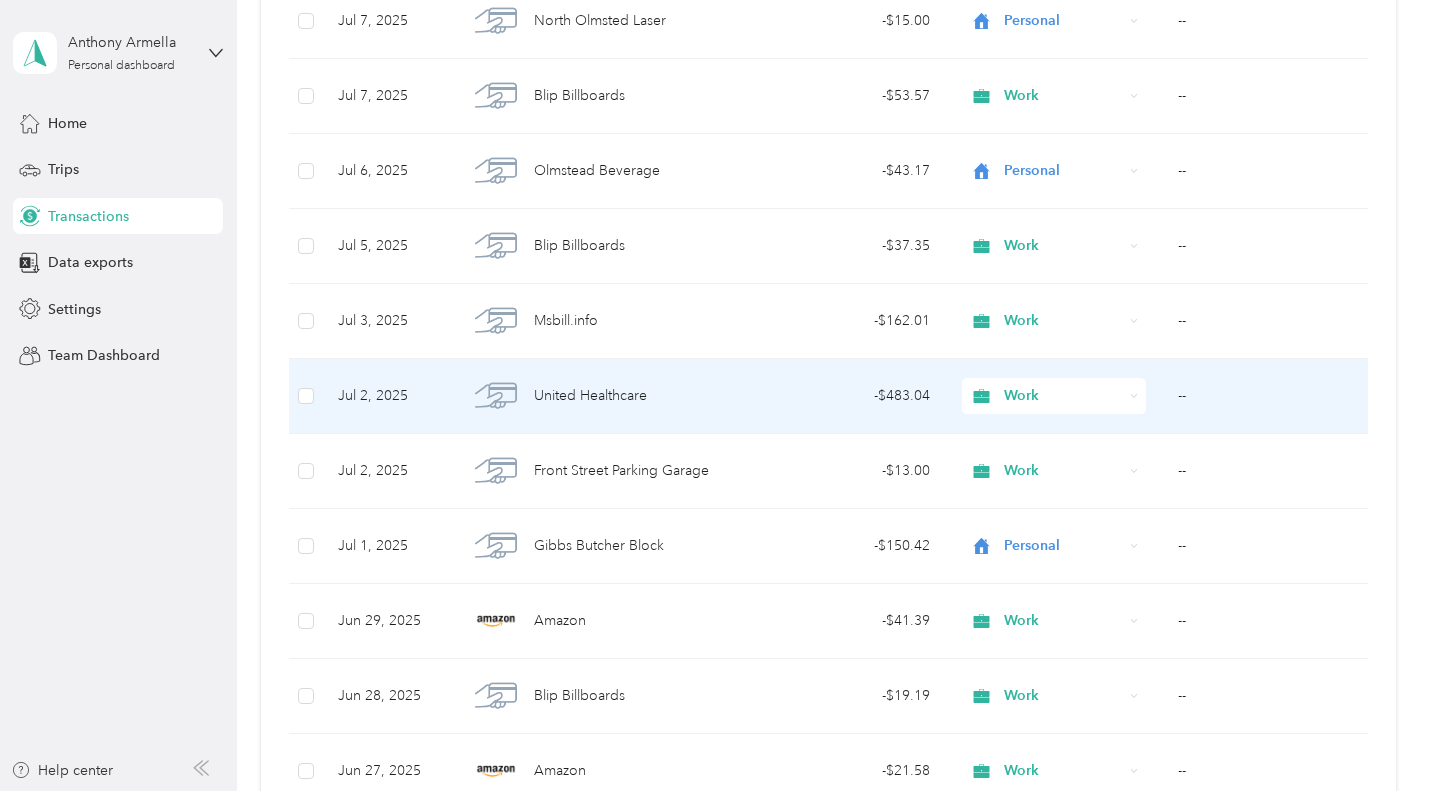 click on "Work" at bounding box center [1063, 396] 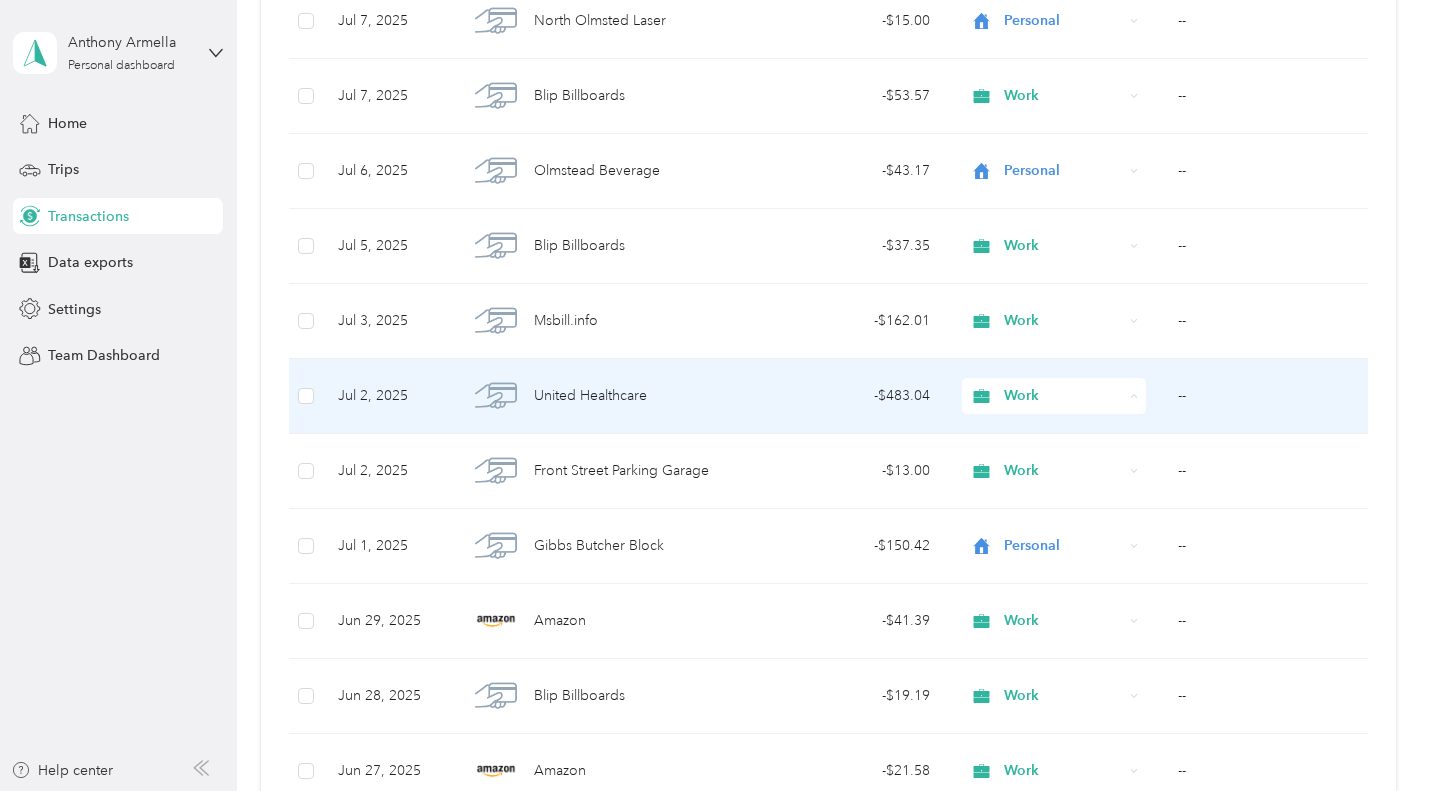 click on "Medical" at bounding box center (1068, 608) 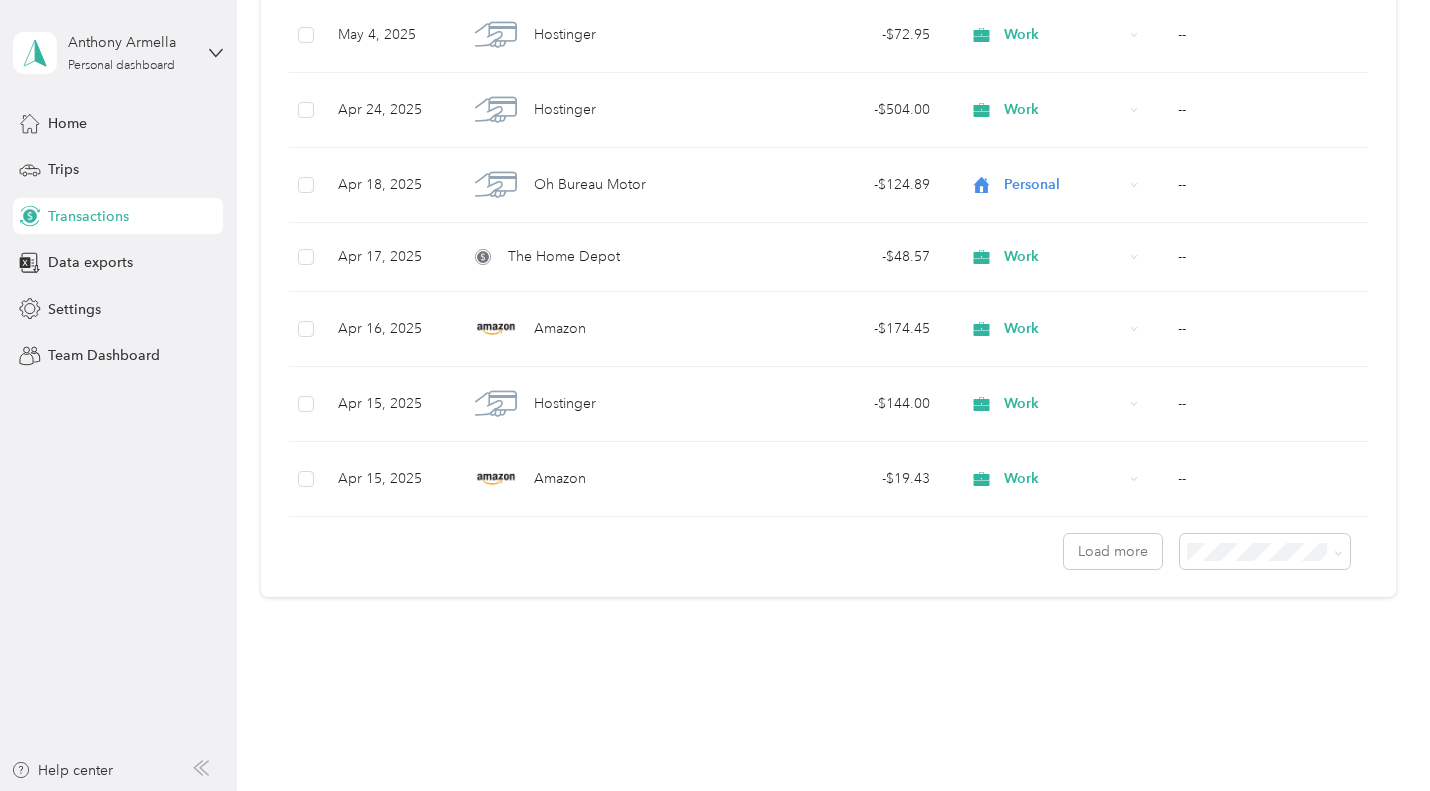scroll, scrollTop: 7337, scrollLeft: 0, axis: vertical 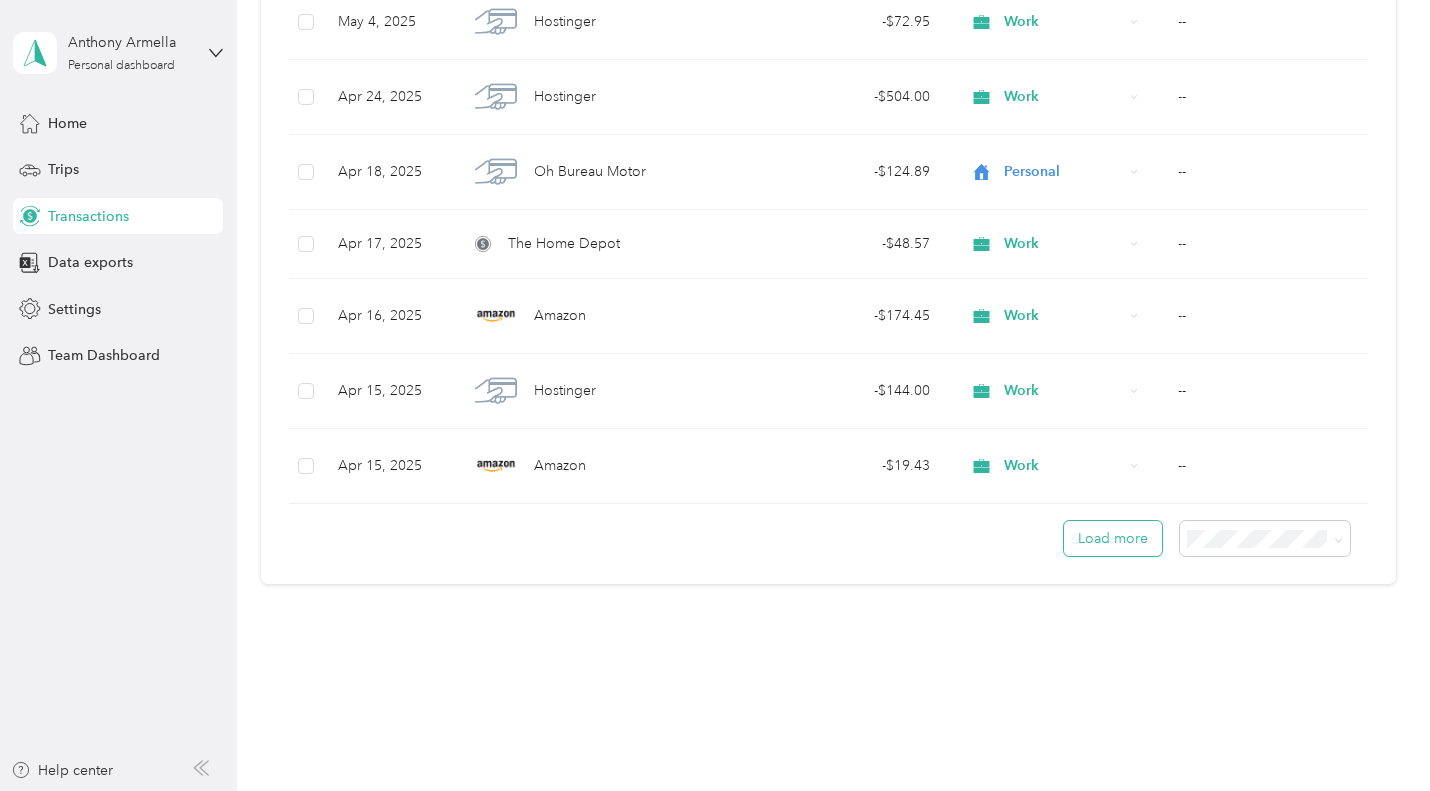 click on "Load more" at bounding box center [1113, 538] 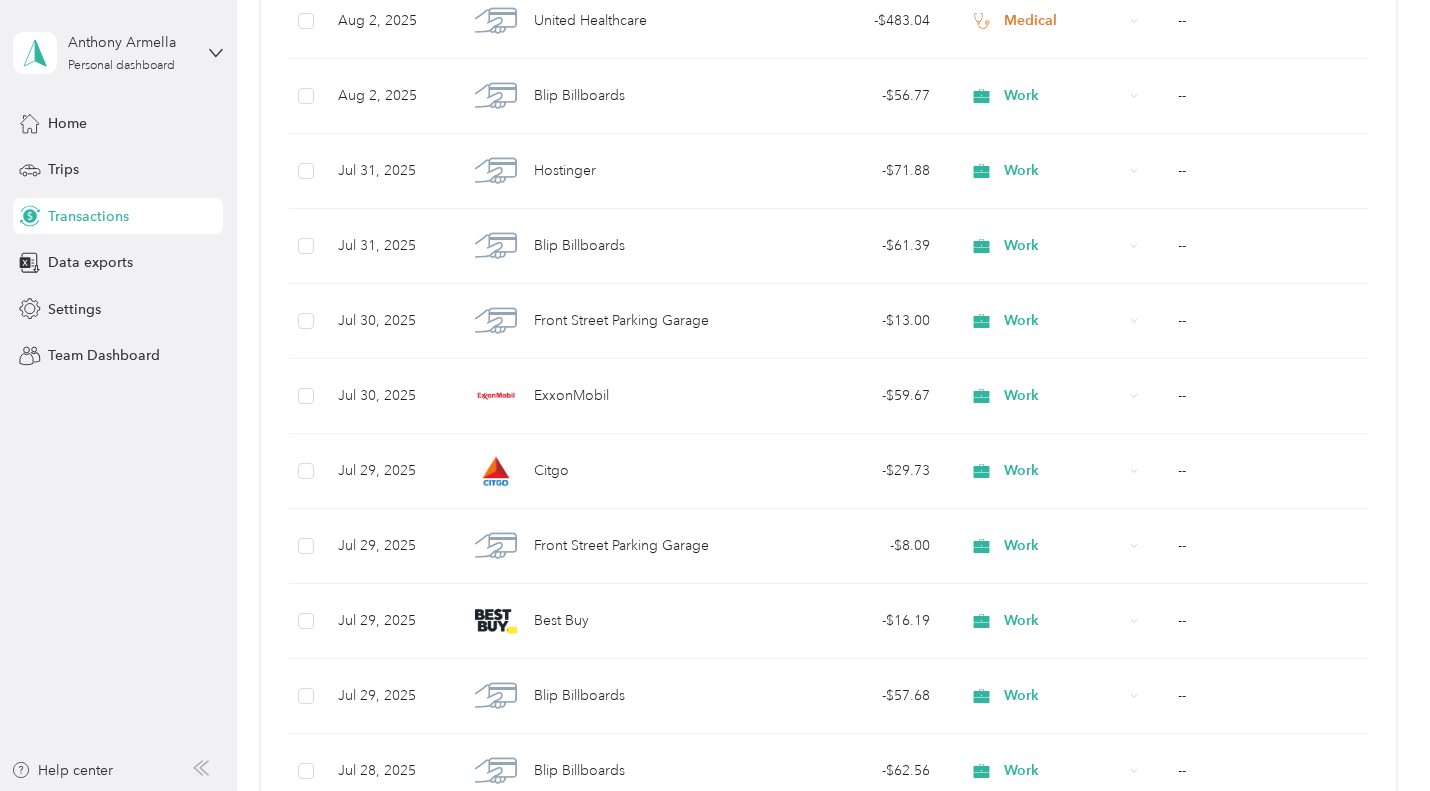 scroll, scrollTop: 0, scrollLeft: 0, axis: both 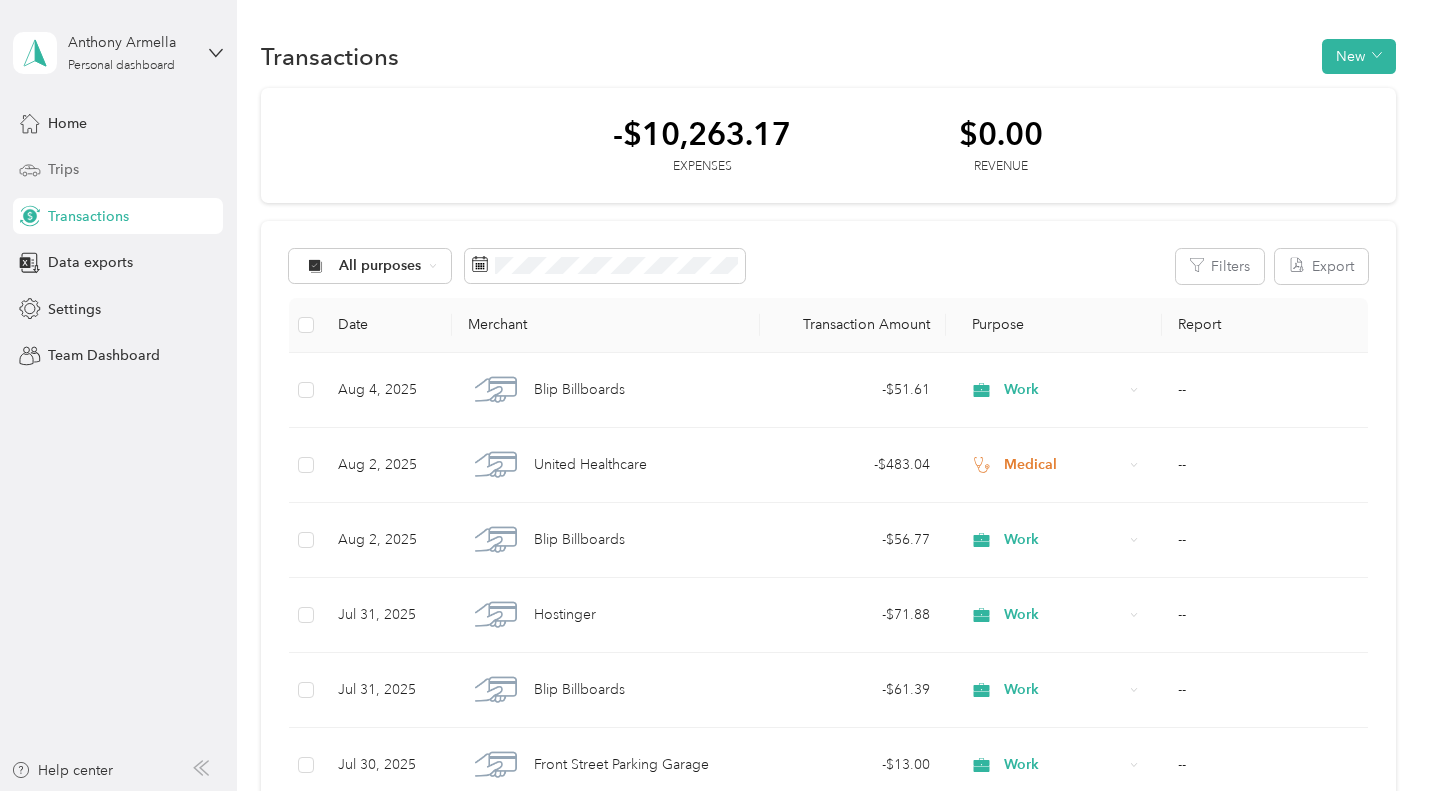 click on "Trips" at bounding box center [118, 170] 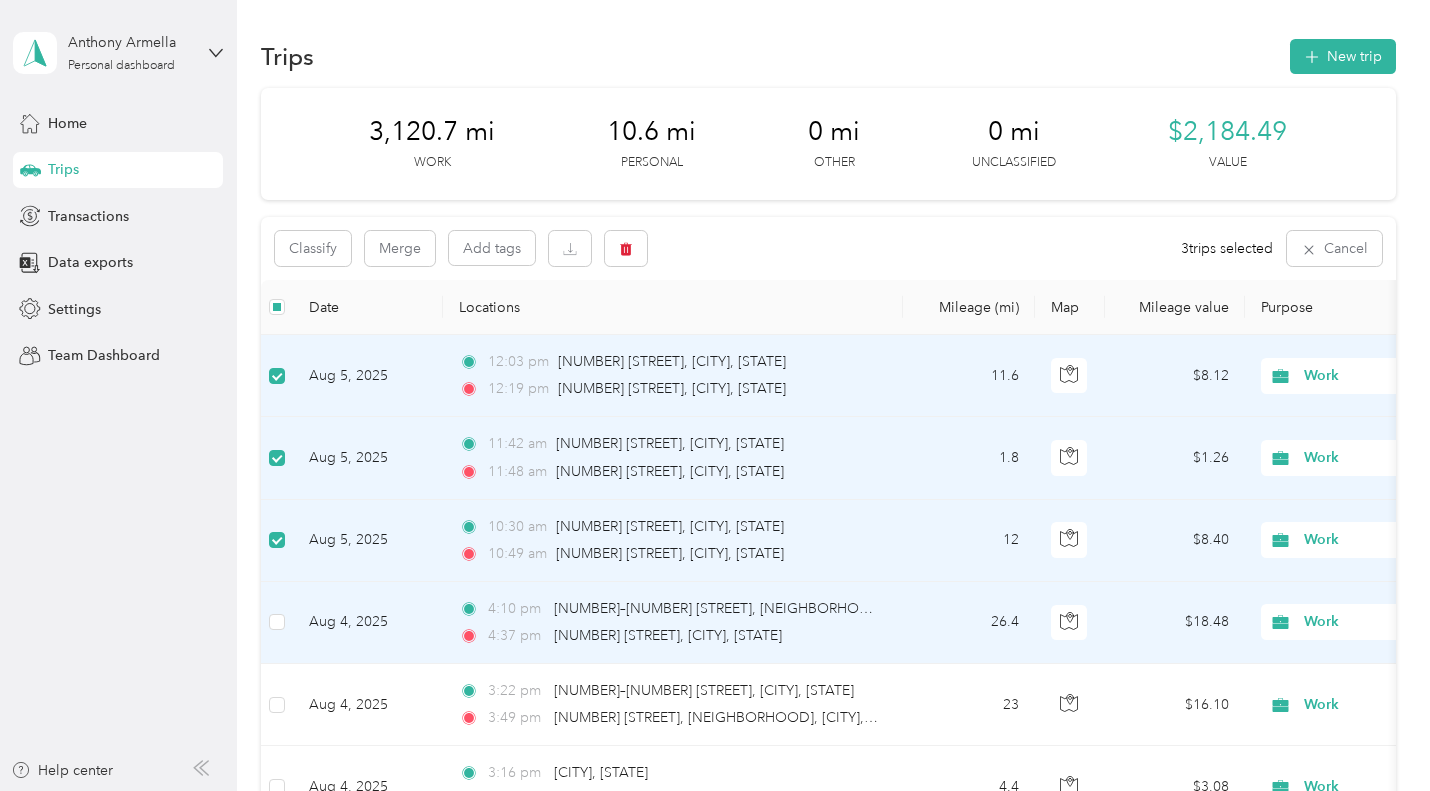 click at bounding box center (277, 623) 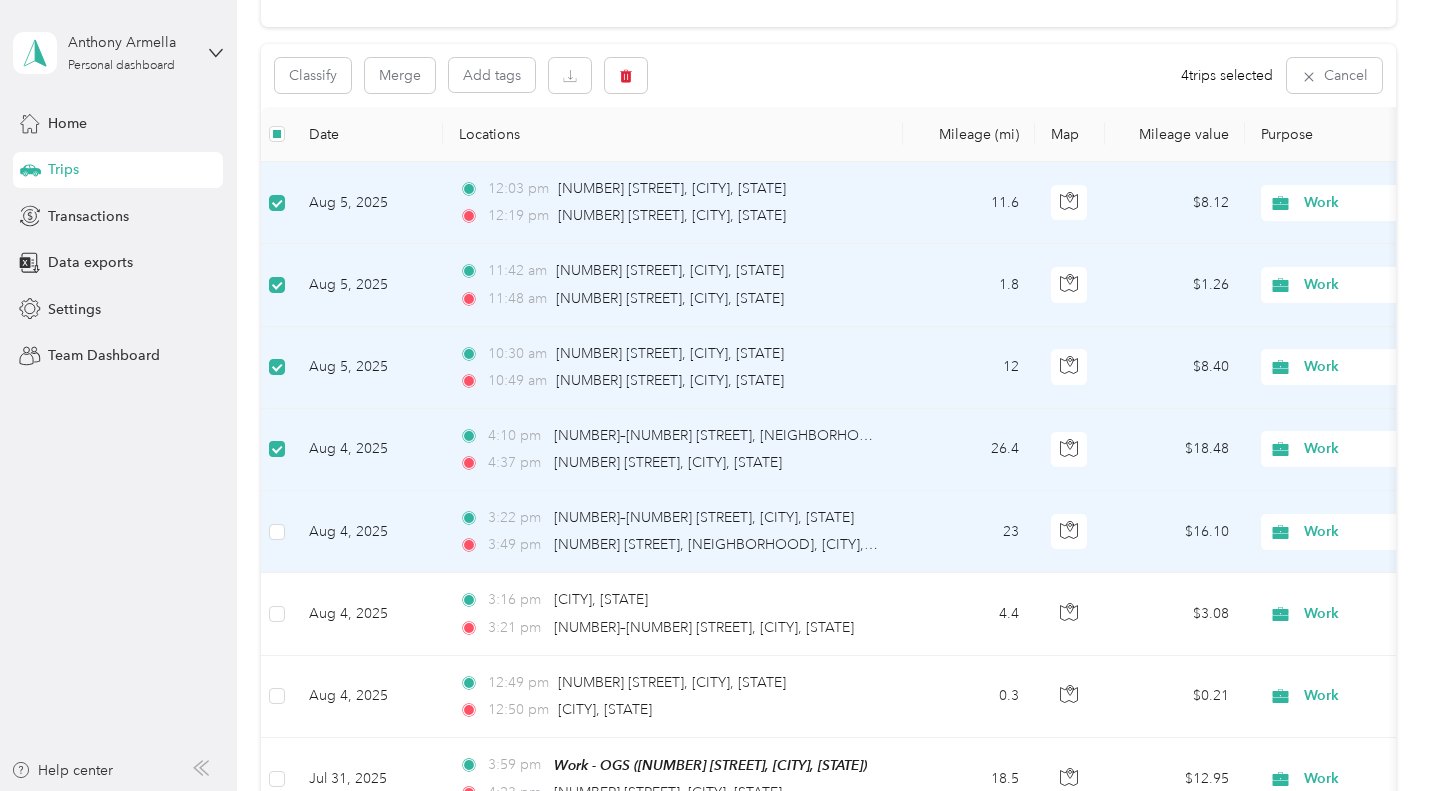 scroll, scrollTop: 288, scrollLeft: 0, axis: vertical 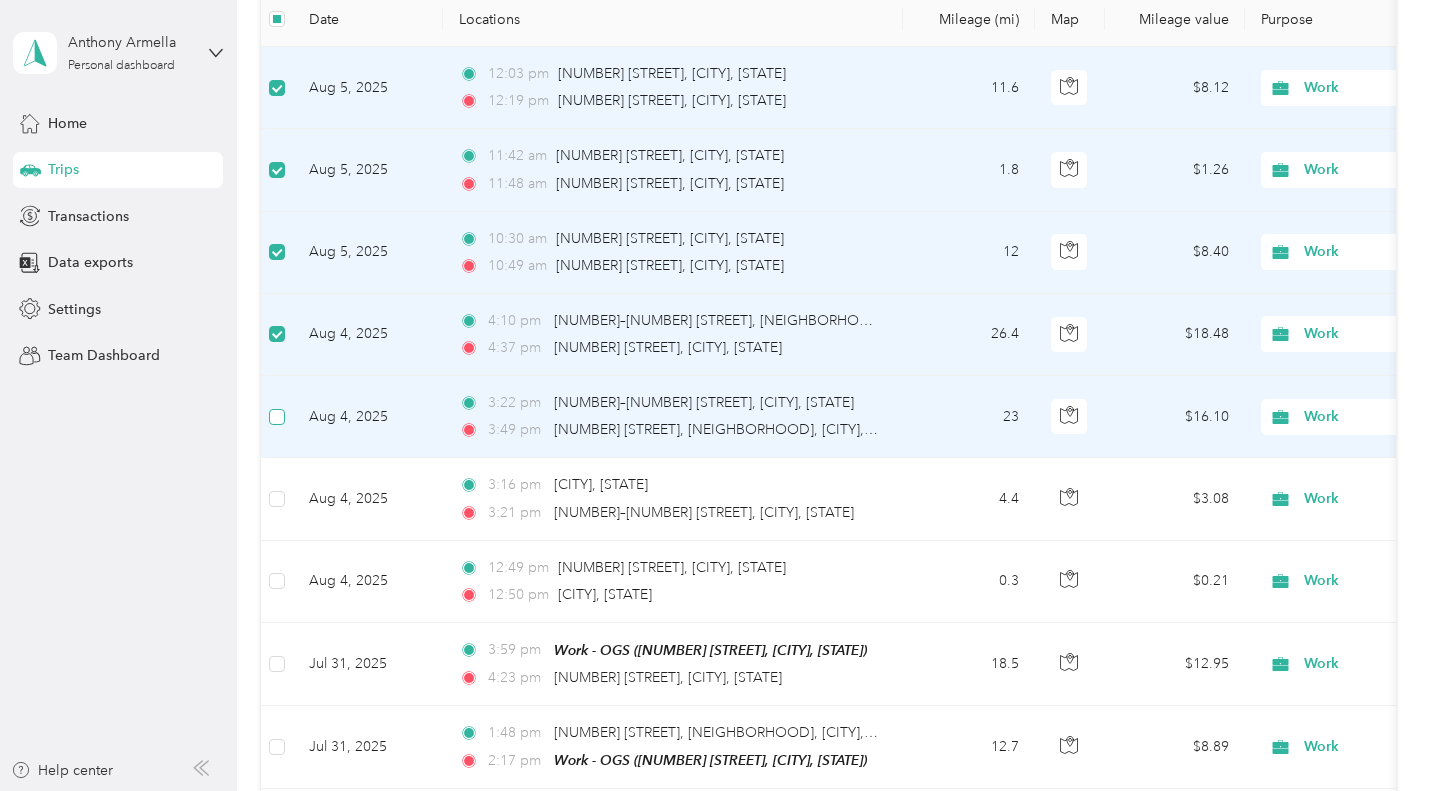 click at bounding box center (277, 417) 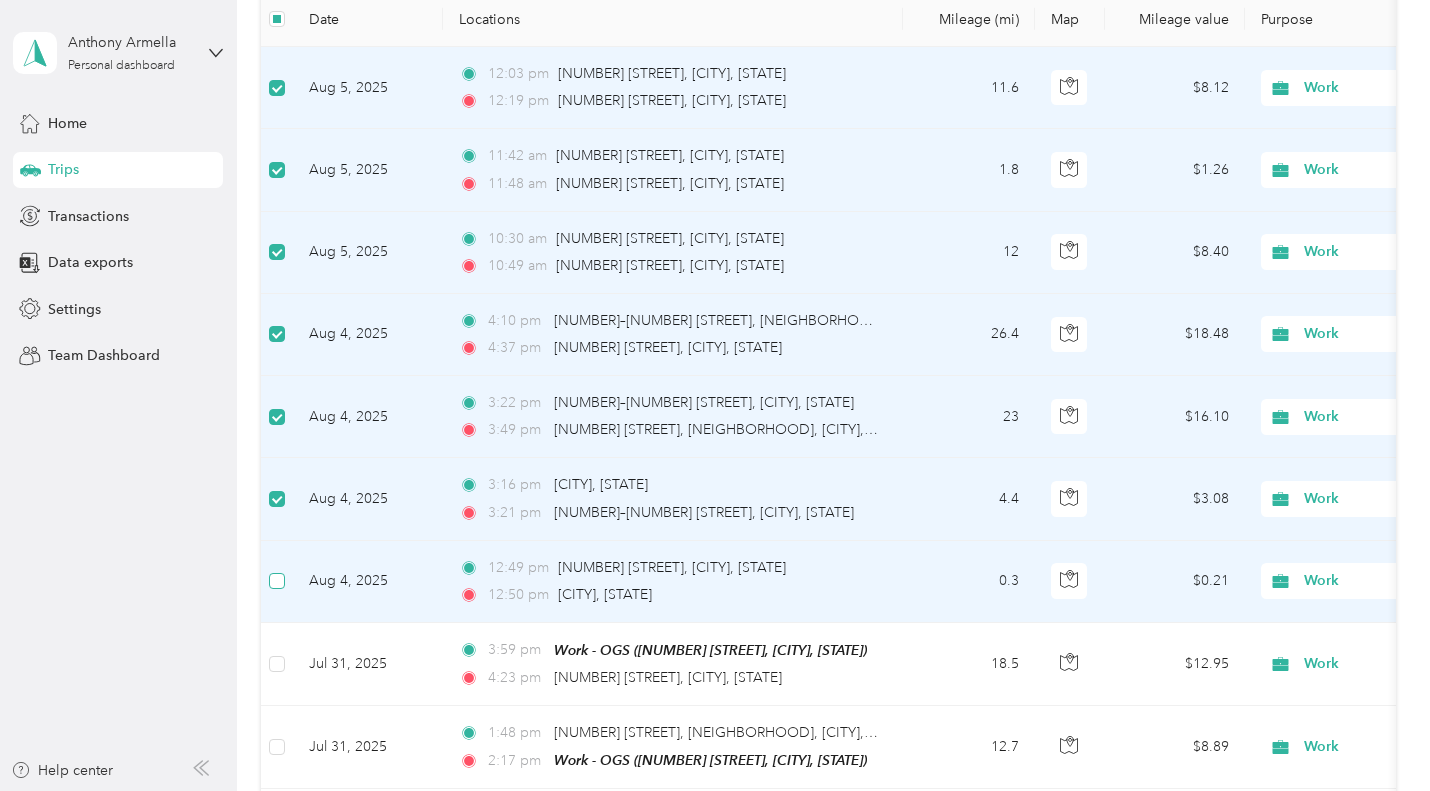 click at bounding box center [277, 581] 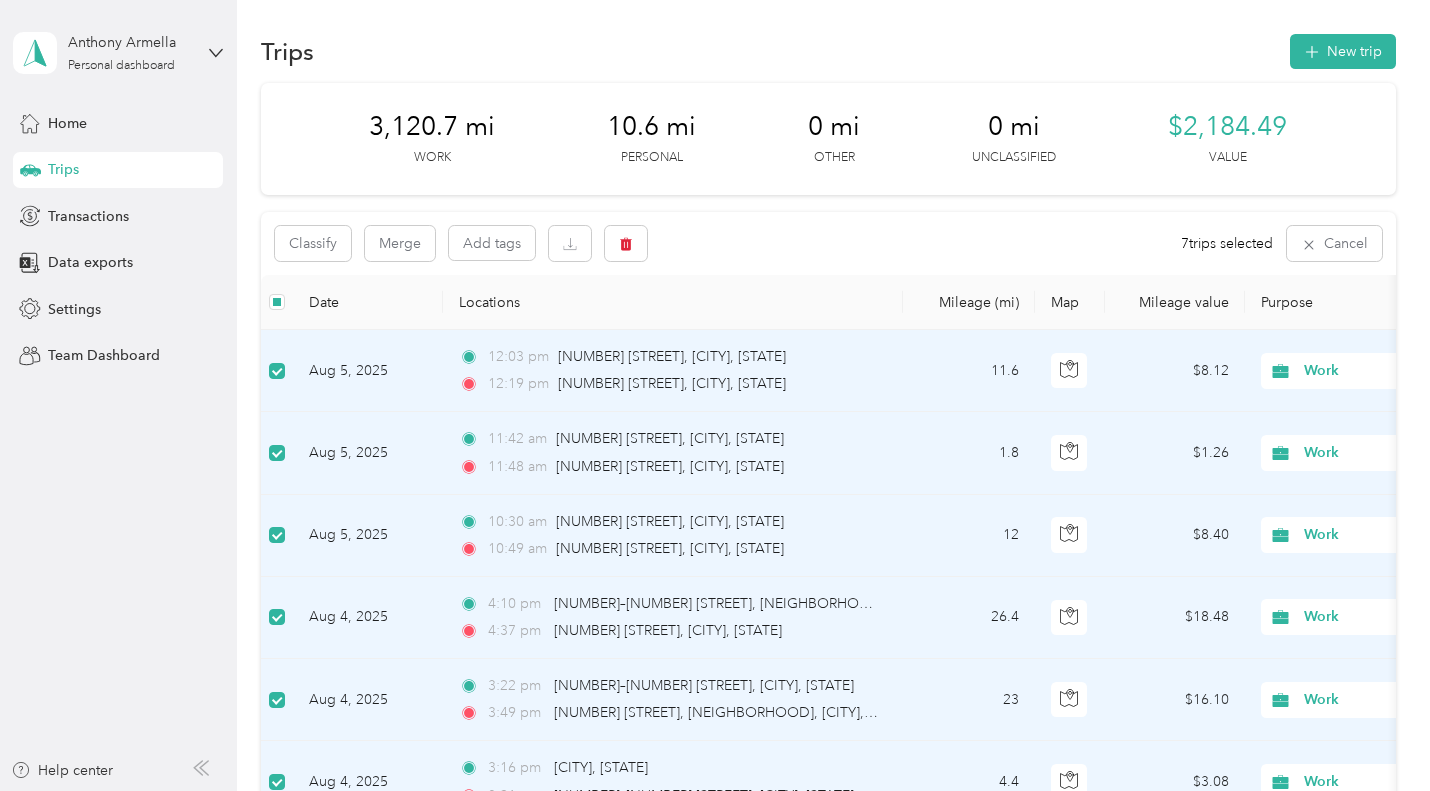 scroll, scrollTop: 10, scrollLeft: 0, axis: vertical 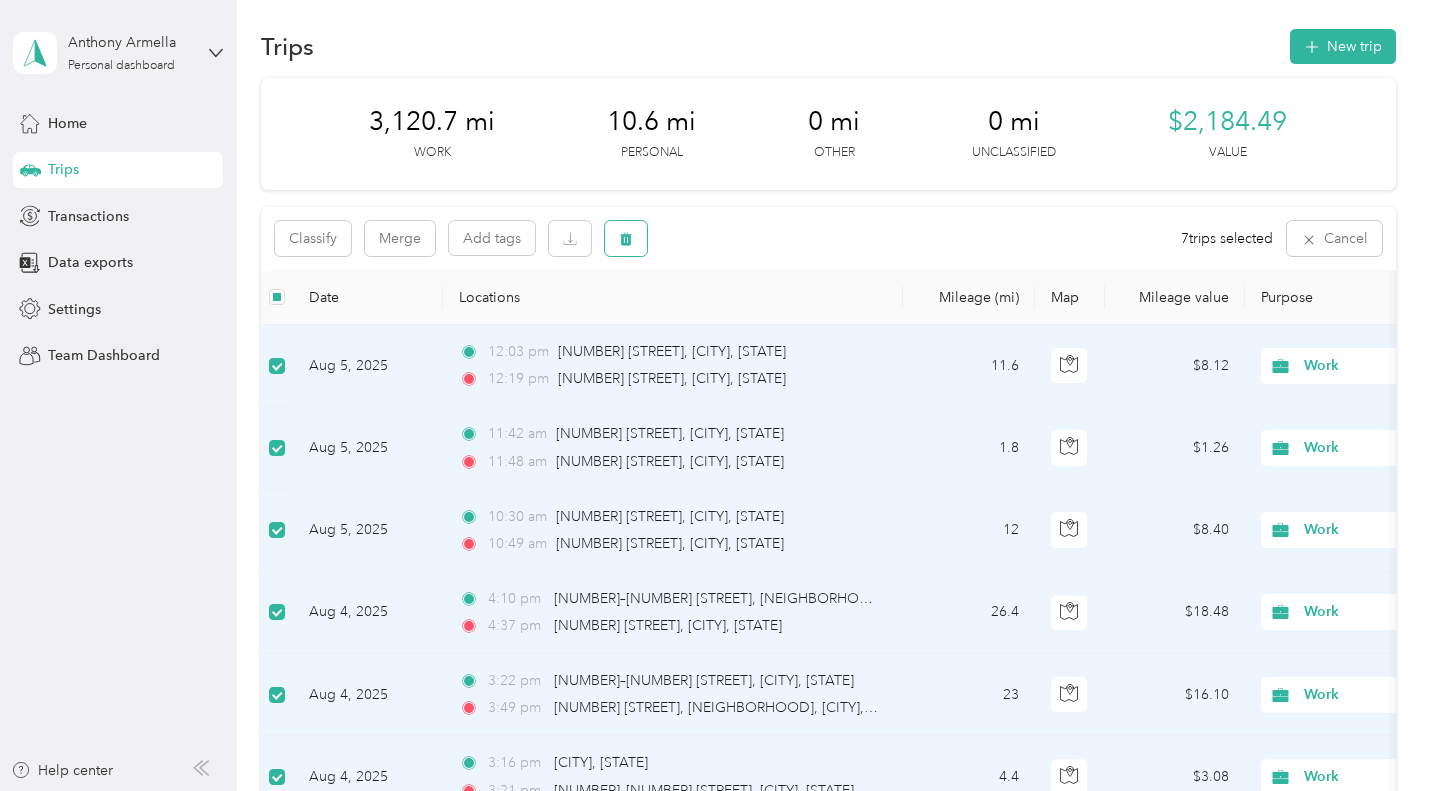 click 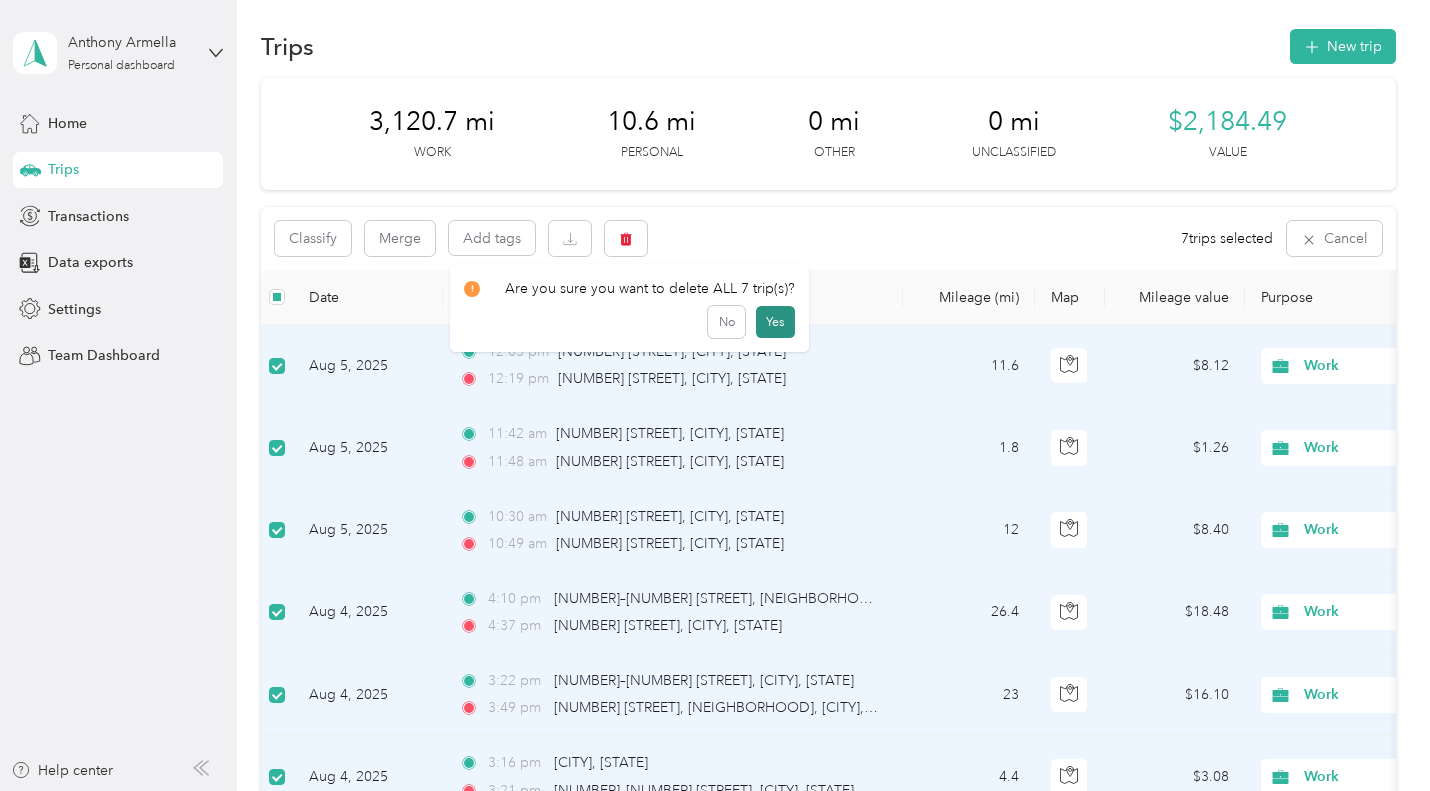 click on "Yes" at bounding box center [775, 322] 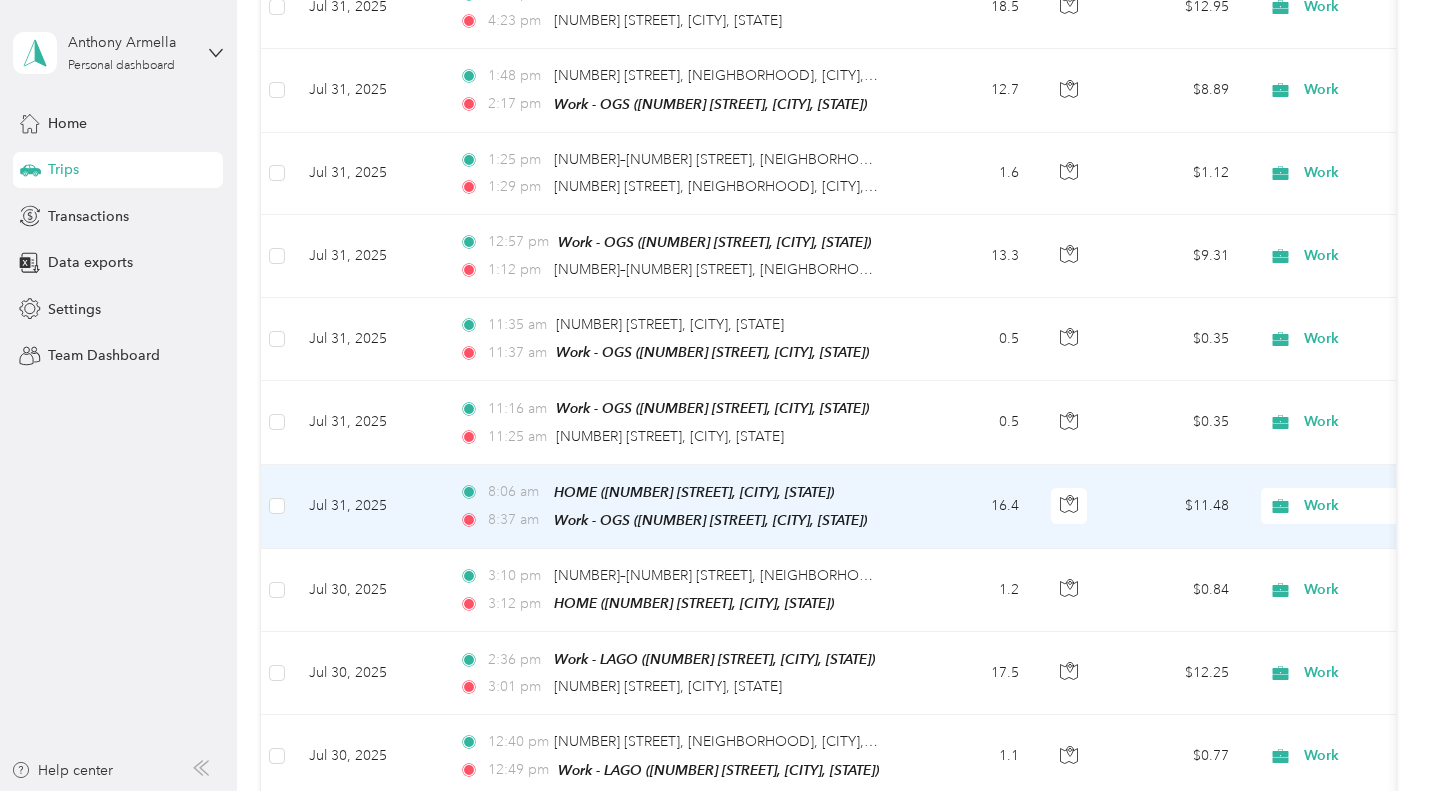 scroll, scrollTop: 377, scrollLeft: 0, axis: vertical 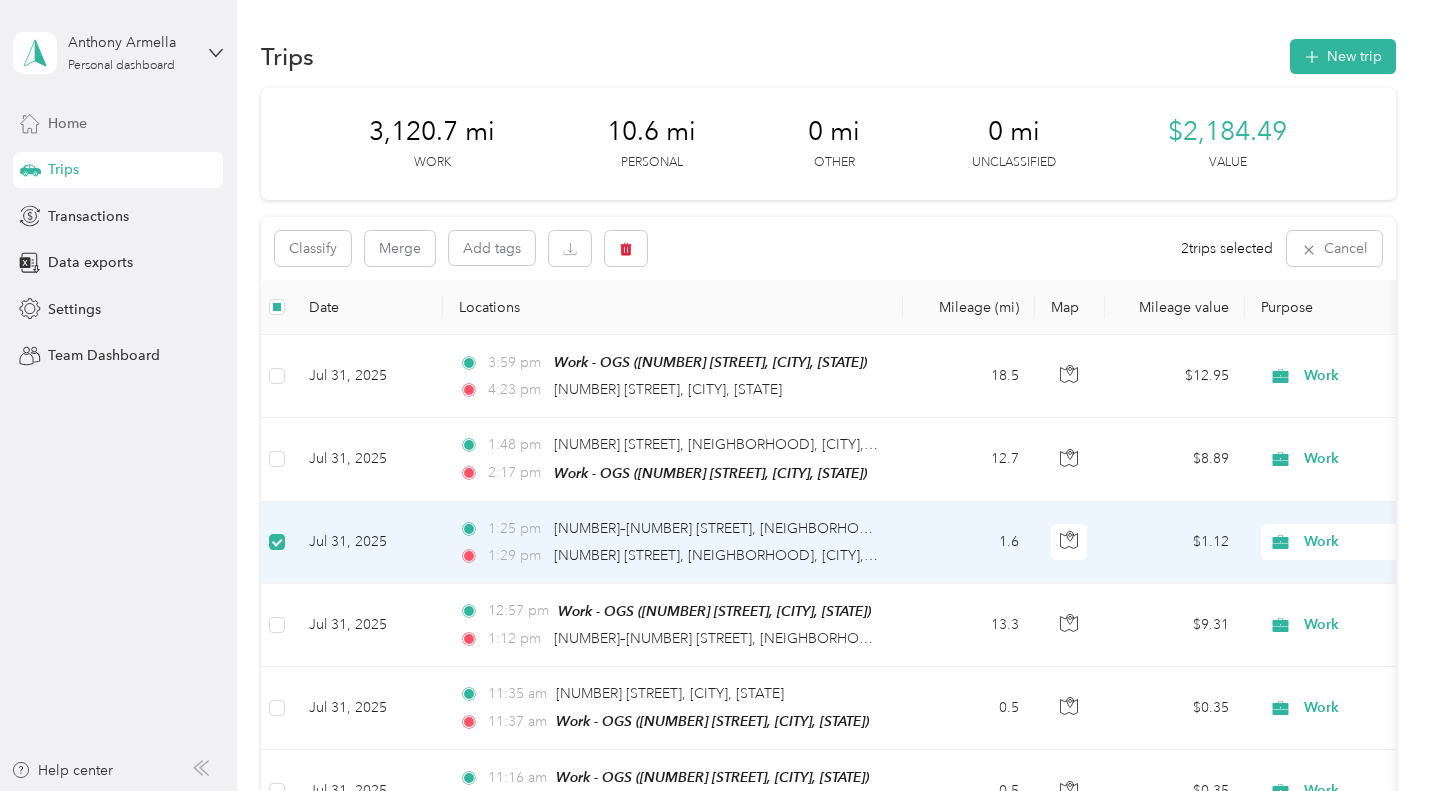 click on "Home" at bounding box center [67, 123] 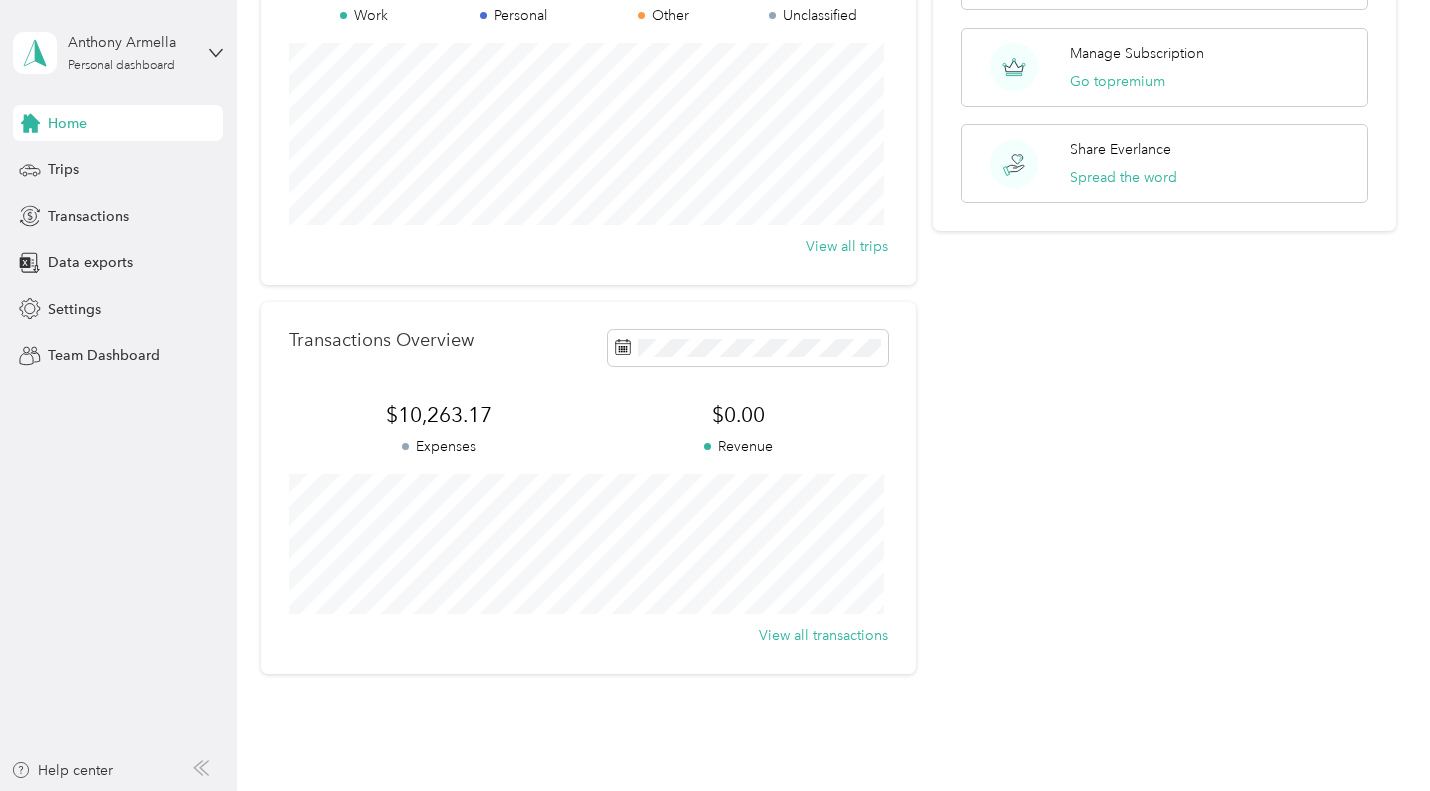 scroll, scrollTop: 0, scrollLeft: 0, axis: both 